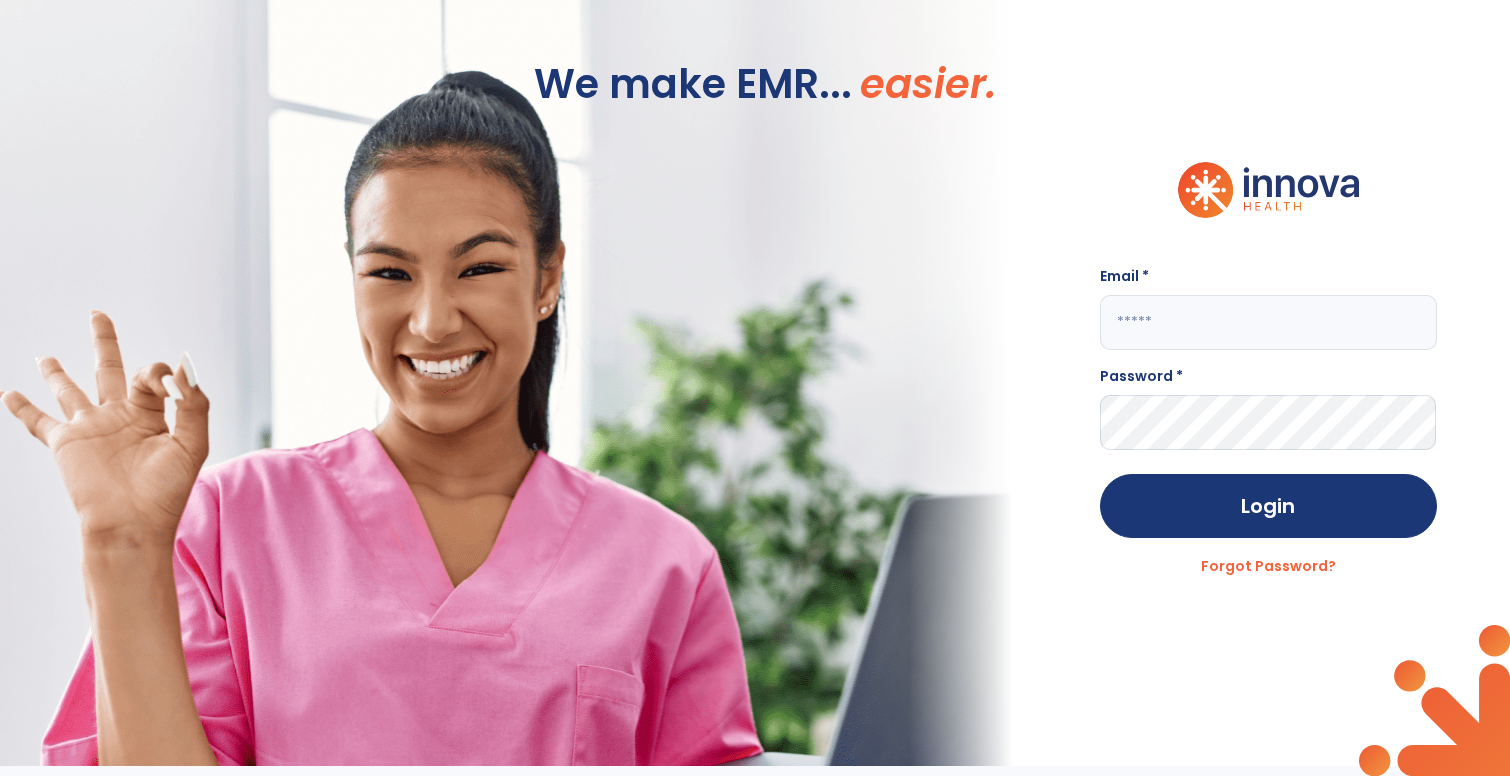 scroll, scrollTop: 0, scrollLeft: 0, axis: both 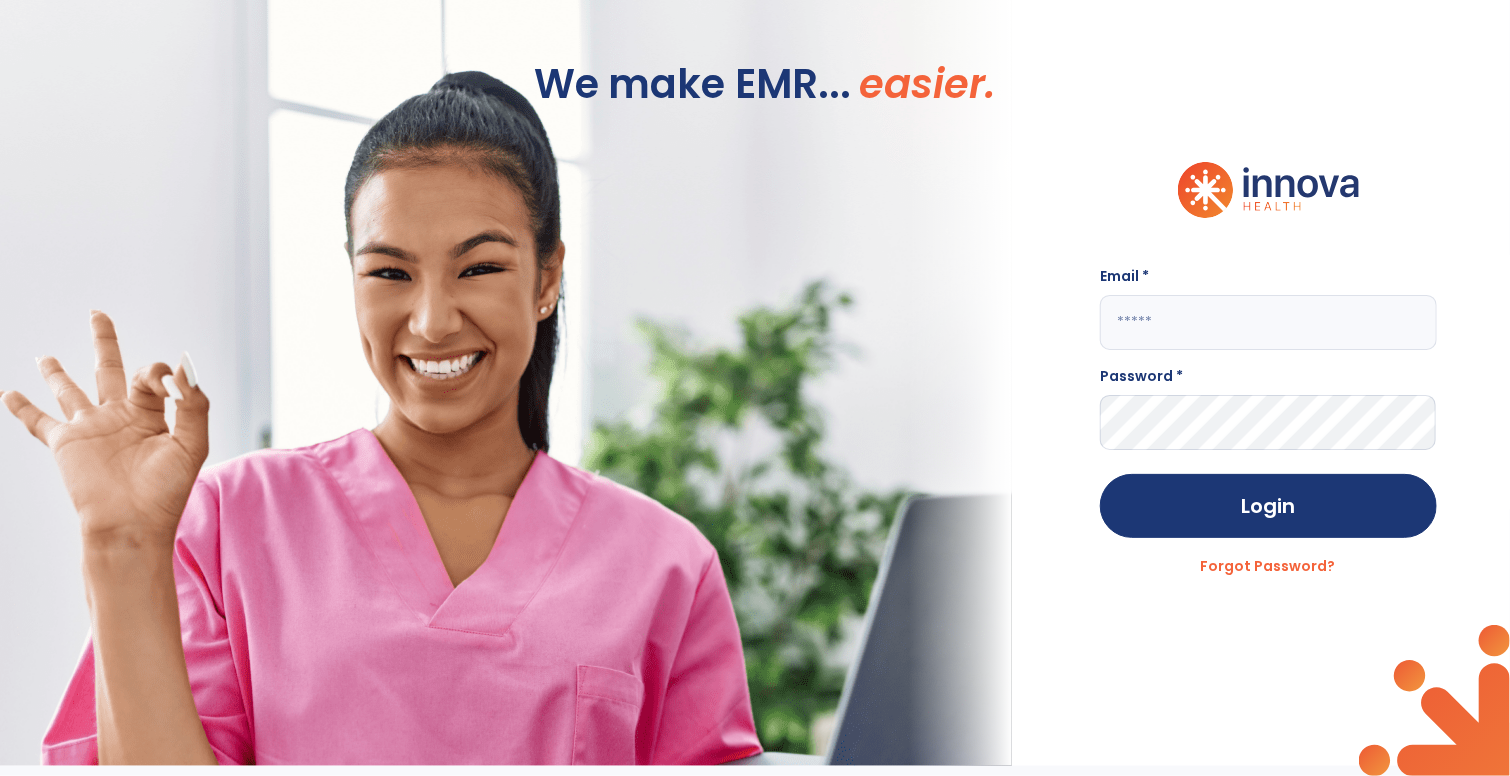 click 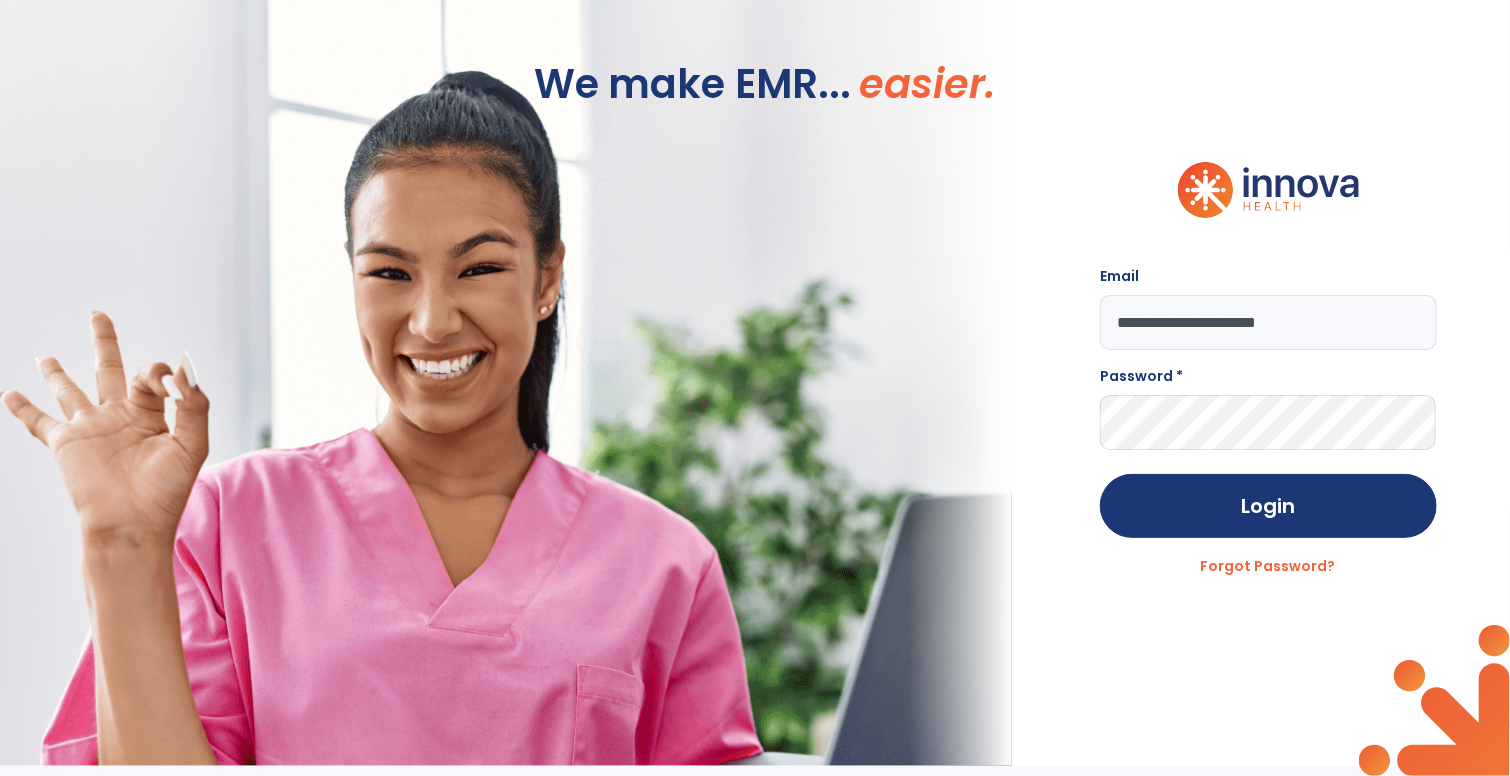 type on "**********" 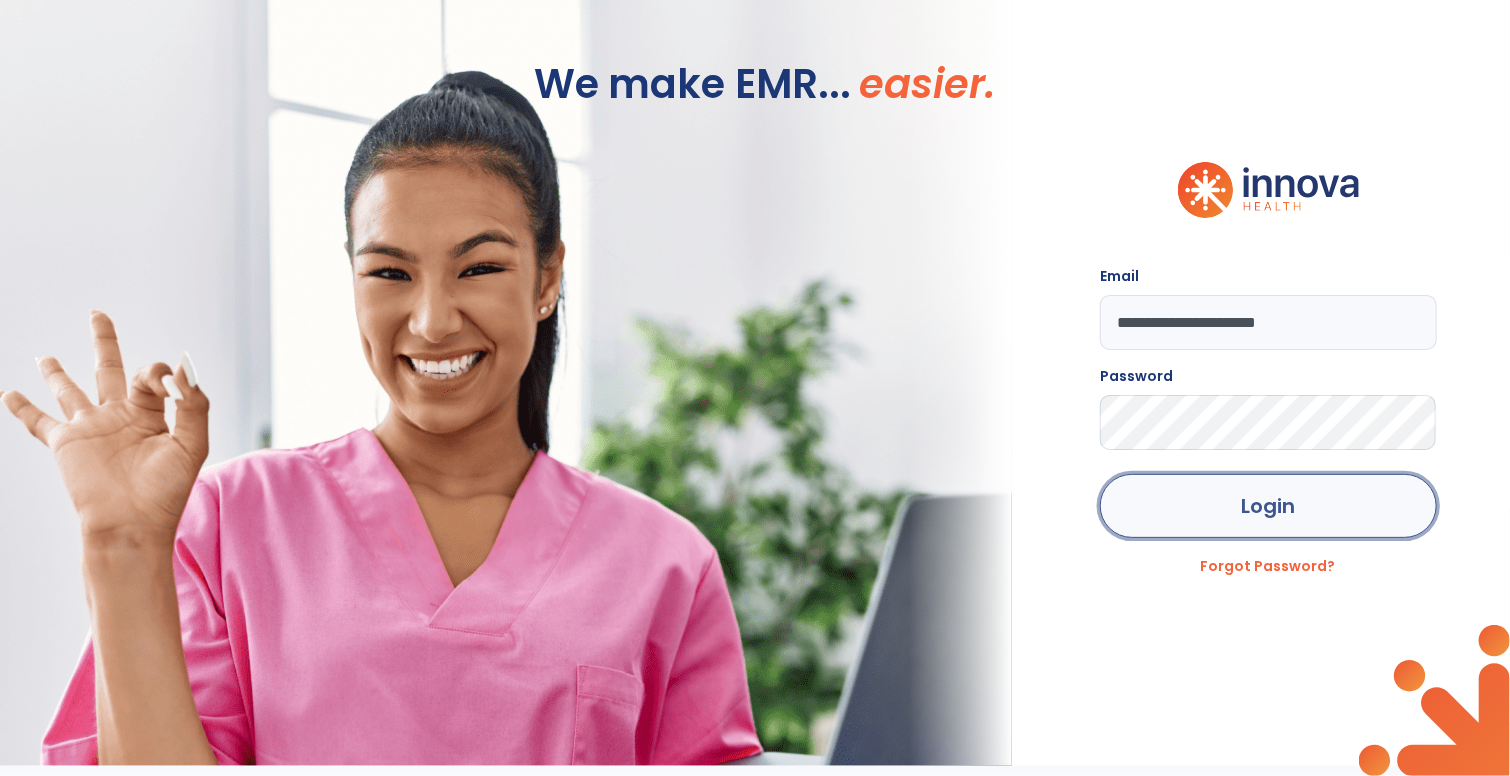 click on "Login" 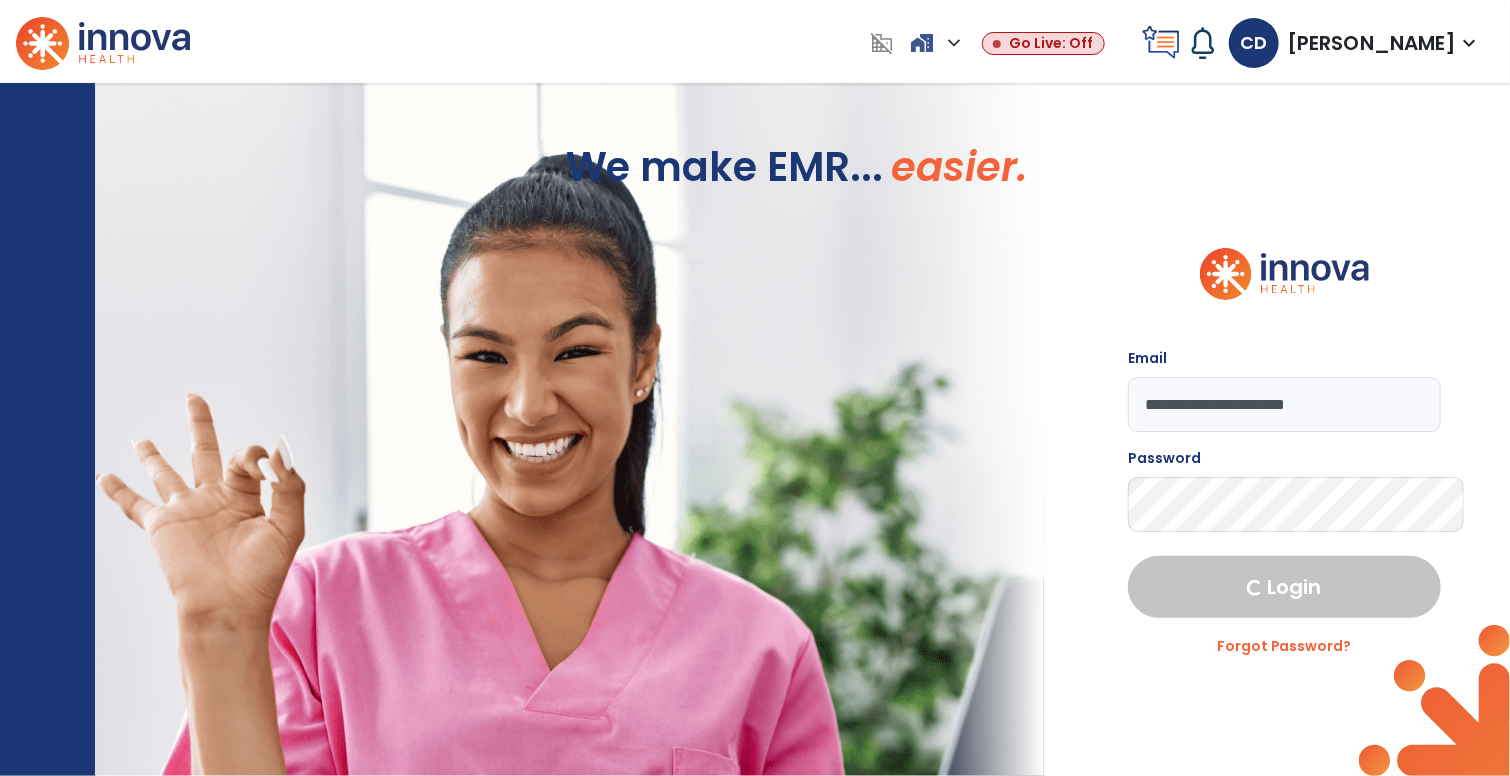 select on "***" 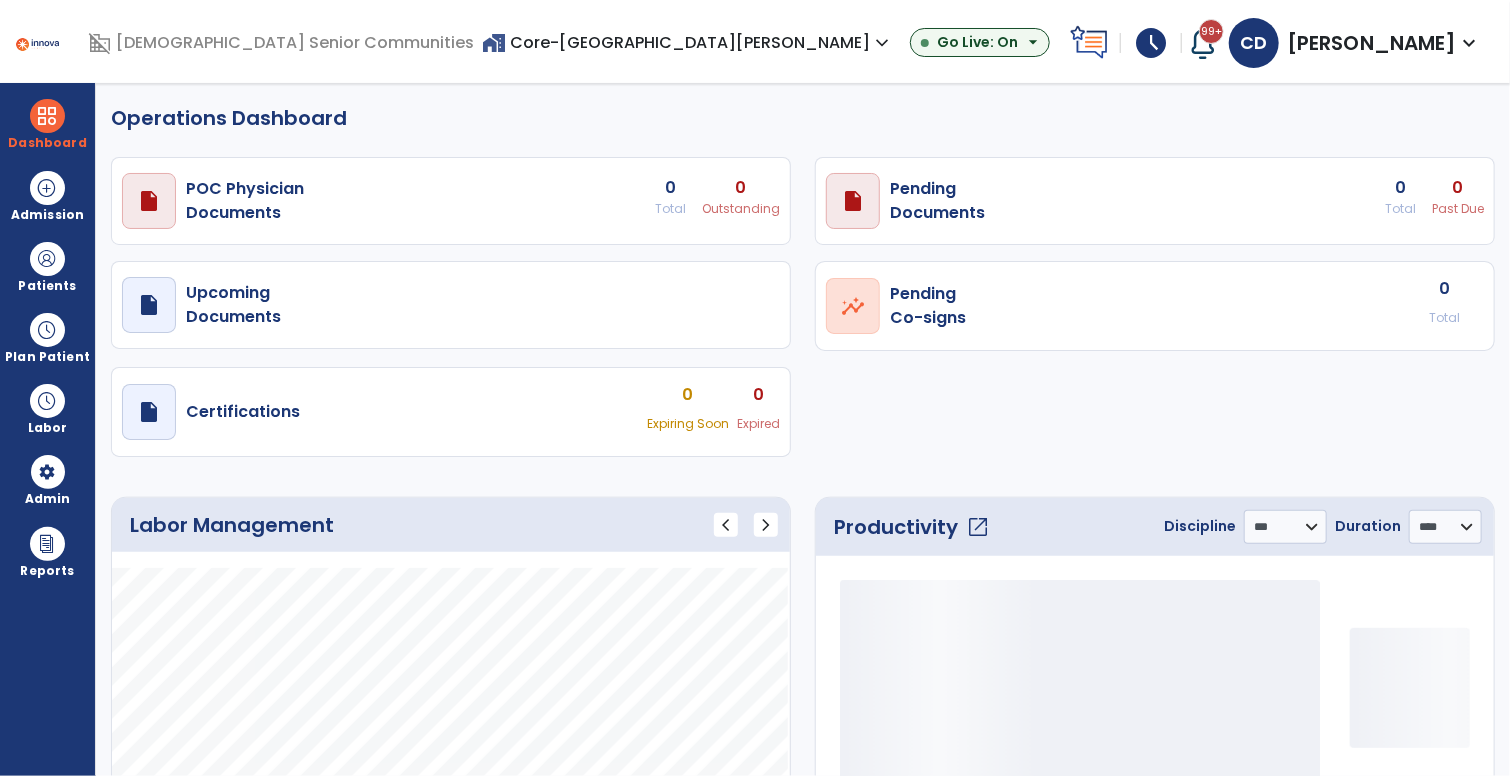 select on "***" 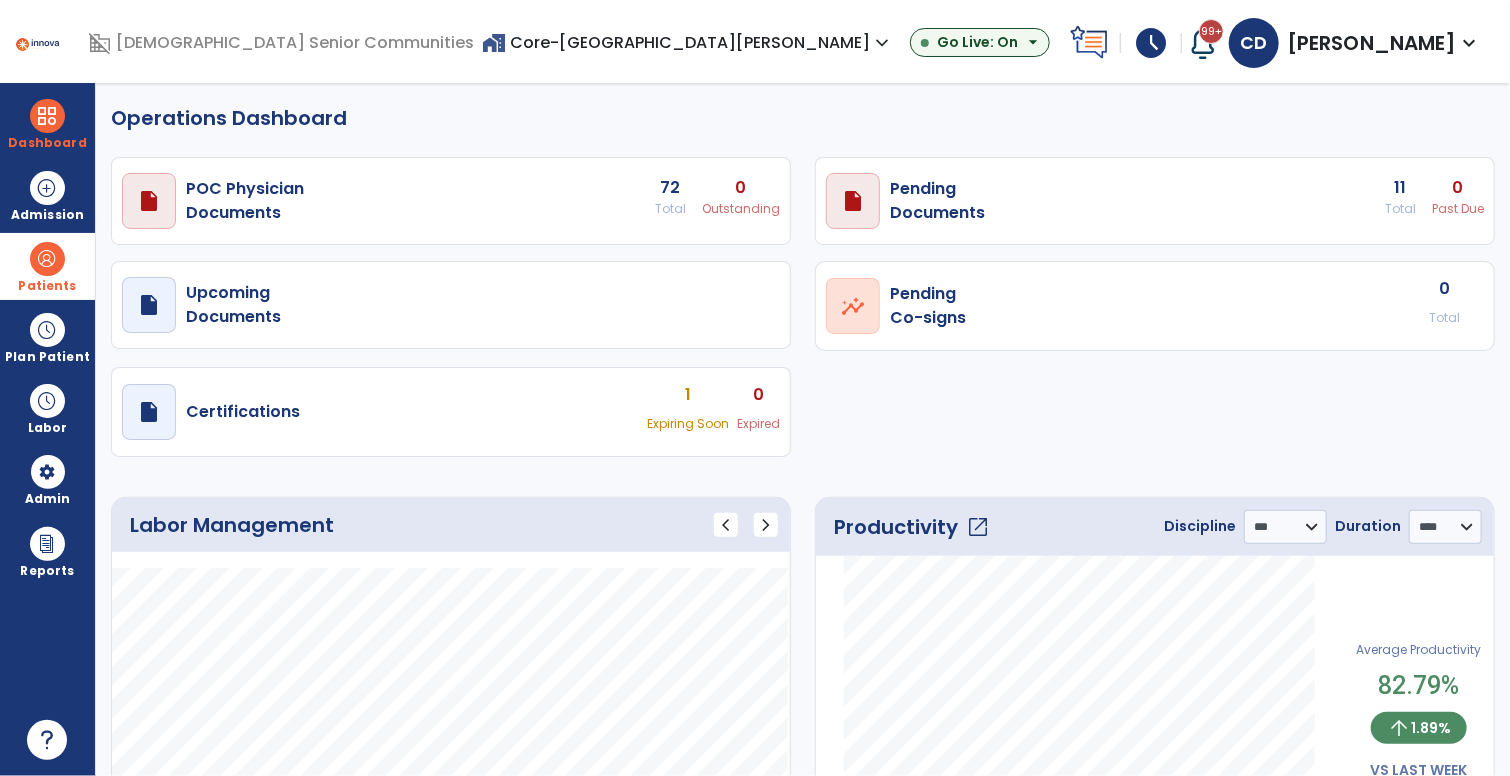 click at bounding box center [47, 259] 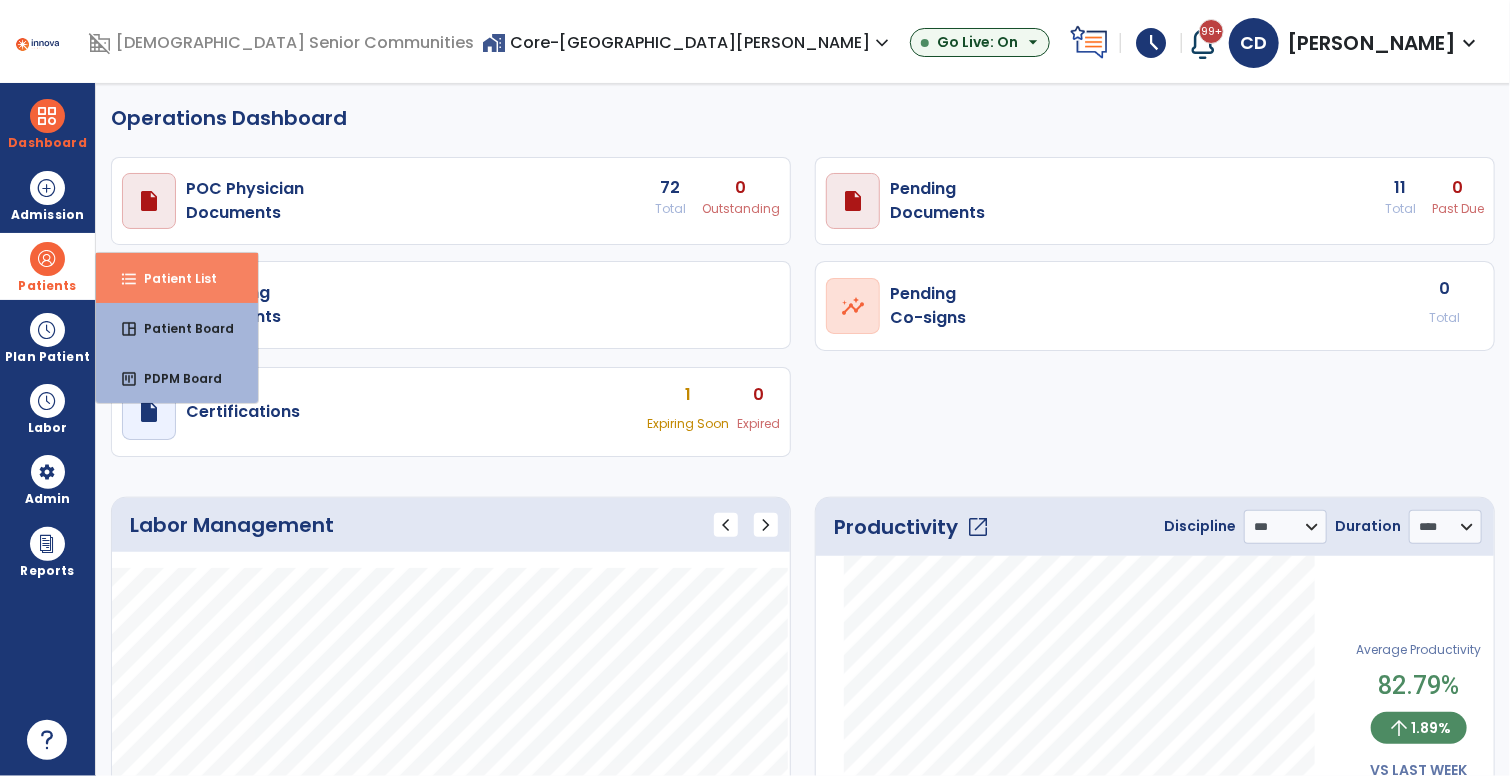 click on "Patient List" at bounding box center [172, 278] 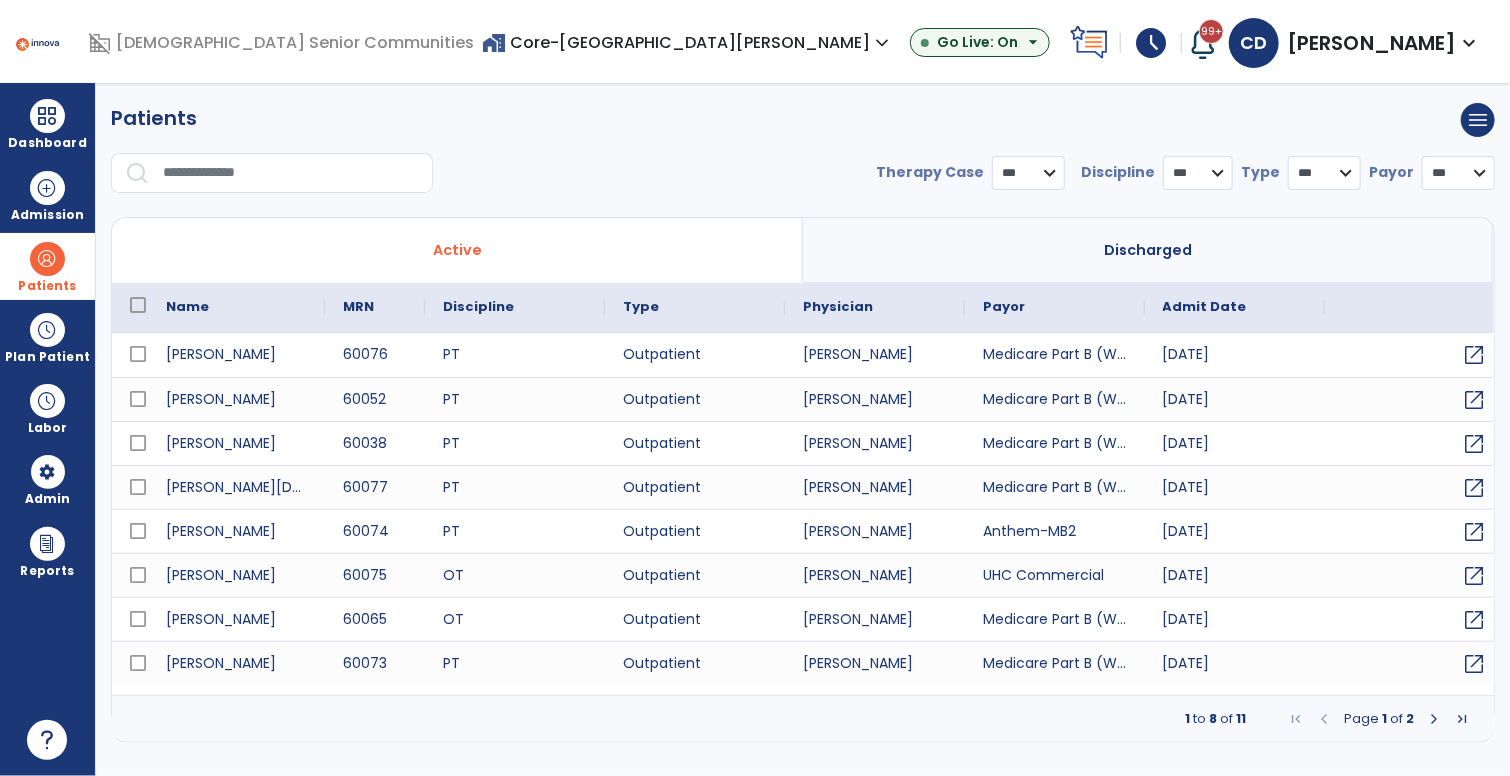 select on "***" 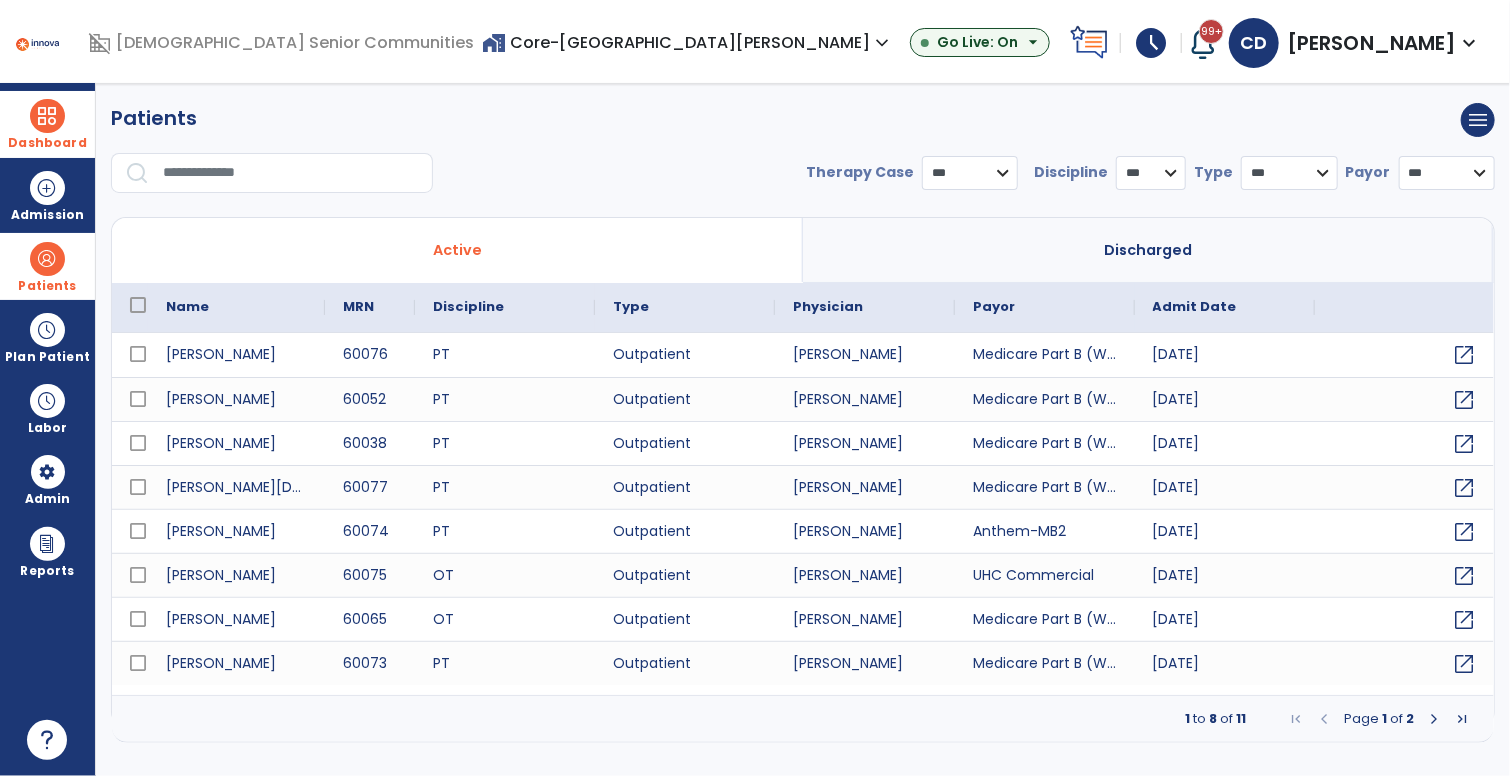 click at bounding box center [47, 116] 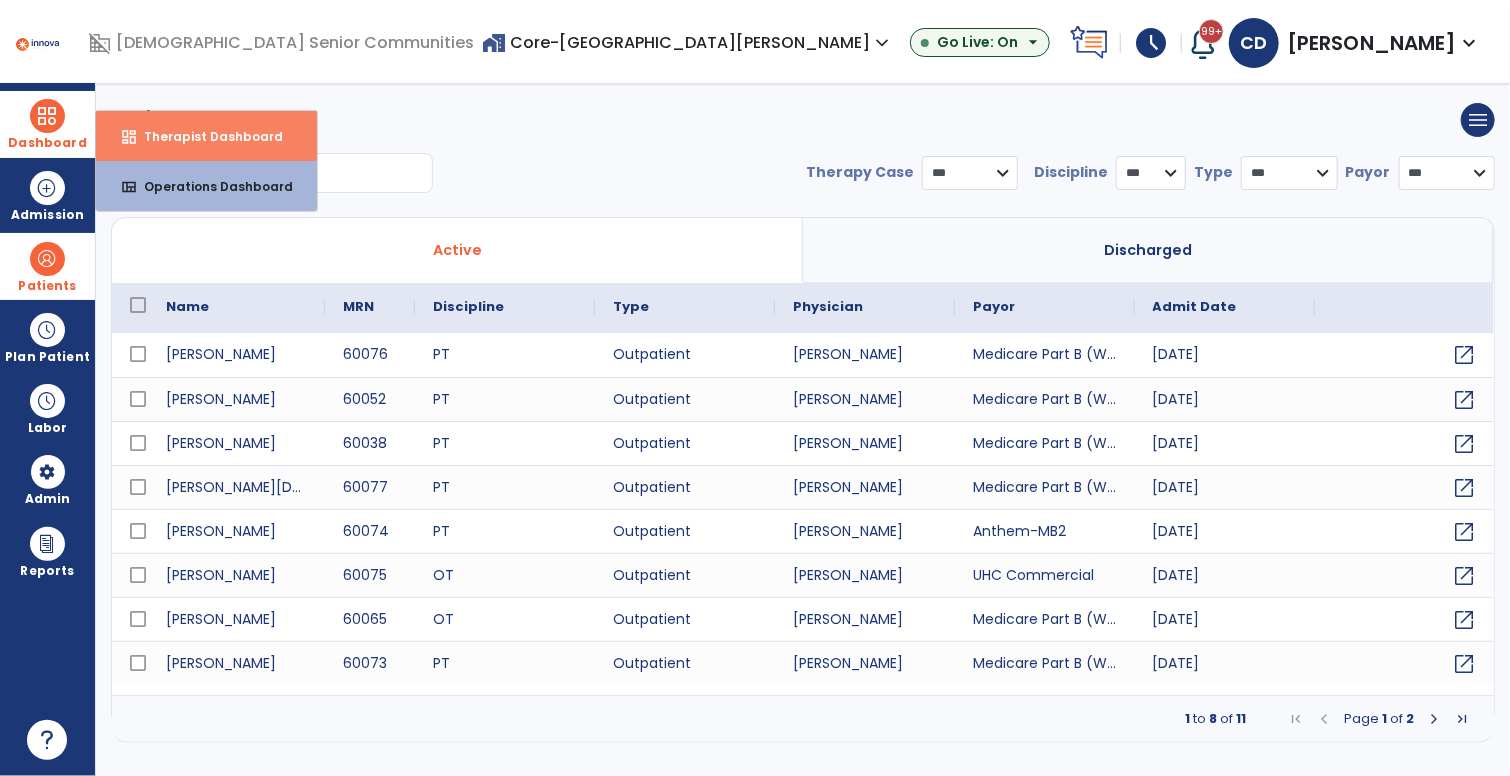 click on "Therapist Dashboard" at bounding box center [205, 136] 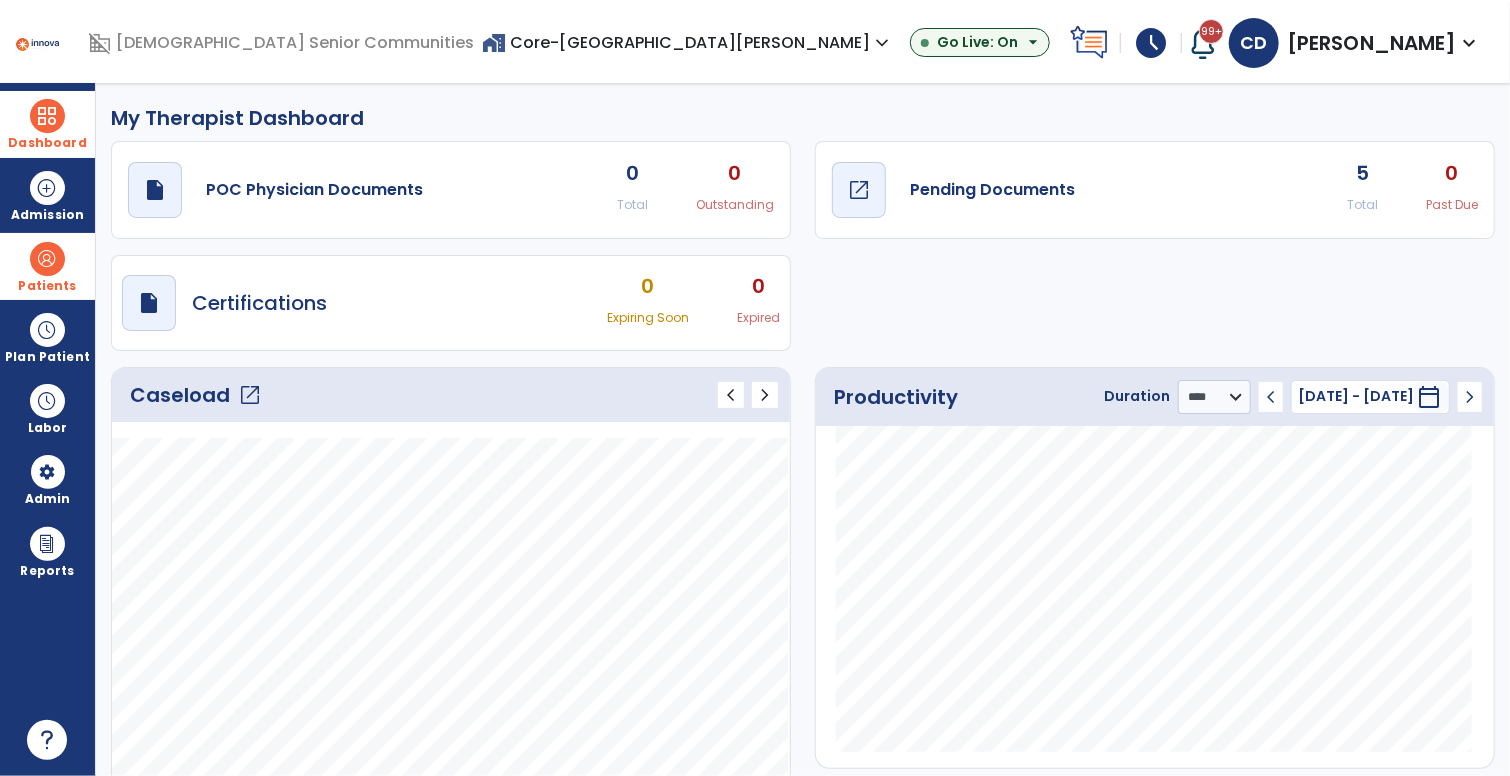 click on "Pending Documents" 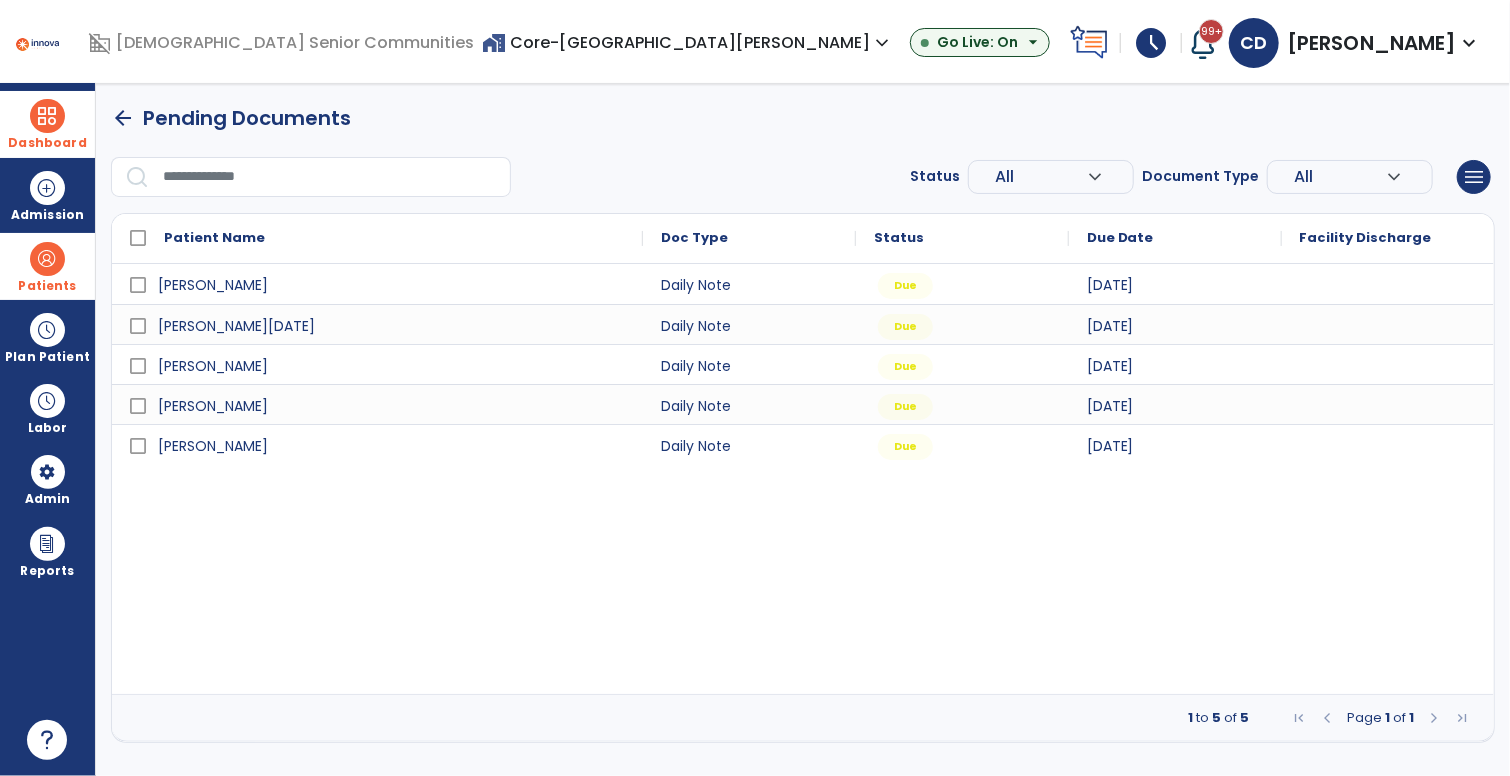click on "expand_more" at bounding box center [882, 43] 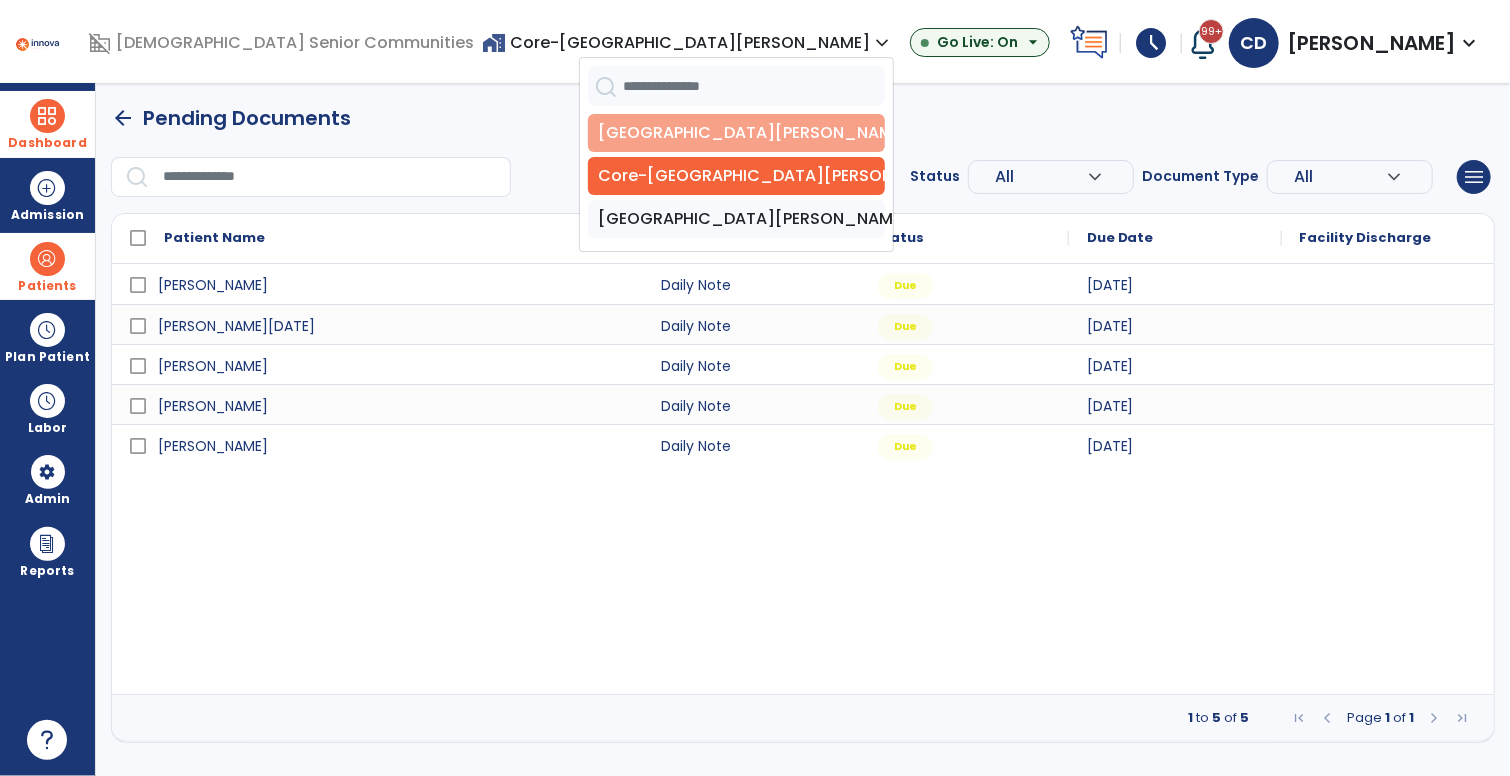 click on "[GEOGRAPHIC_DATA][PERSON_NAME]" at bounding box center [736, 133] 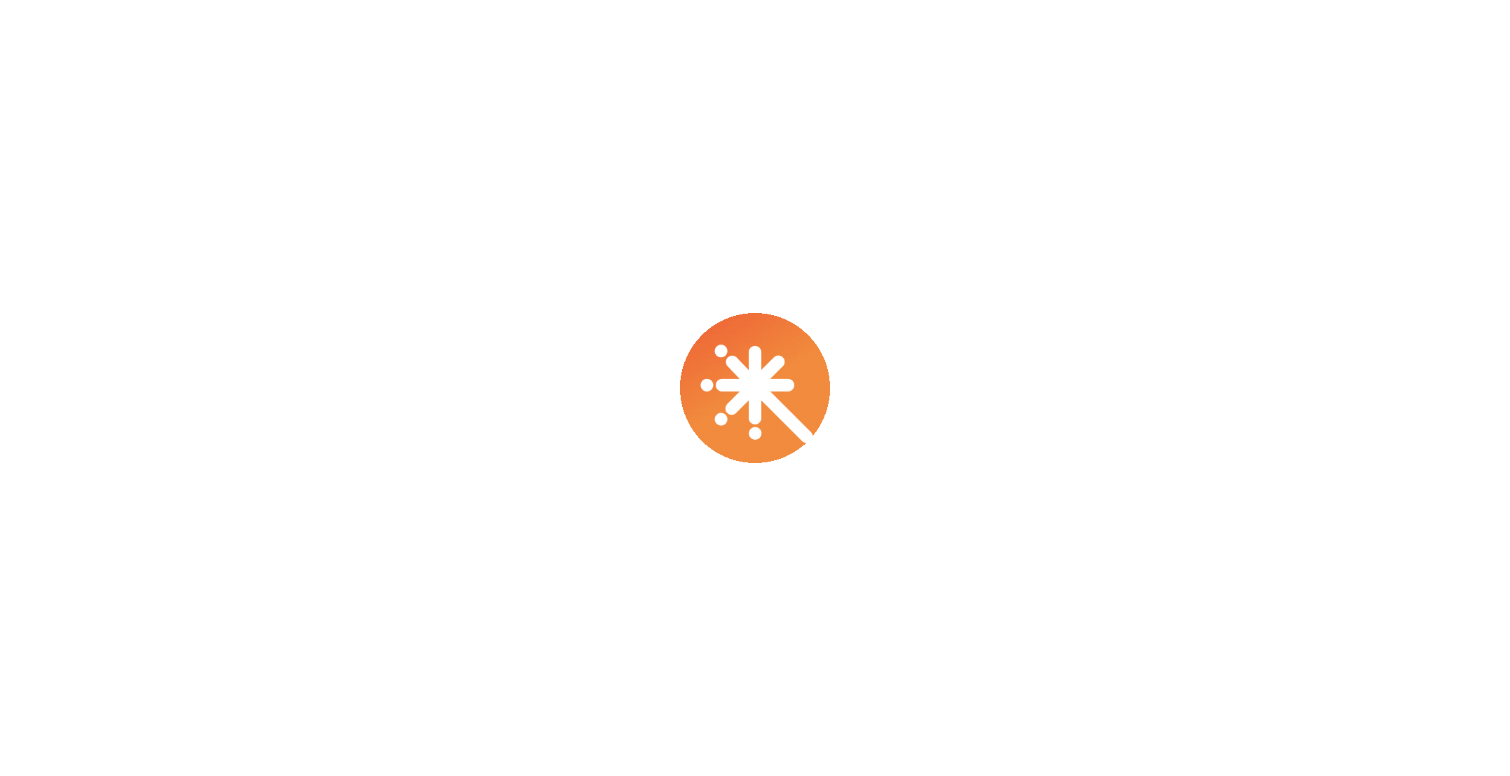 scroll, scrollTop: 0, scrollLeft: 0, axis: both 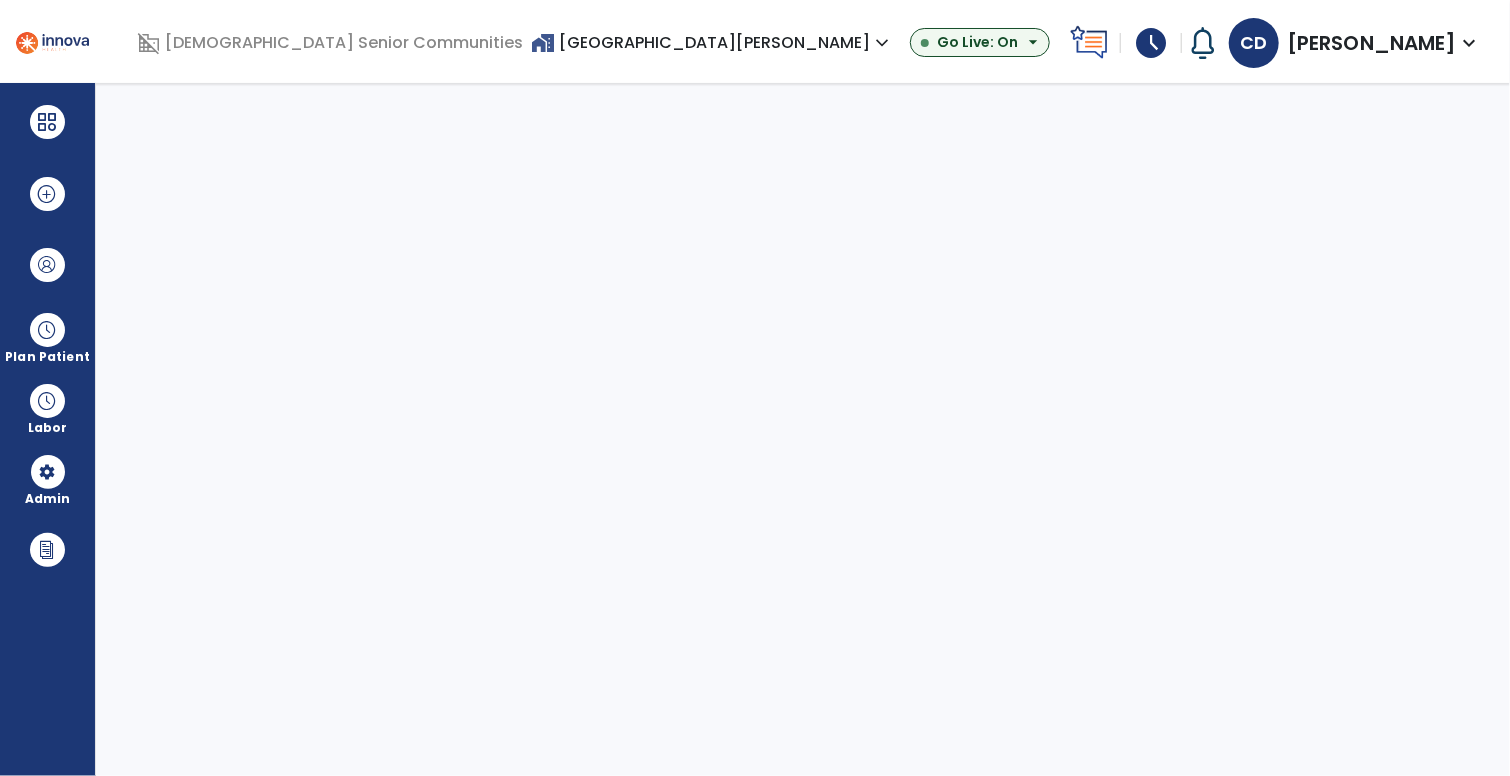 select on "***" 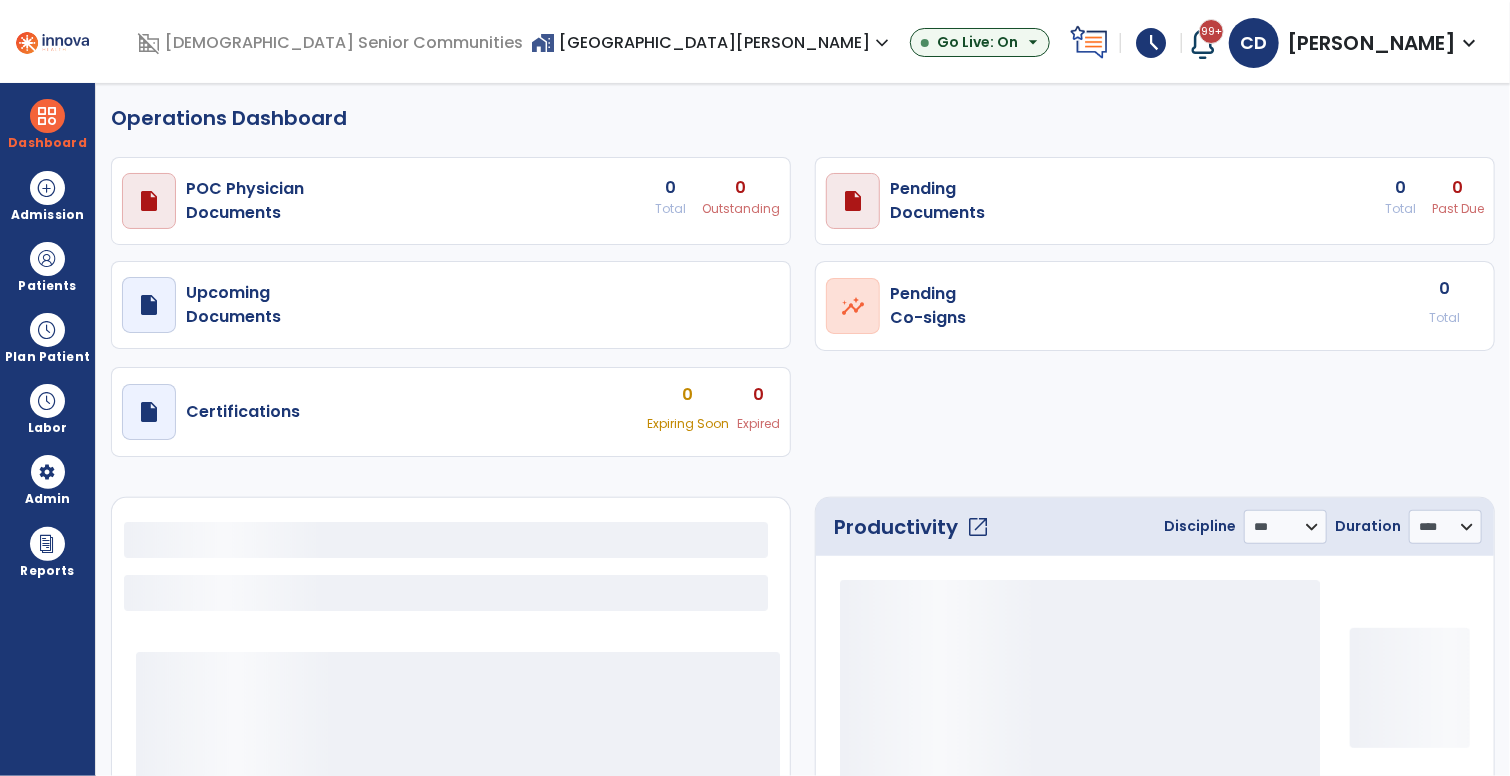 select on "***" 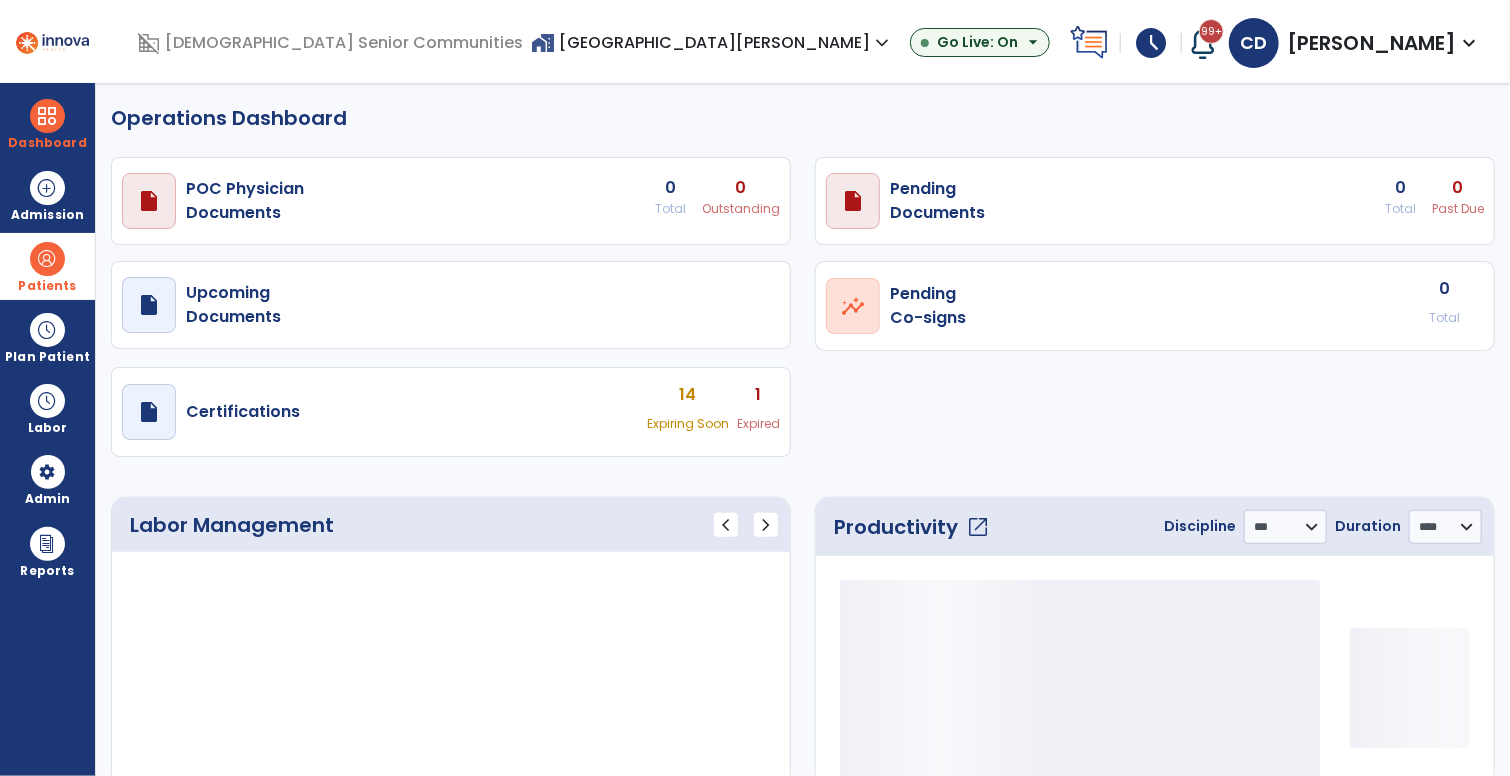 click at bounding box center (47, 259) 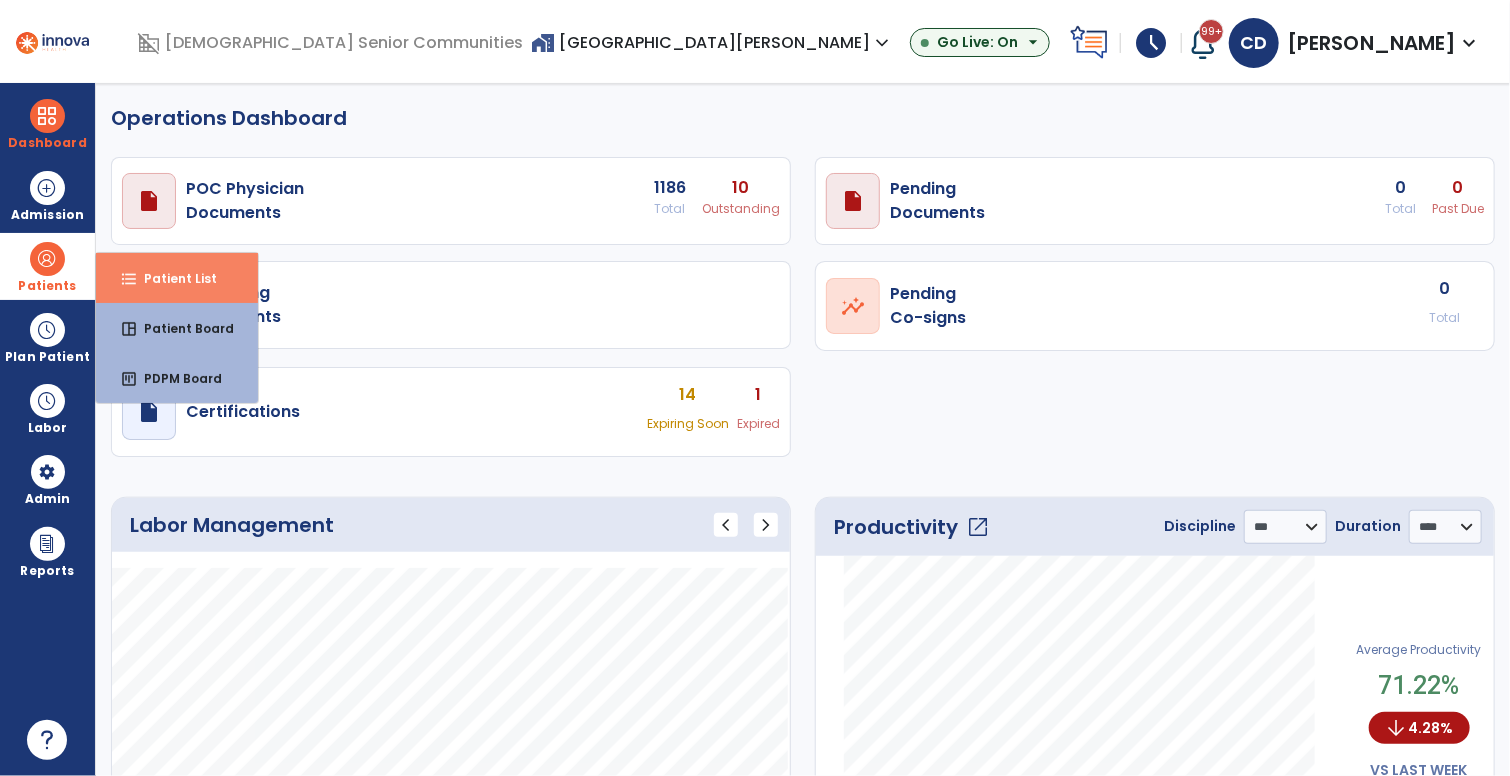 click on "format_list_bulleted  Patient List" at bounding box center (177, 278) 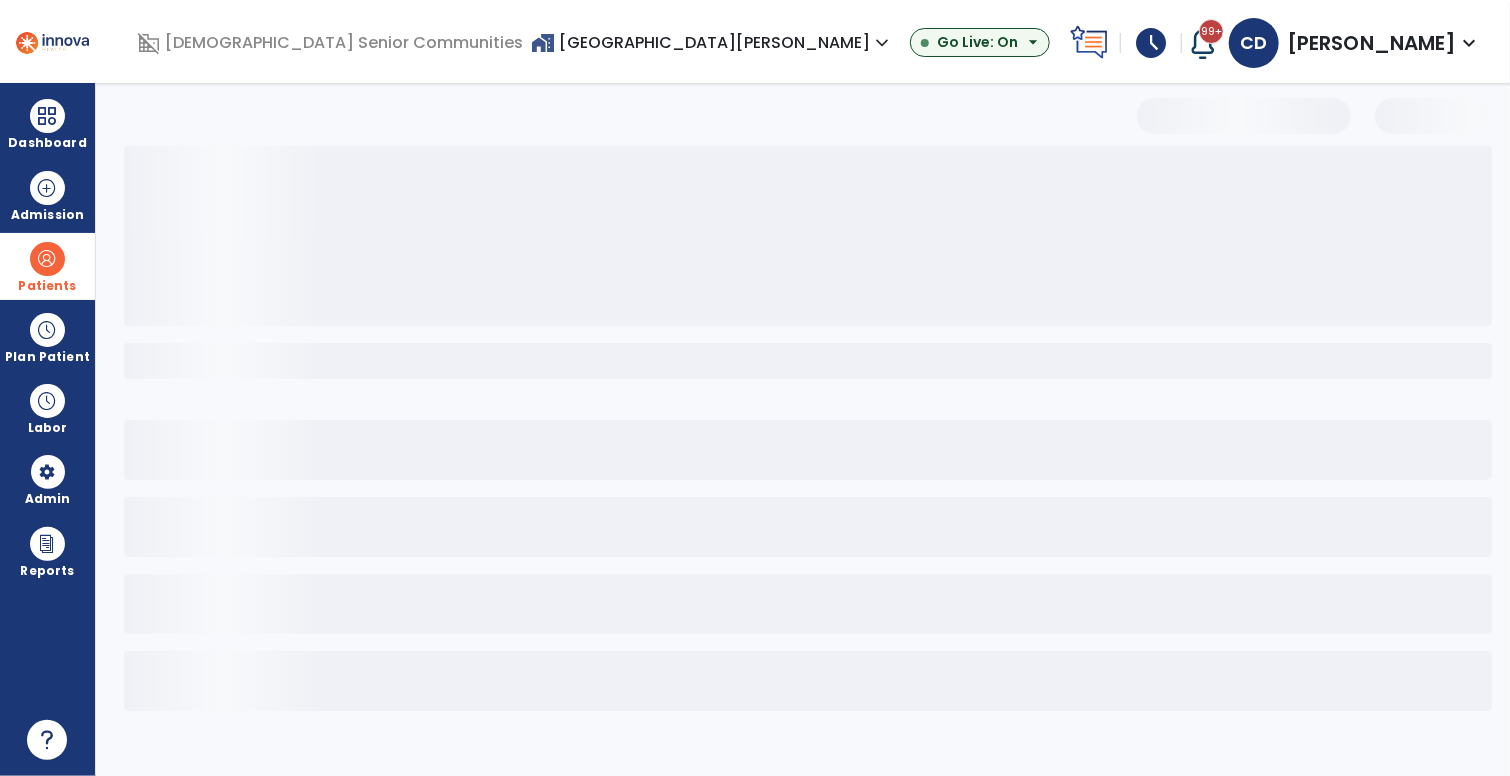 select on "***" 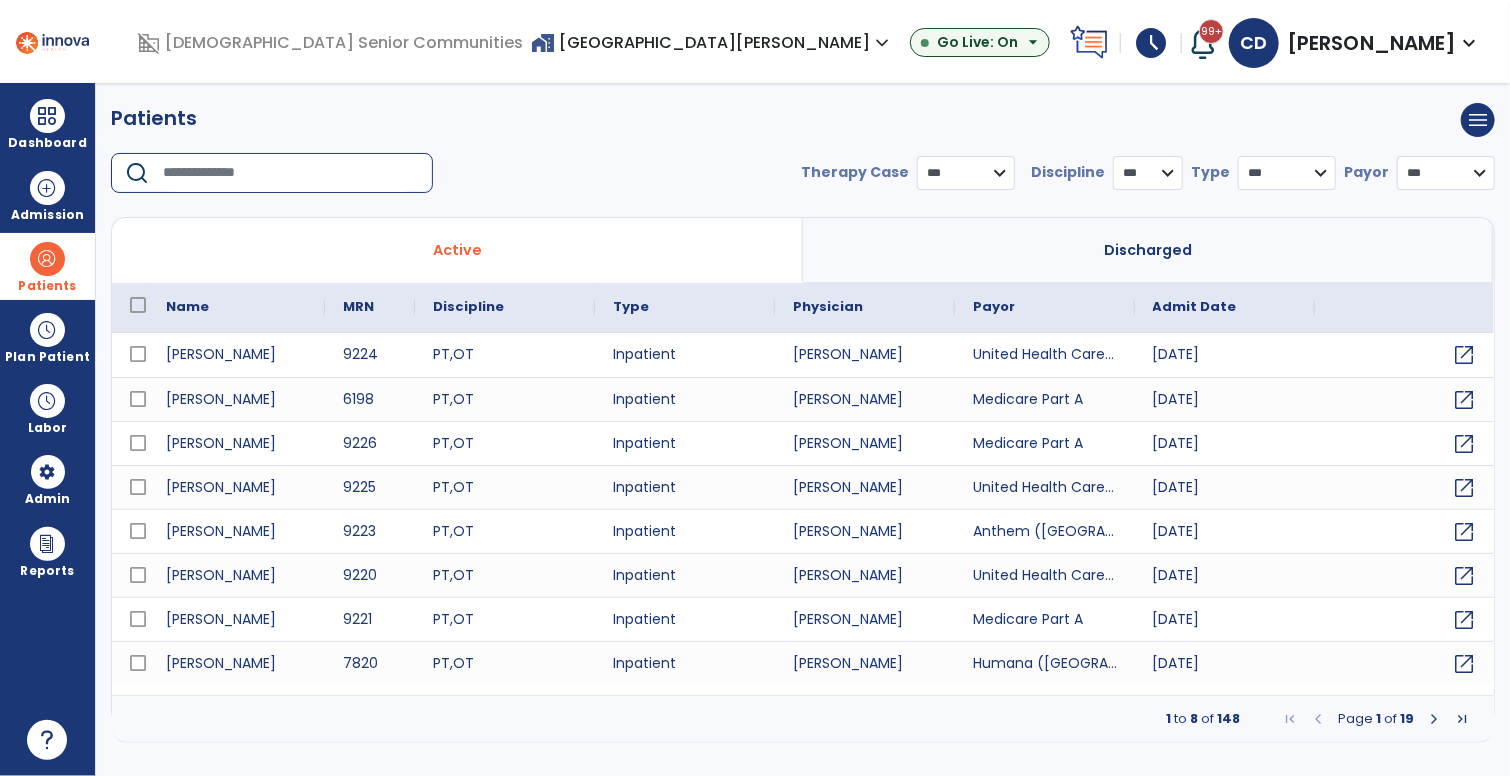 click at bounding box center (291, 173) 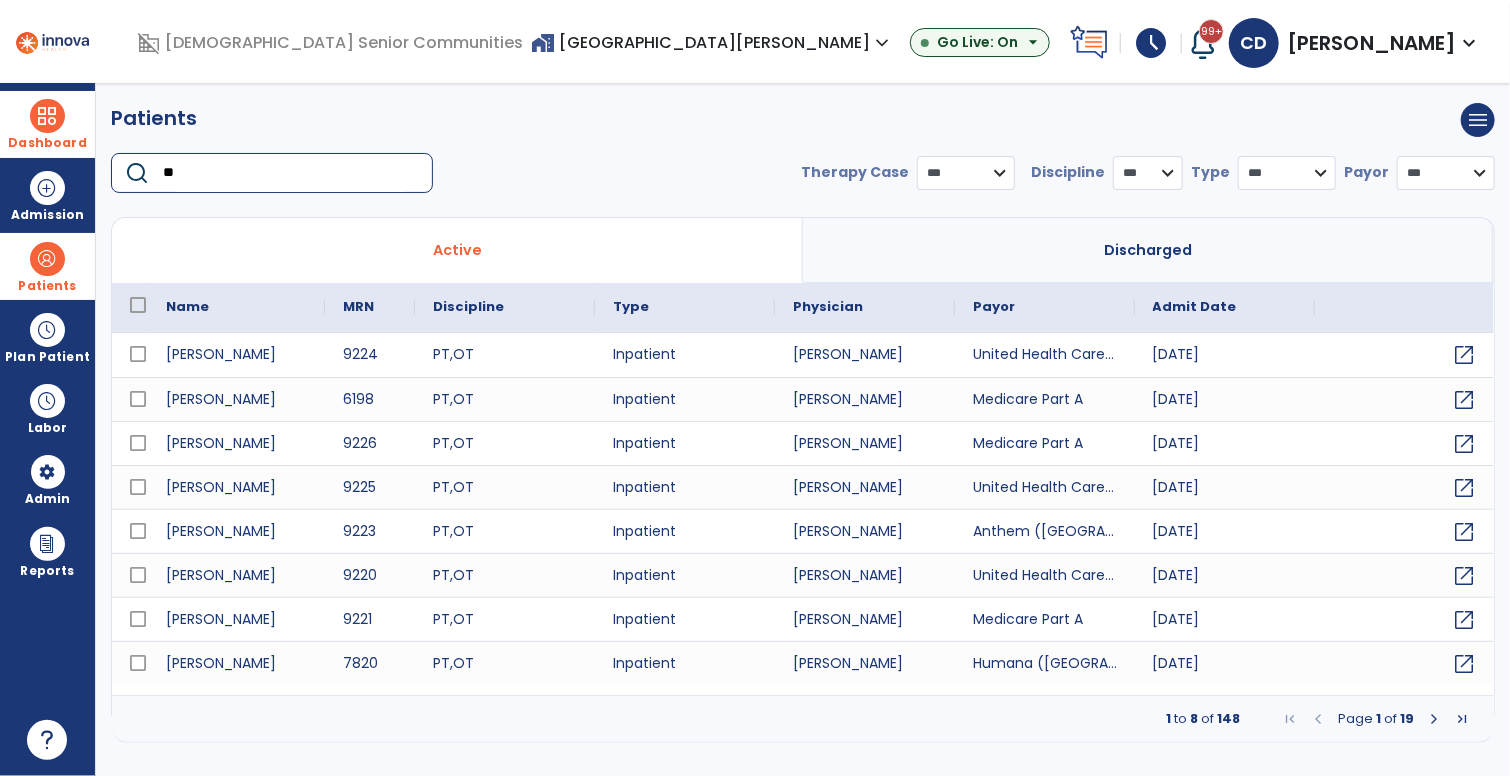type on "**" 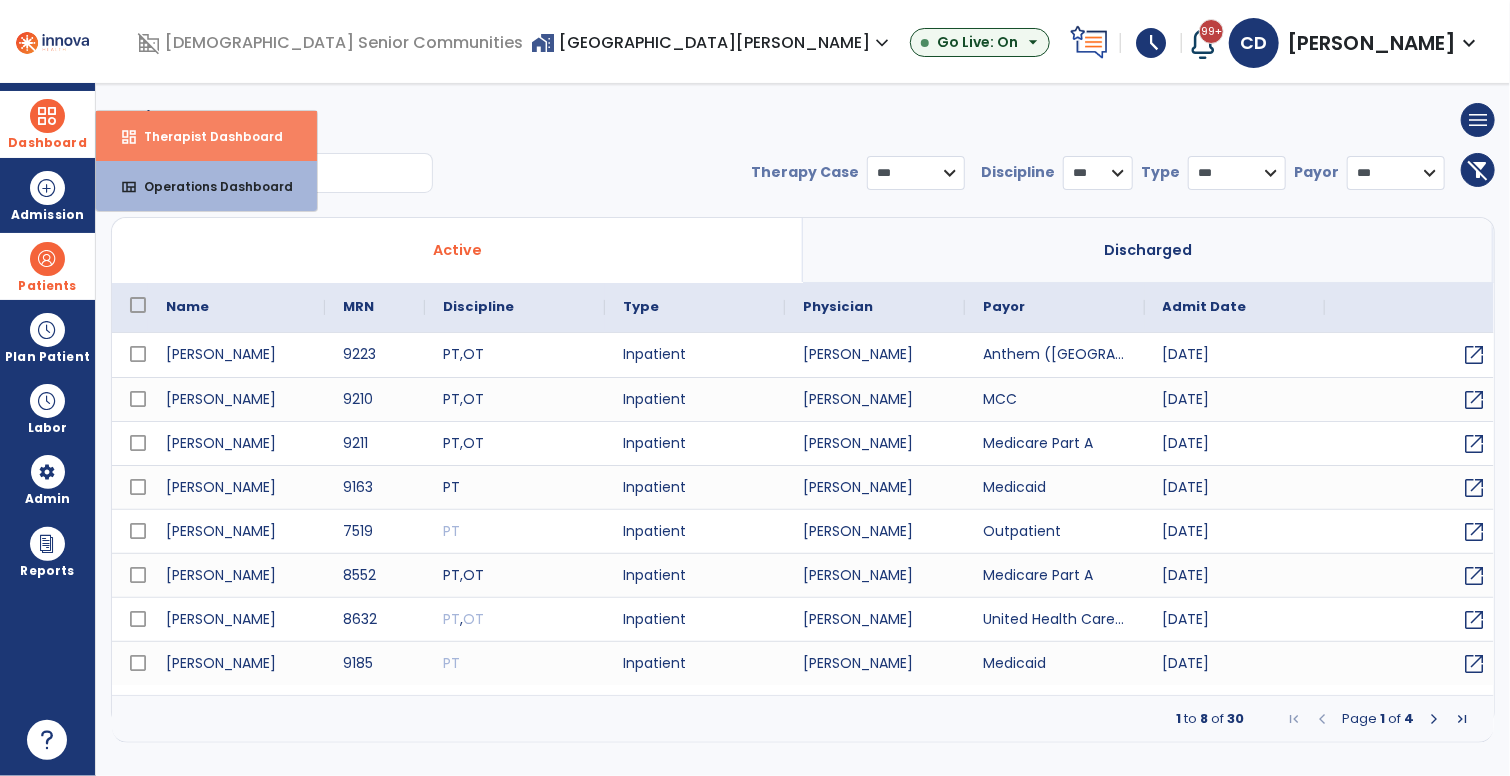 click on "Therapist Dashboard" at bounding box center (205, 136) 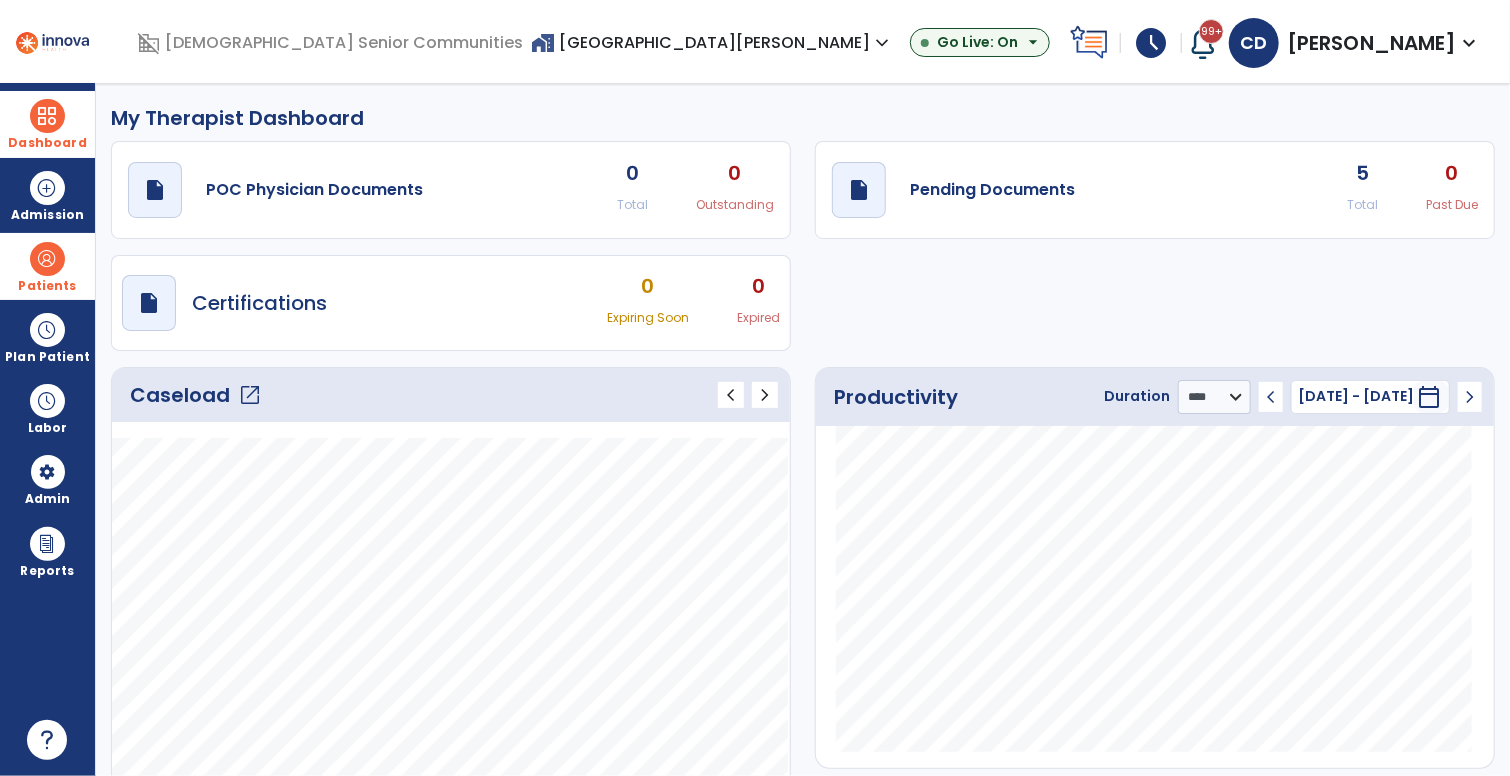 click on "draft   open_in_new  Pending Documents 5 Total 0 Past Due" 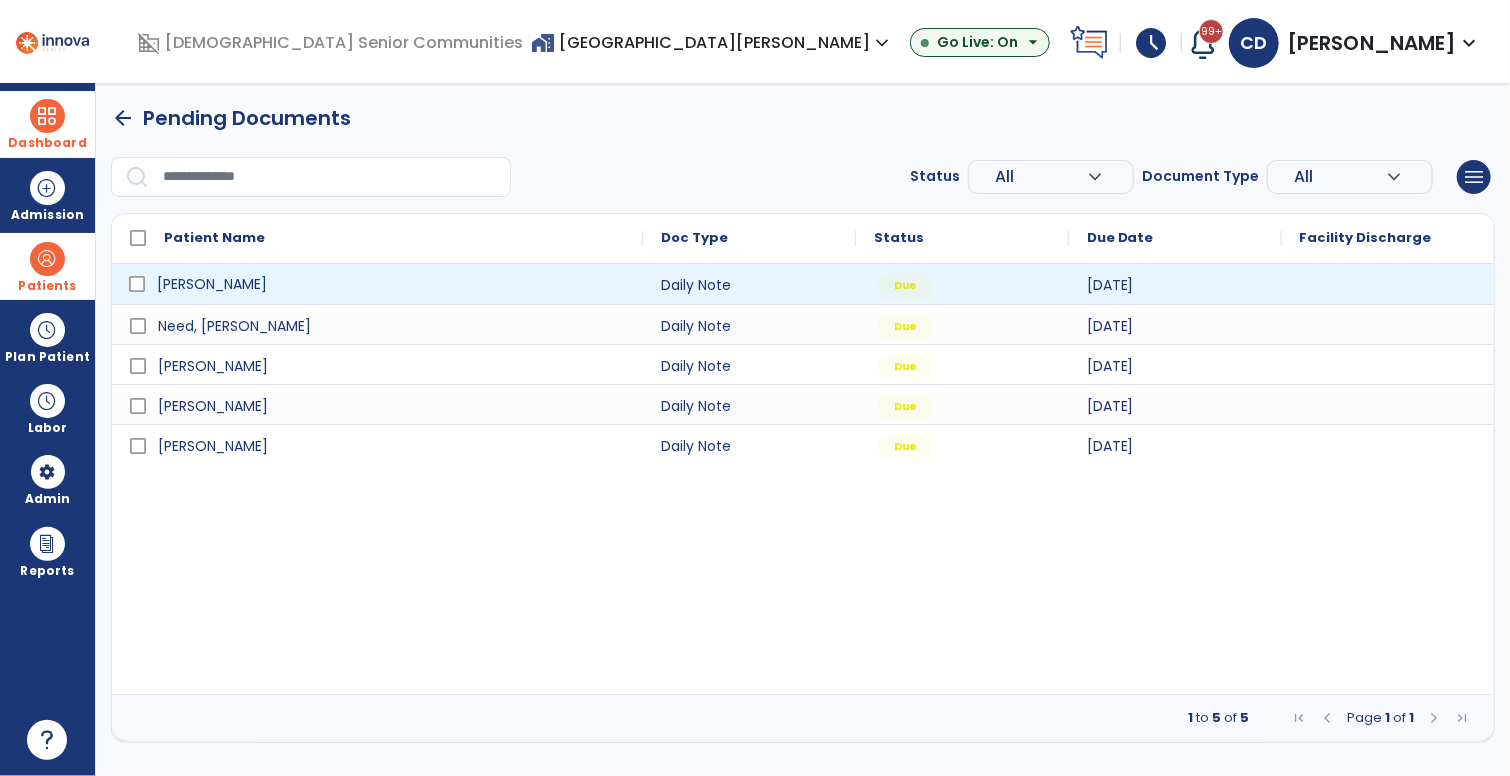 click on "[PERSON_NAME]" at bounding box center [391, 284] 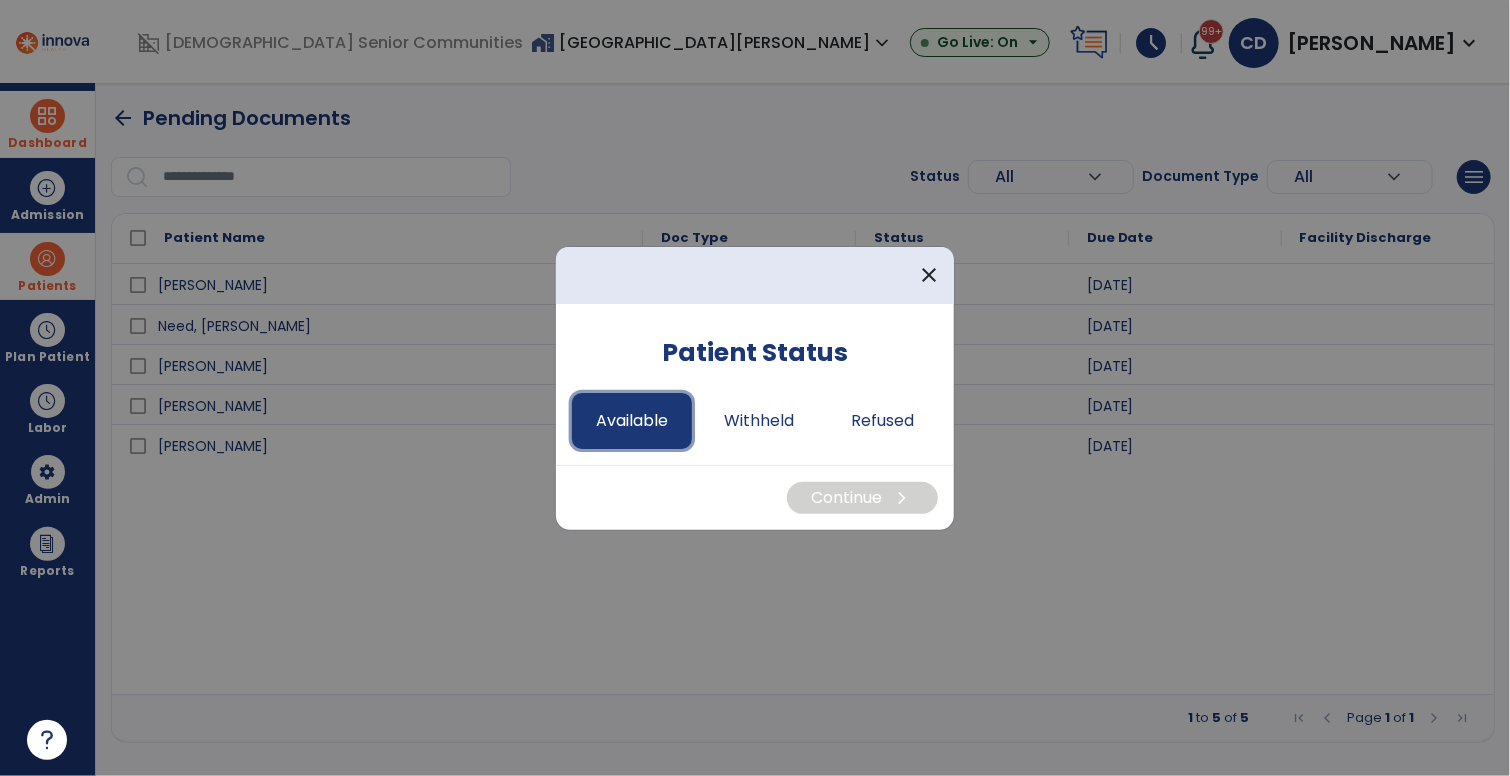 click on "Available" at bounding box center [632, 421] 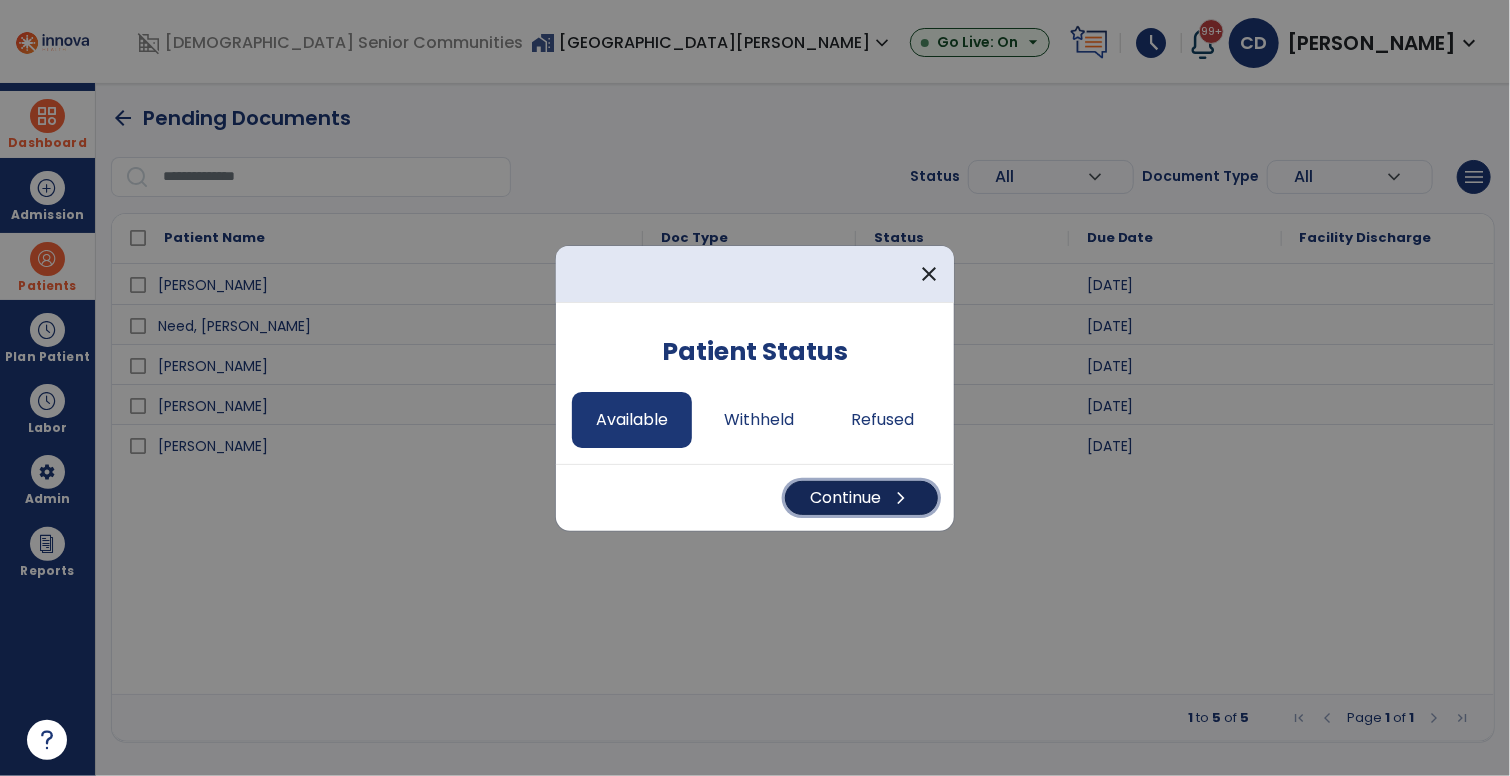 click on "Continue   chevron_right" at bounding box center [861, 498] 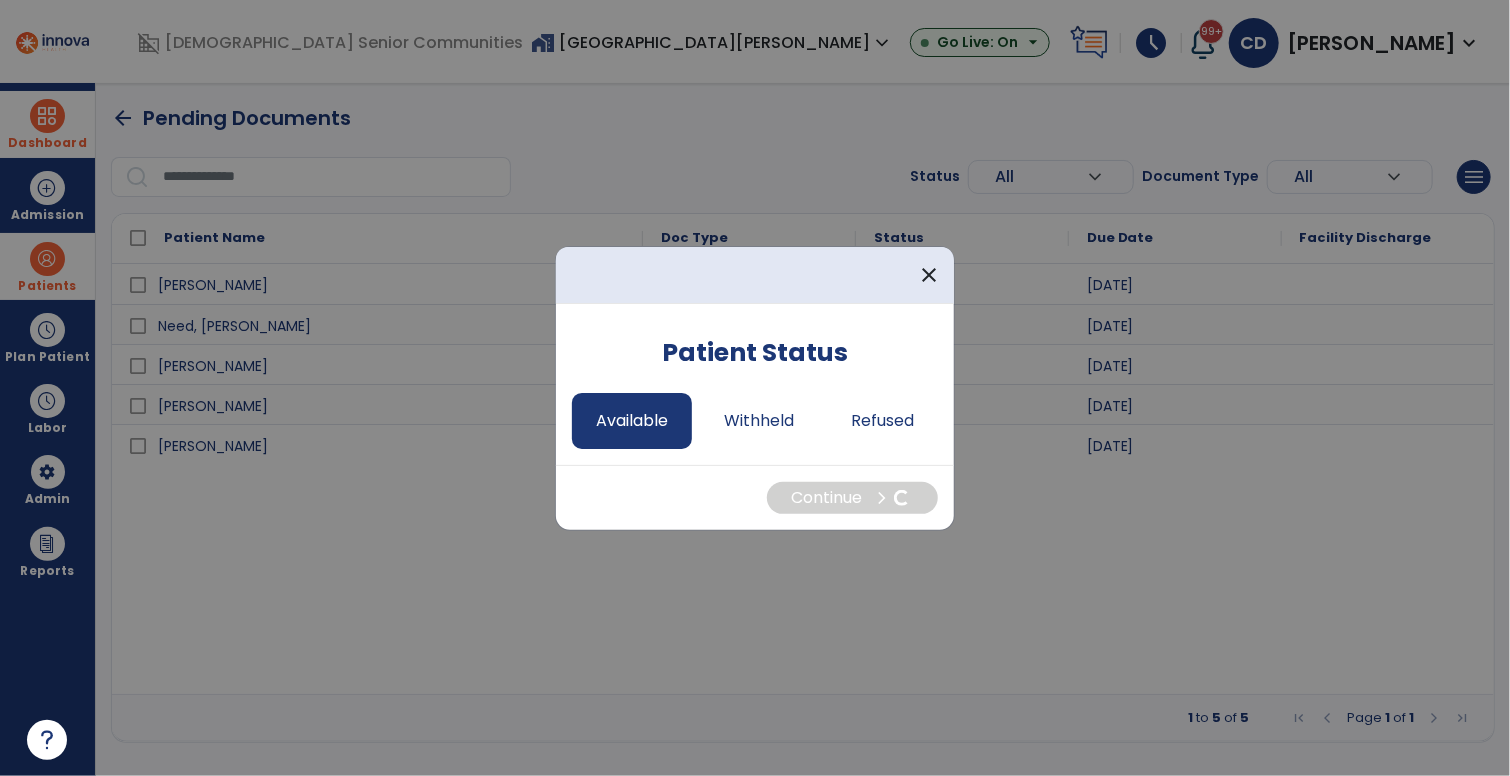 select on "*" 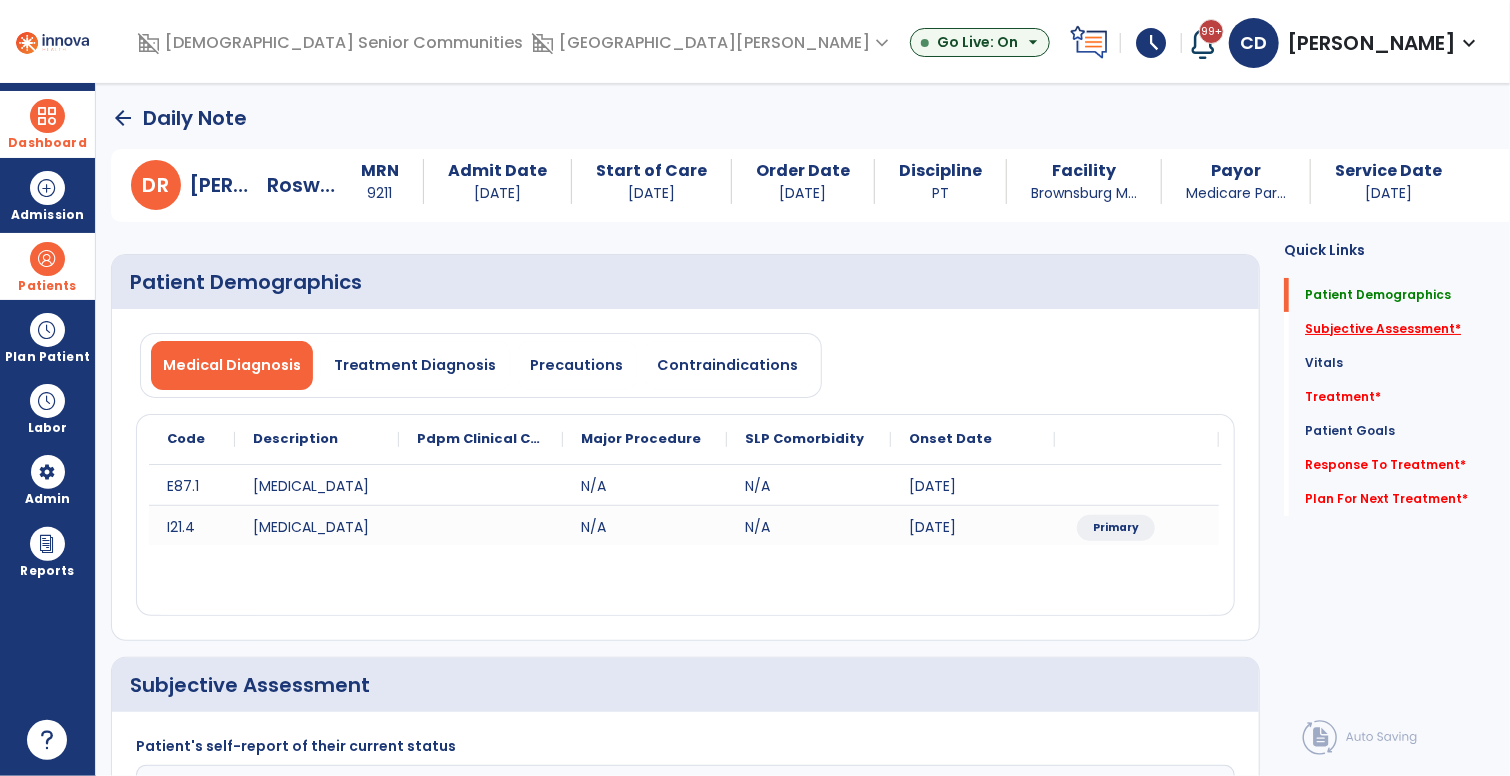 click on "Subjective Assessment   *" 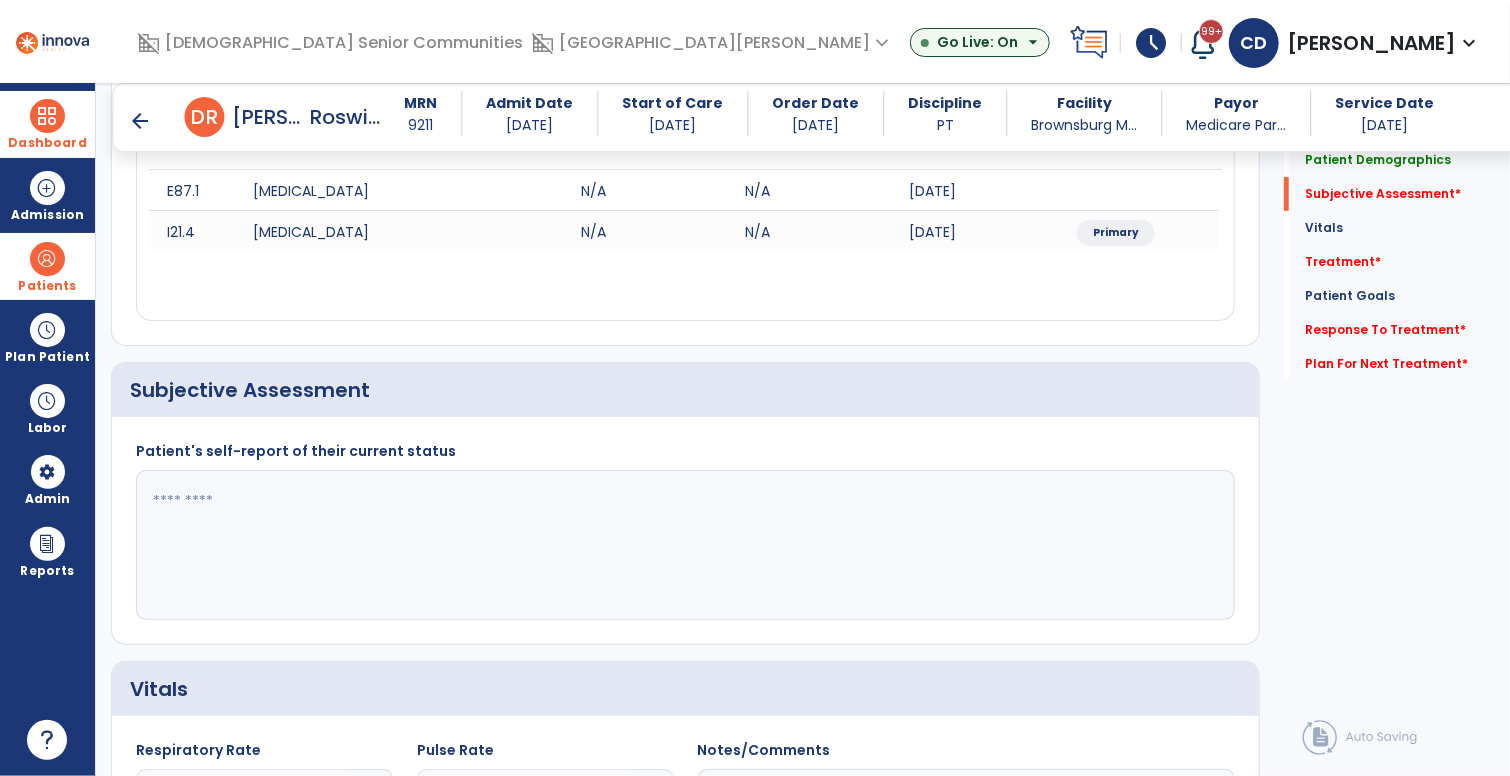 scroll, scrollTop: 368, scrollLeft: 0, axis: vertical 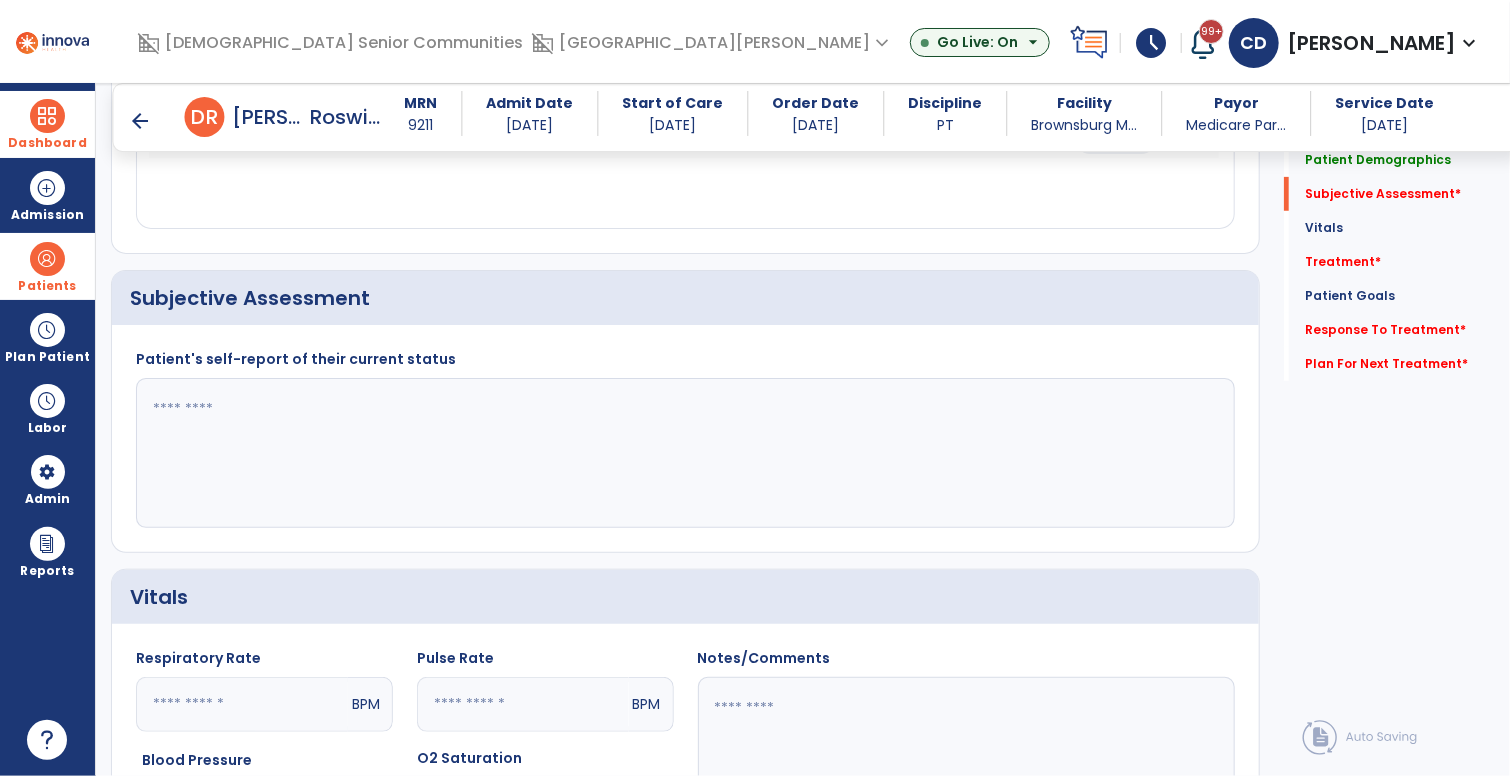 click 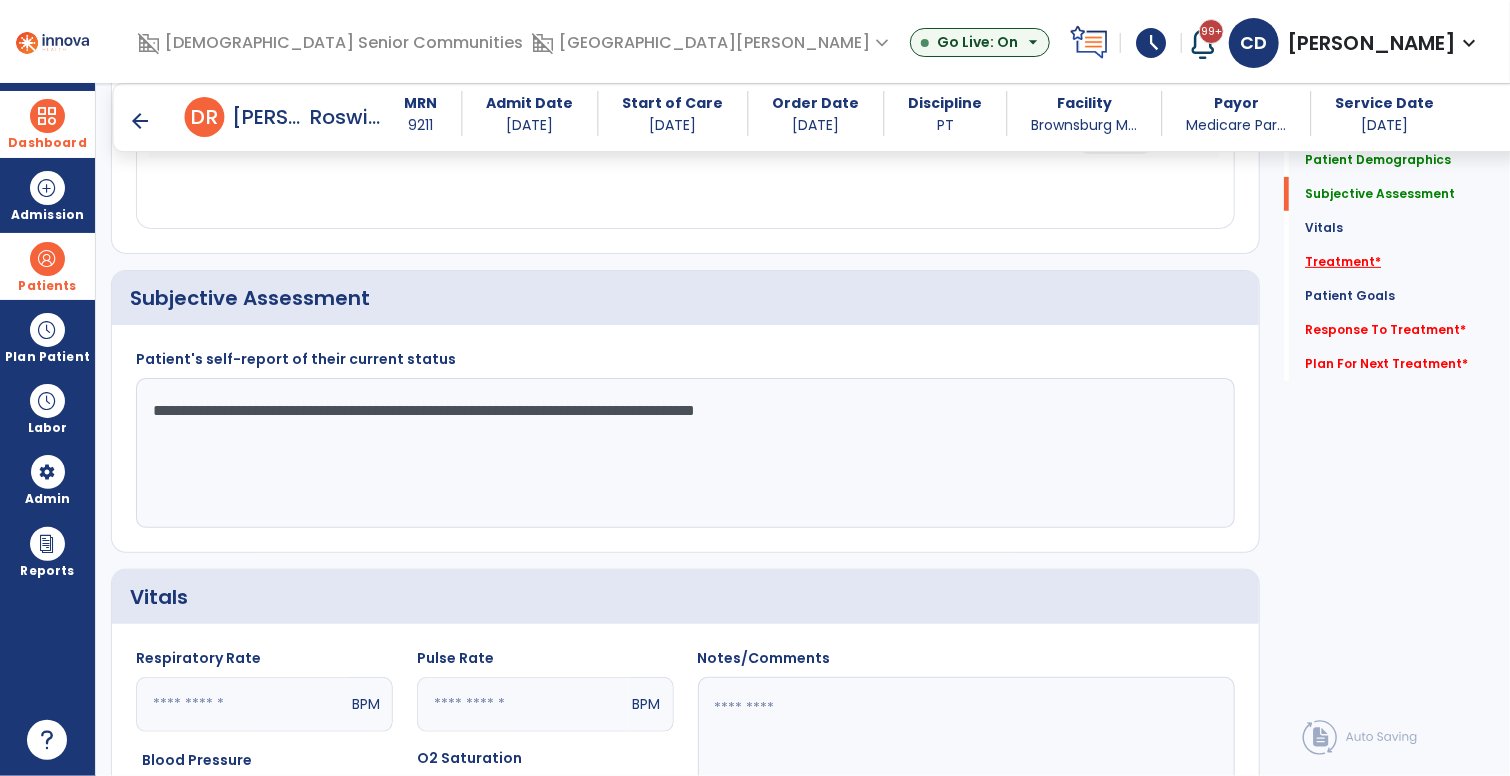 type on "**********" 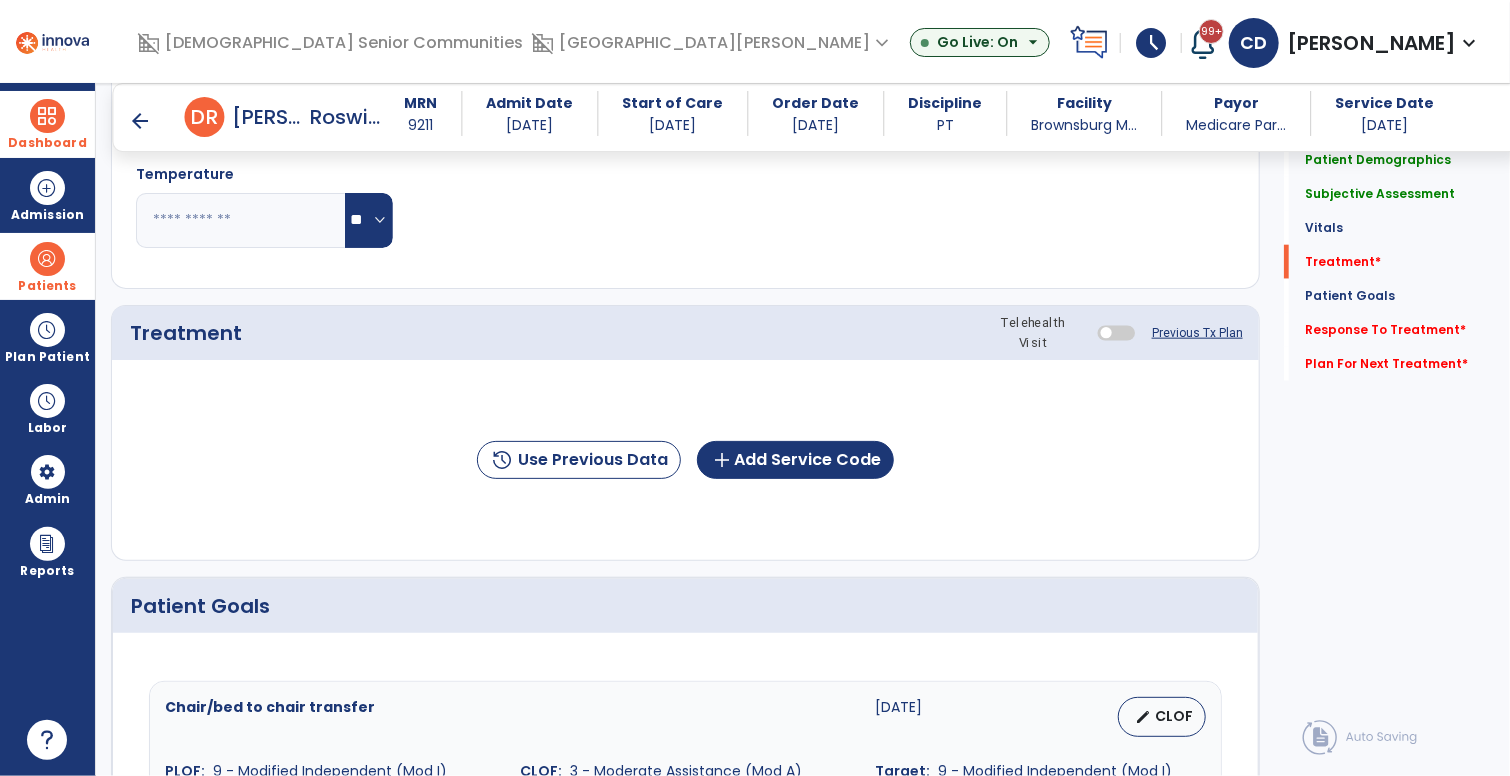 scroll, scrollTop: 1056, scrollLeft: 0, axis: vertical 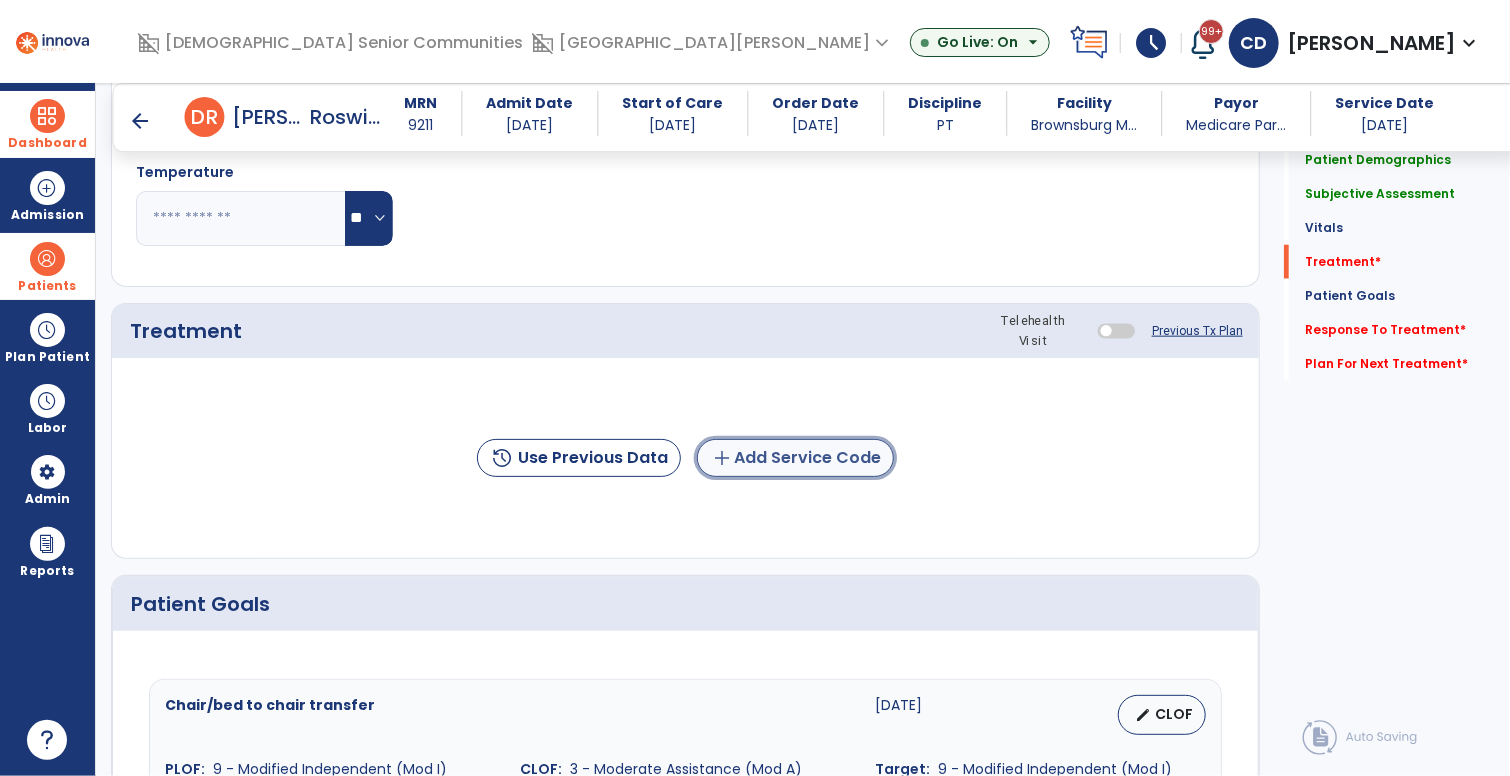 click on "add  Add Service Code" 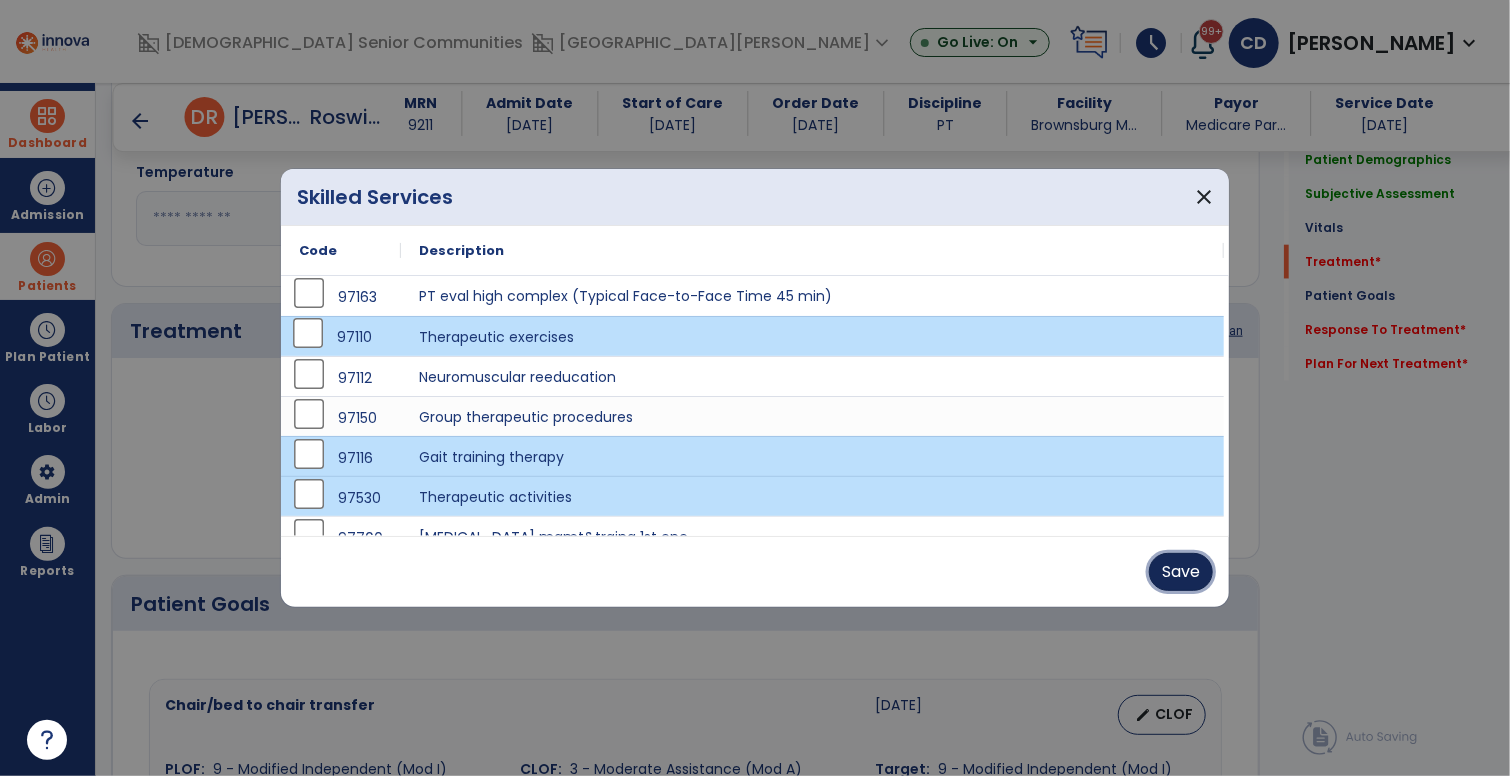 click on "Save" at bounding box center (1181, 572) 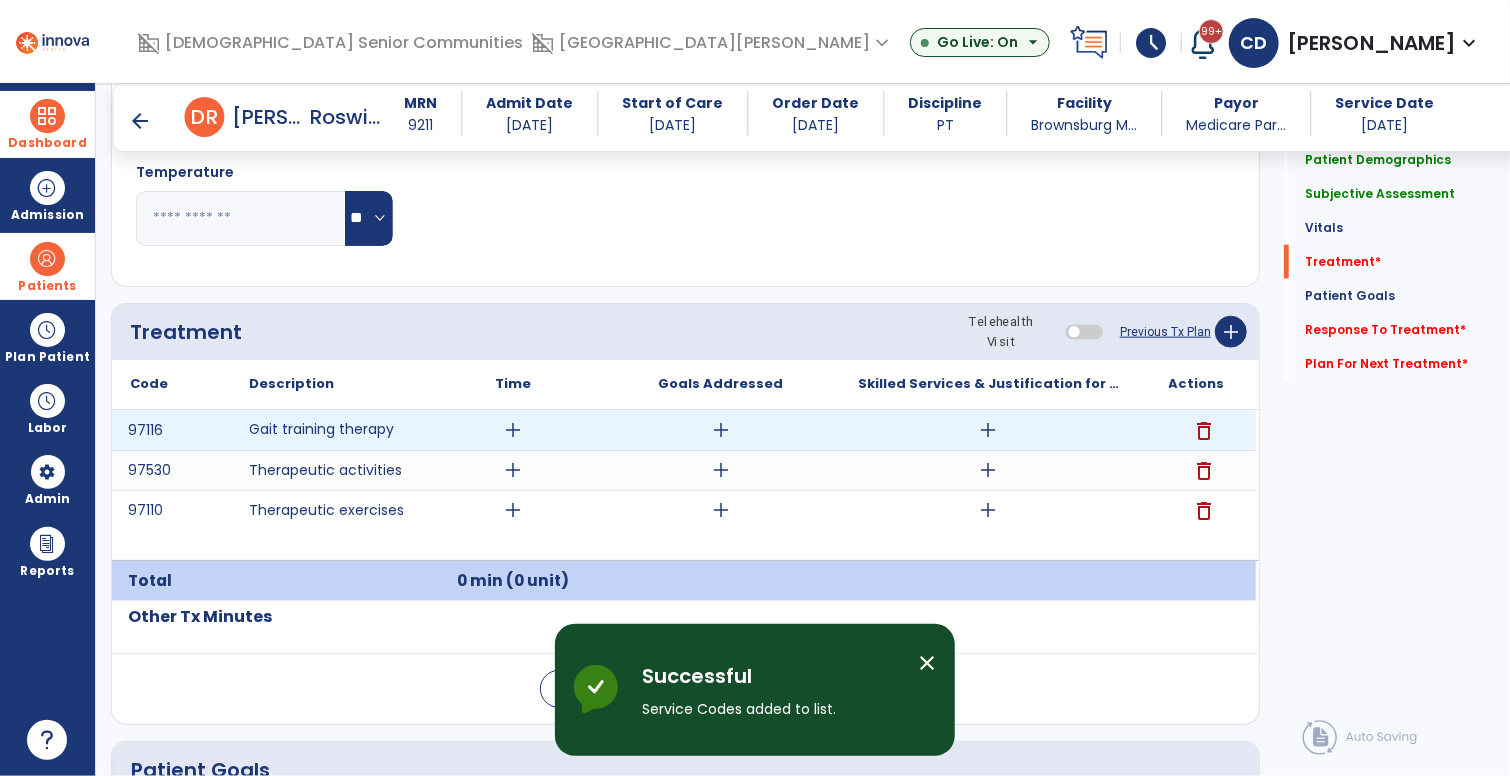 click on "add" at bounding box center (513, 430) 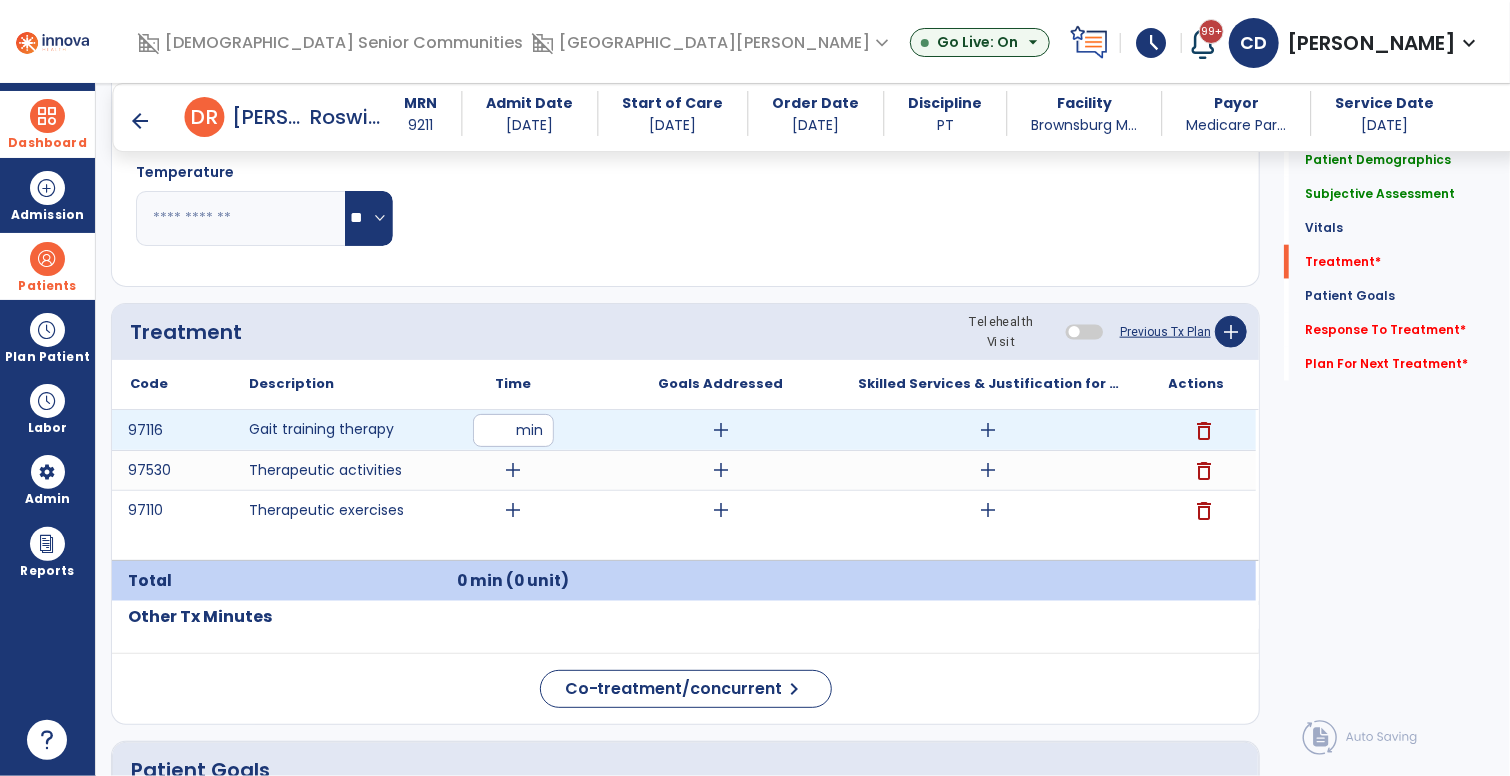 type on "**" 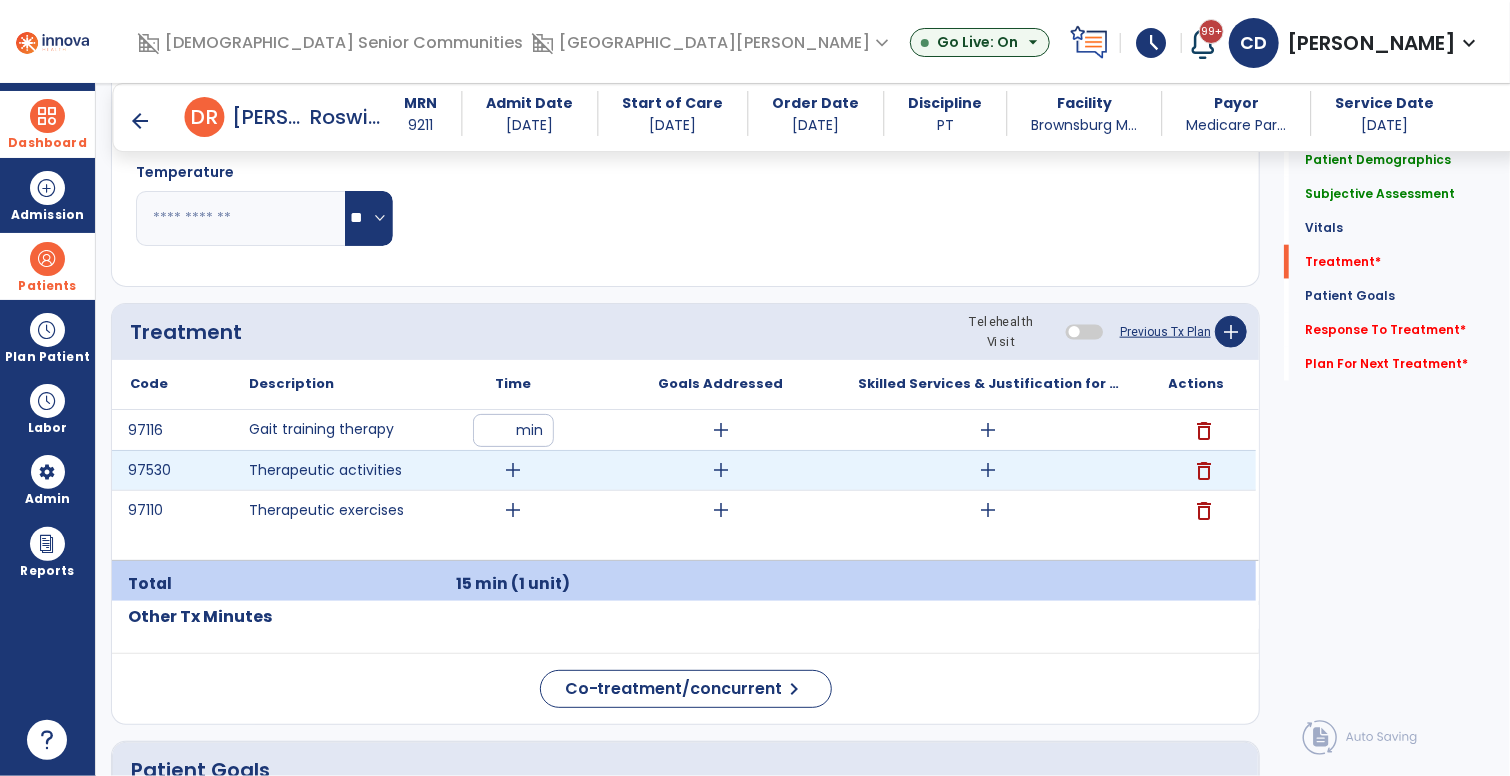 click on "add" at bounding box center [513, 470] 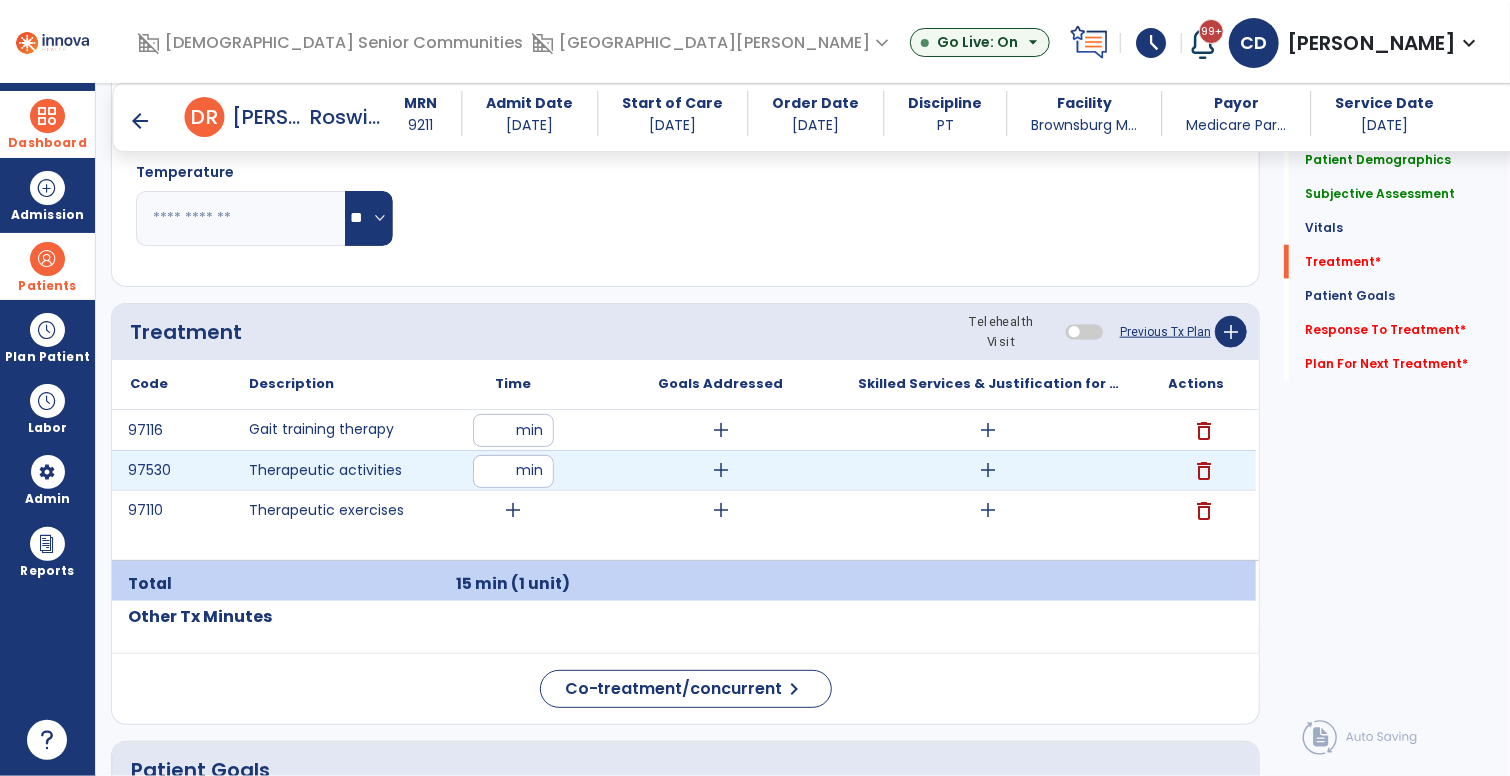 type on "**" 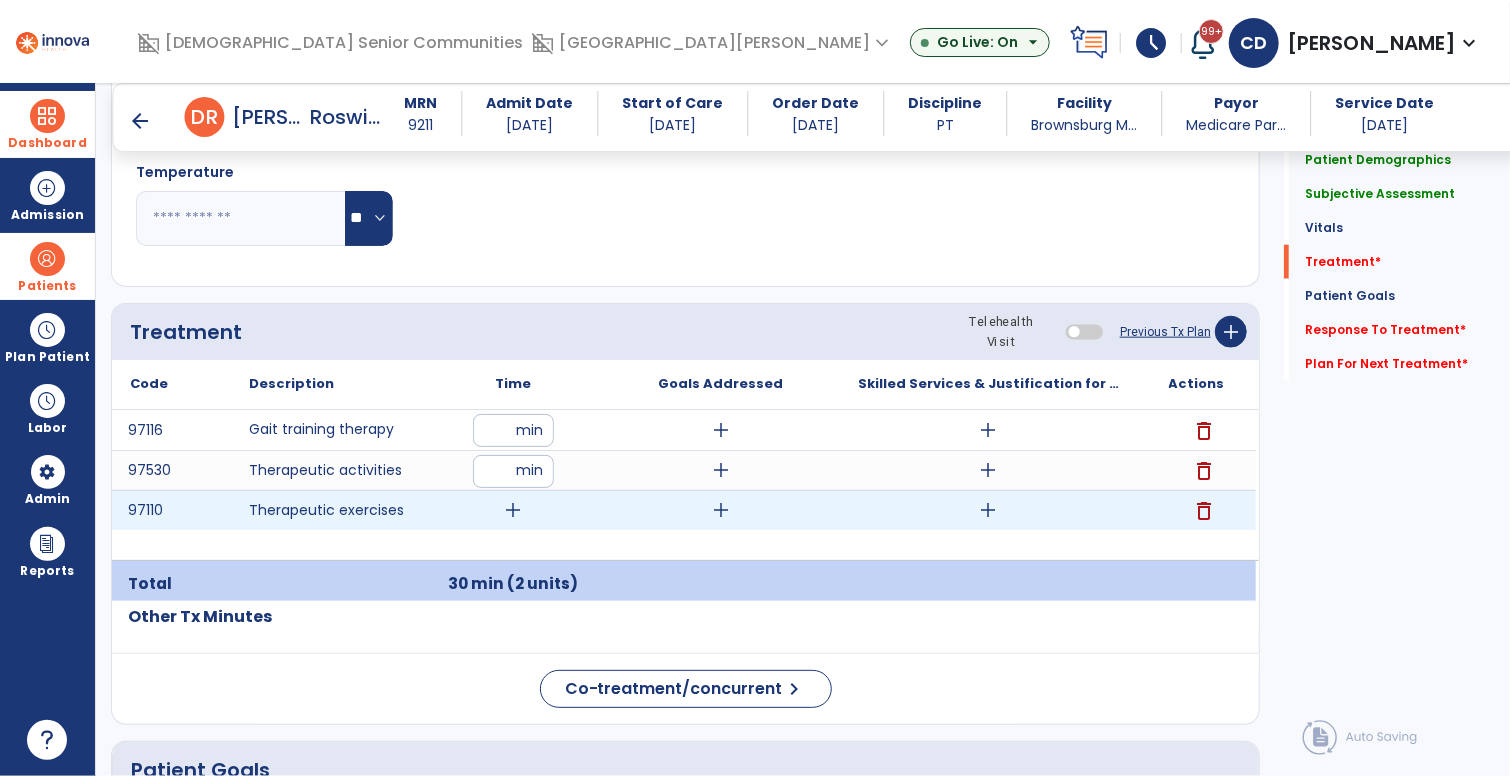 click on "add" at bounding box center (513, 510) 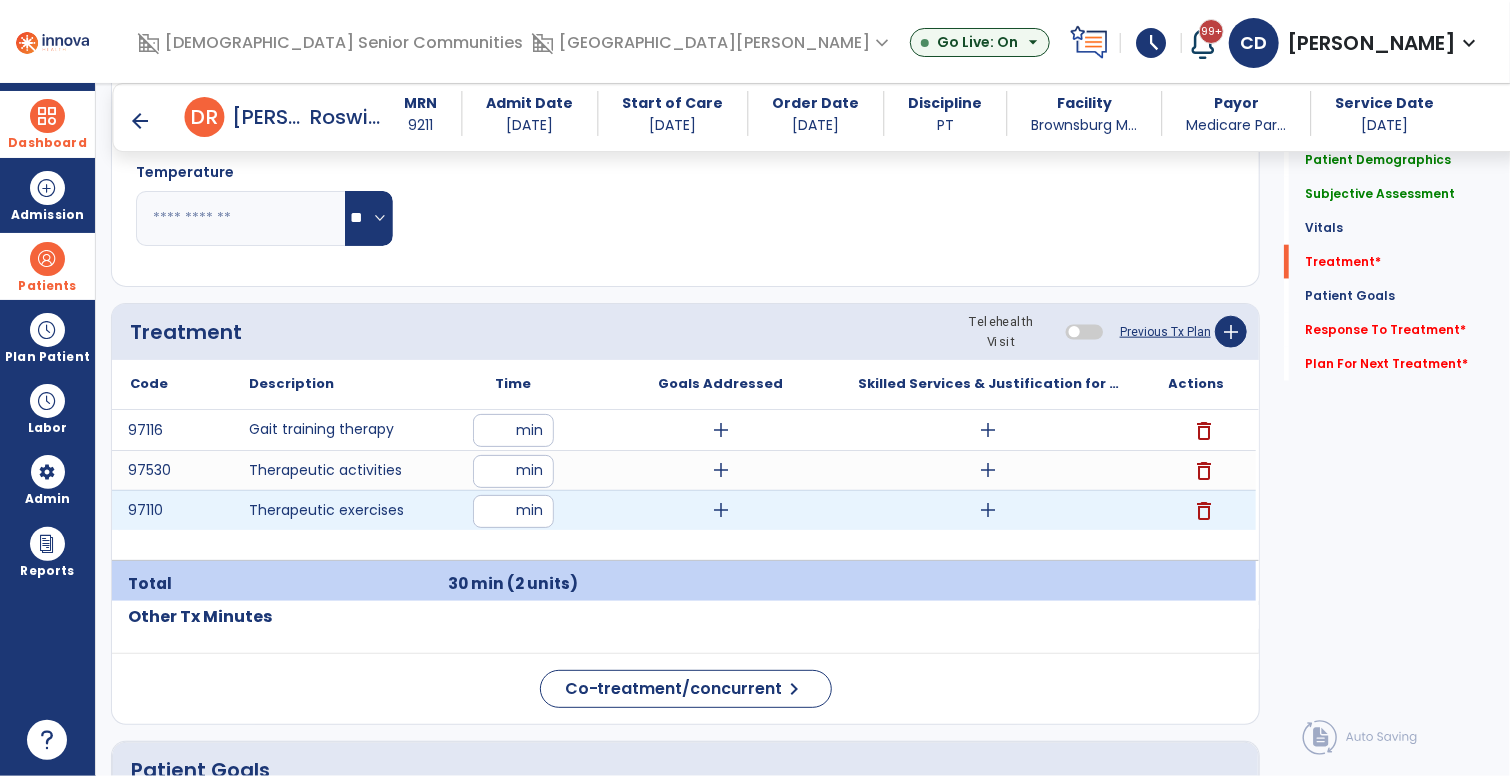 type on "**" 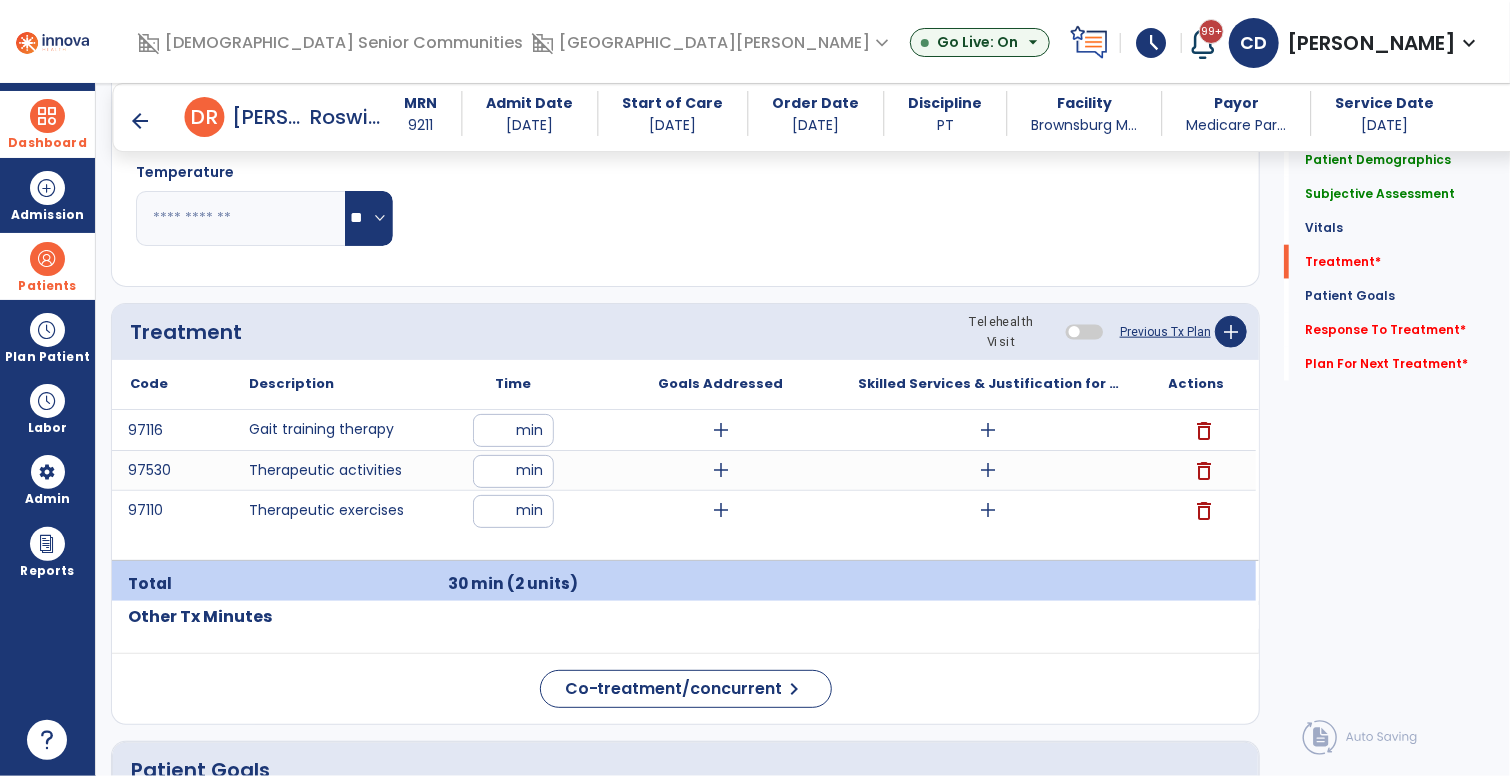 click on "Pulse Rate  BPM O2 Saturation  %" 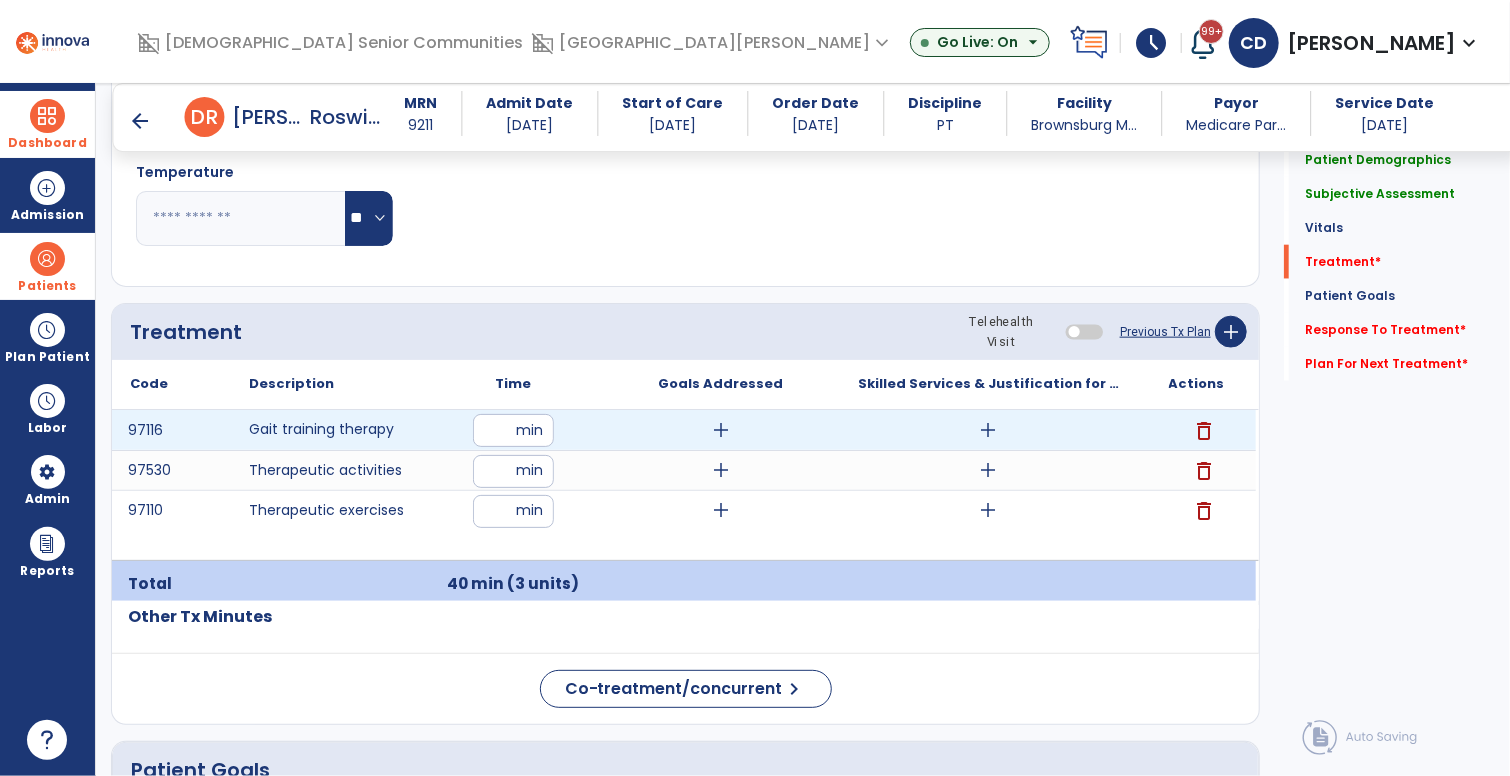 click on "add" at bounding box center [721, 430] 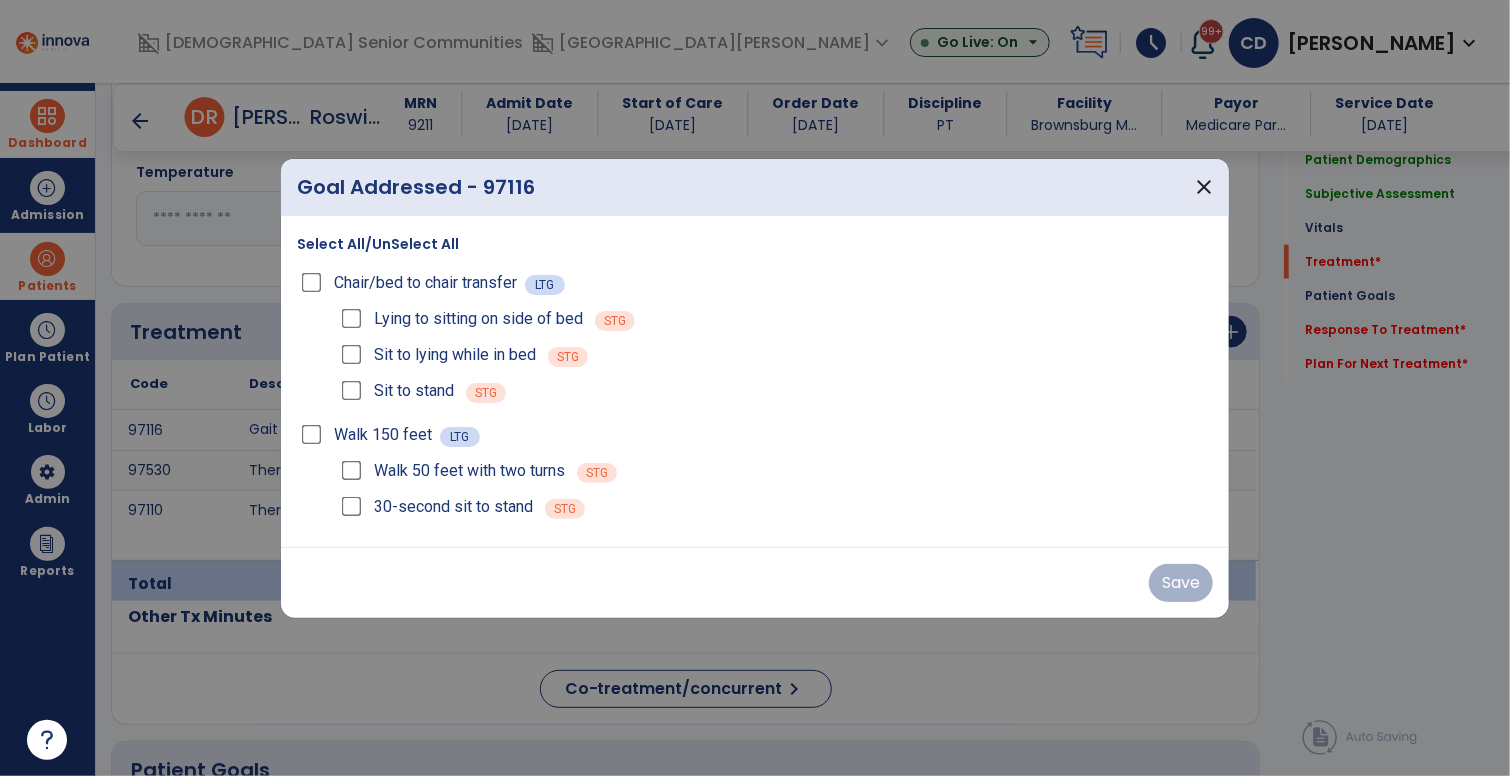 click on "Walk 150 feet  LTG" at bounding box center (755, 435) 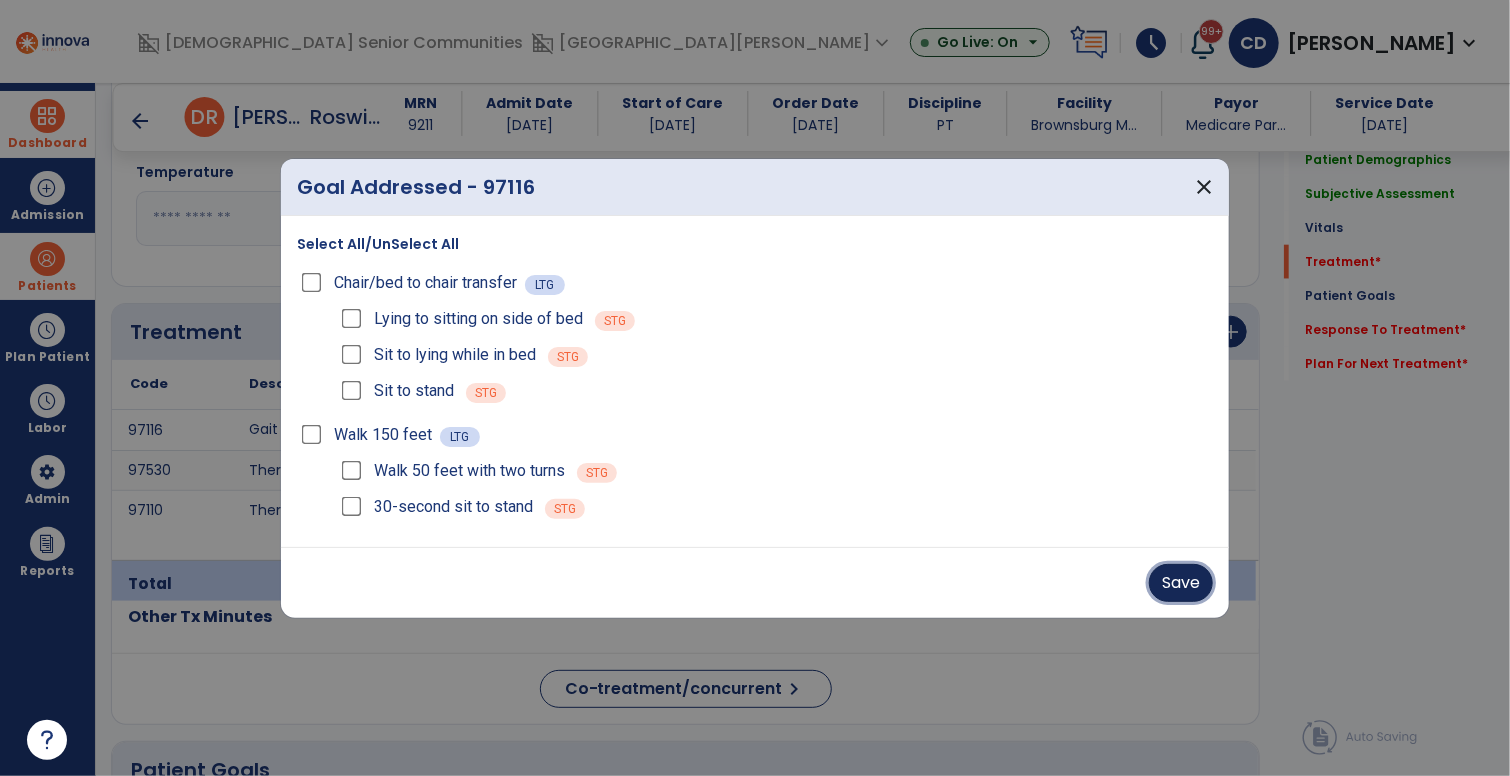 click on "Save" at bounding box center (1181, 583) 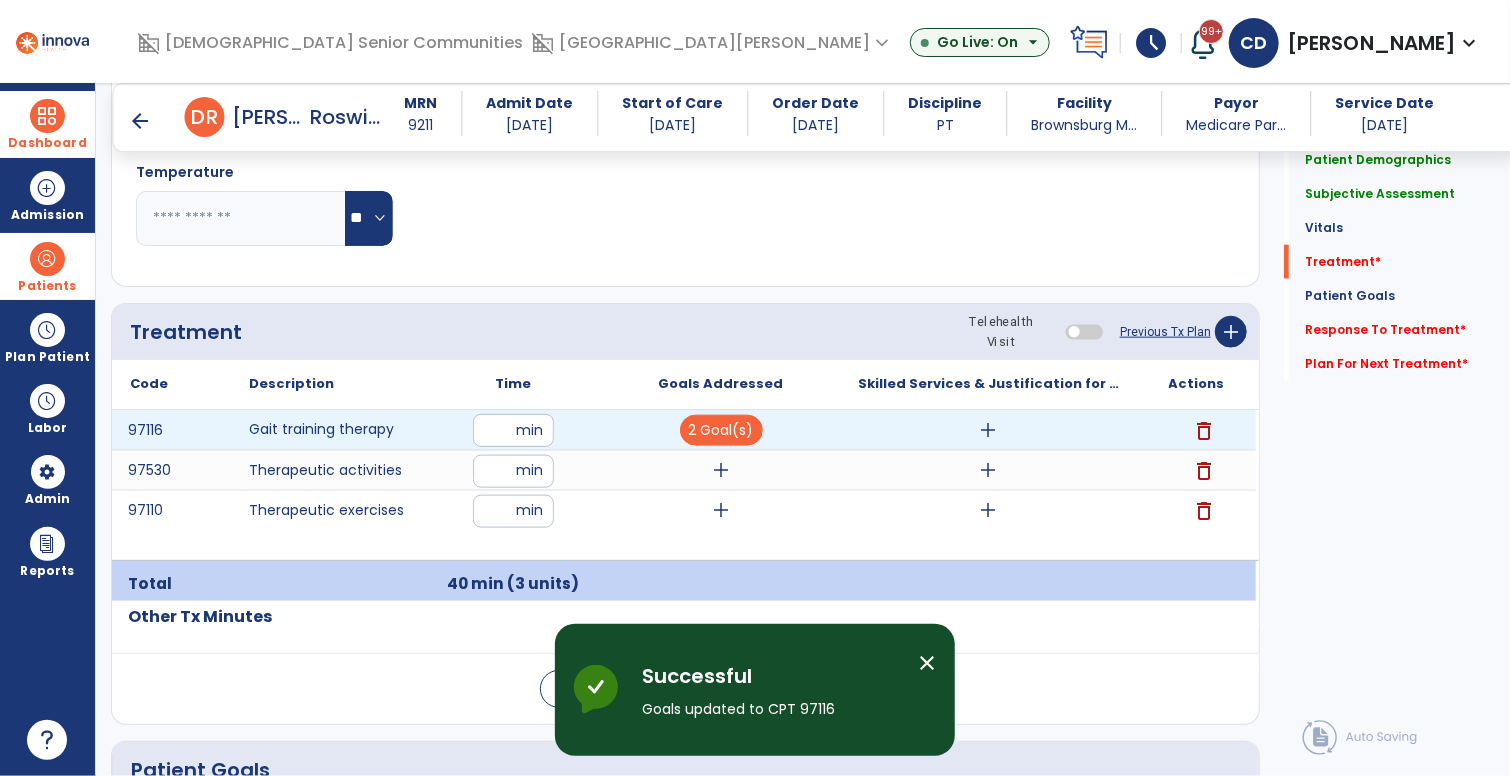 click on "add" at bounding box center [989, 430] 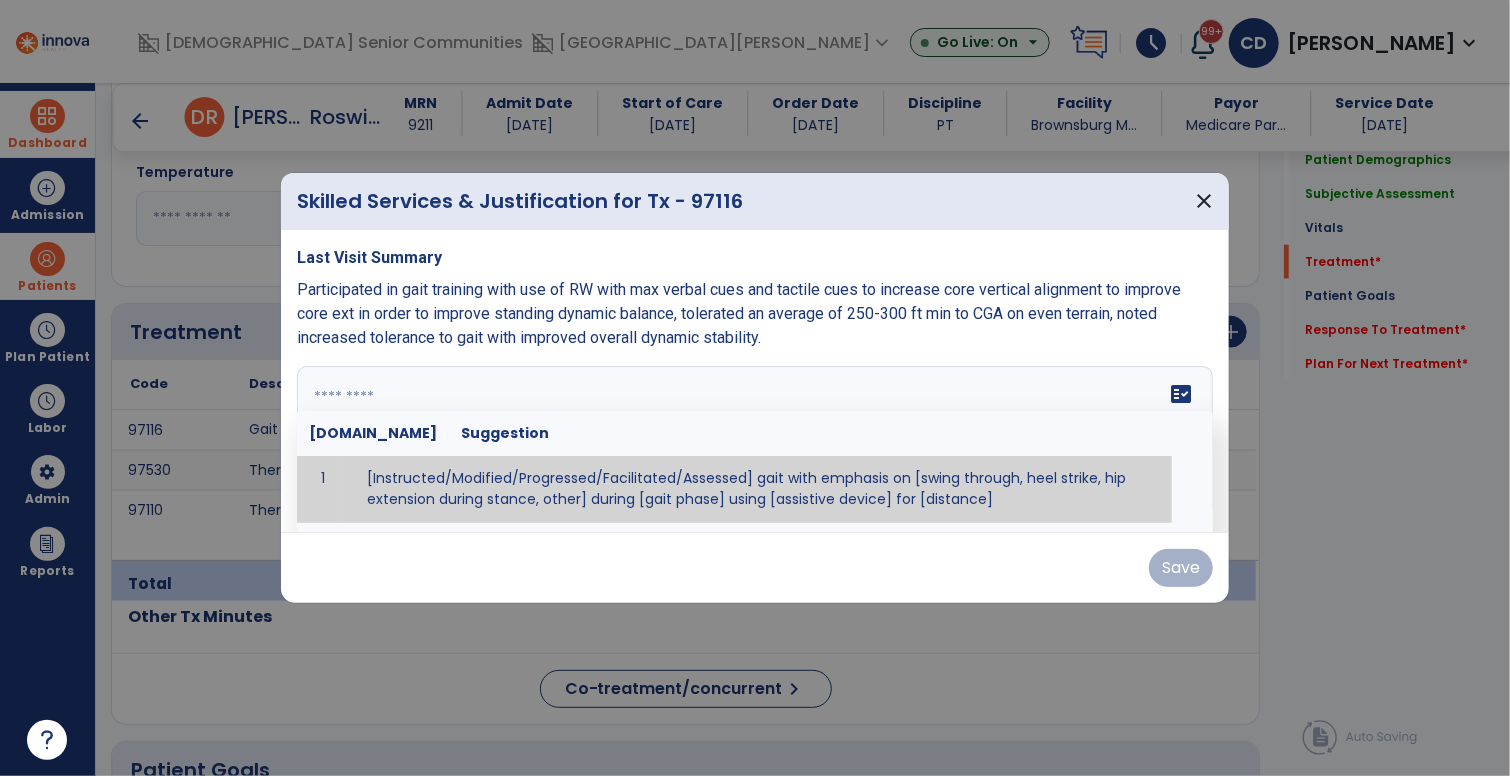 click on "fact_check  [DOMAIN_NAME] Suggestion 1 [Instructed/Modified/Progressed/Facilitated/Assessed] gait with emphasis on [swing through, heel strike, hip extension during stance, other] during [gait phase] using [assistive device] for [distance] 2 [Instructed/Modified/Progressed/Facilitated/Assessed] use of [assistive device] and [NWB, PWB, step-to gait pattern, step through gait pattern] 3 [Instructed/Modified/Progressed/Facilitated/Assessed] patient's ability to [ascend/descend # of steps, perform directional changes, walk on even/uneven surfaces, pick-up objects off floor, velocity changes, other] using [assistive device]. 4 [Instructed/Modified/Progressed/Facilitated/Assessed] pre-gait activities including [identify exercise] in order to prepare for gait training. 5" at bounding box center (755, 441) 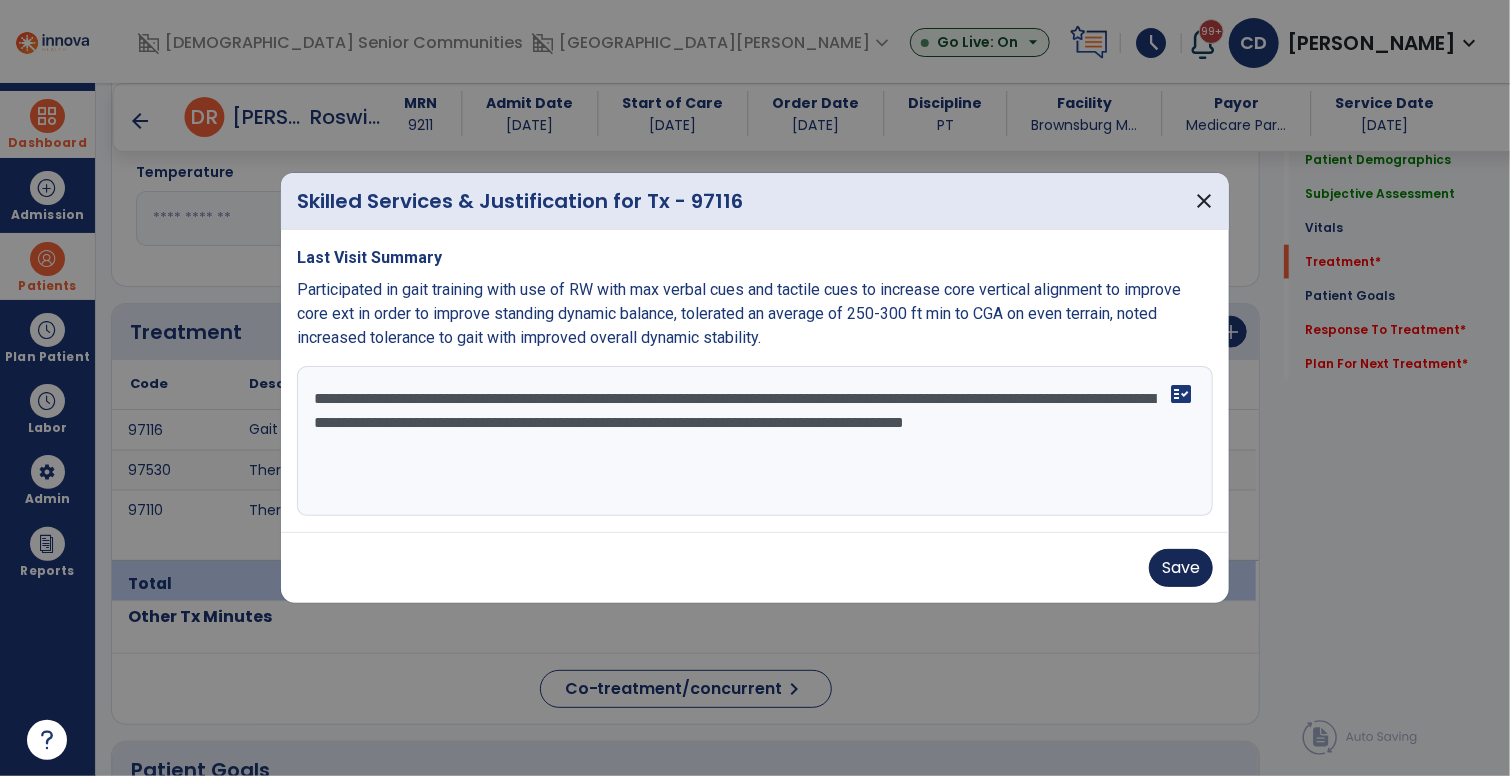 type on "**********" 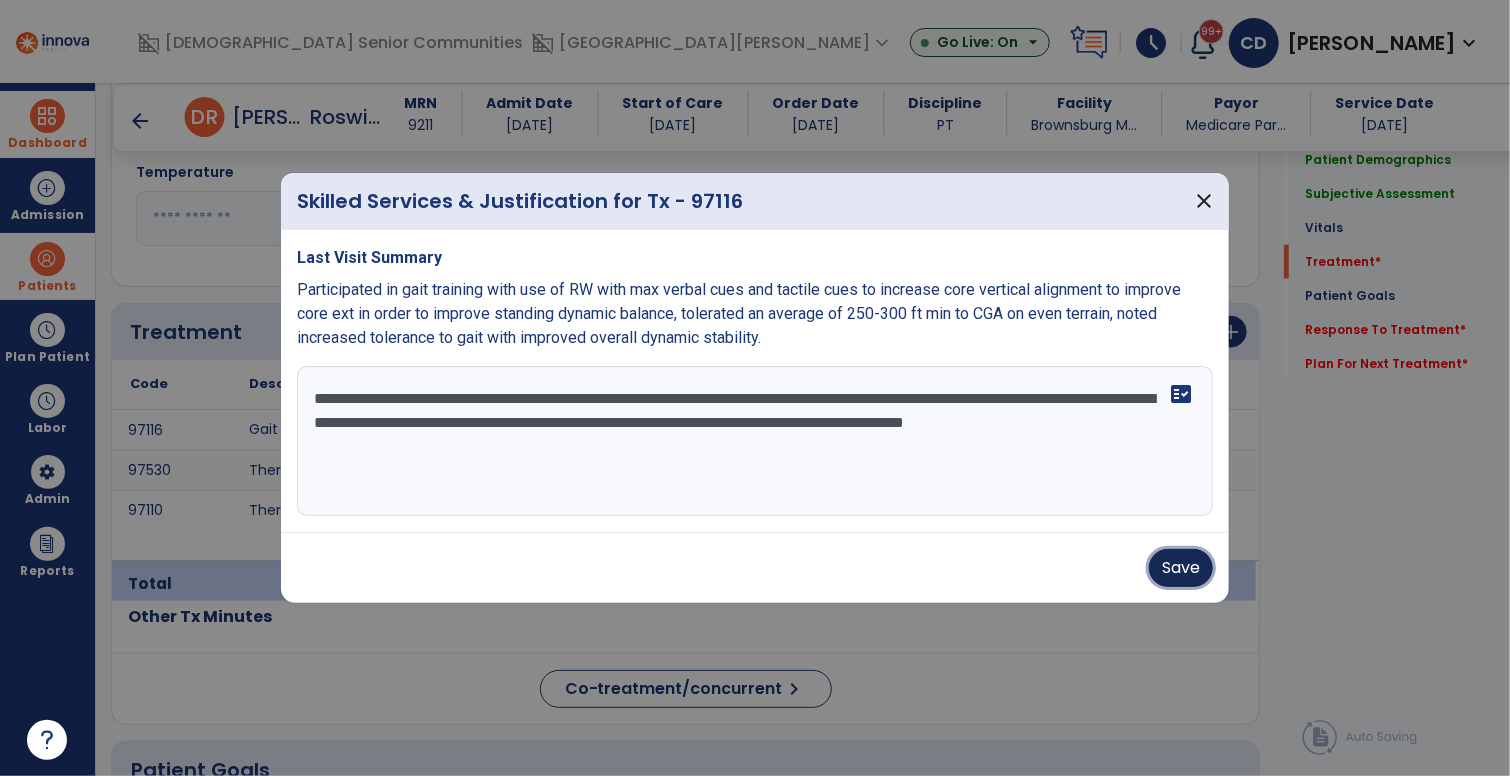 click on "Save" at bounding box center [1181, 568] 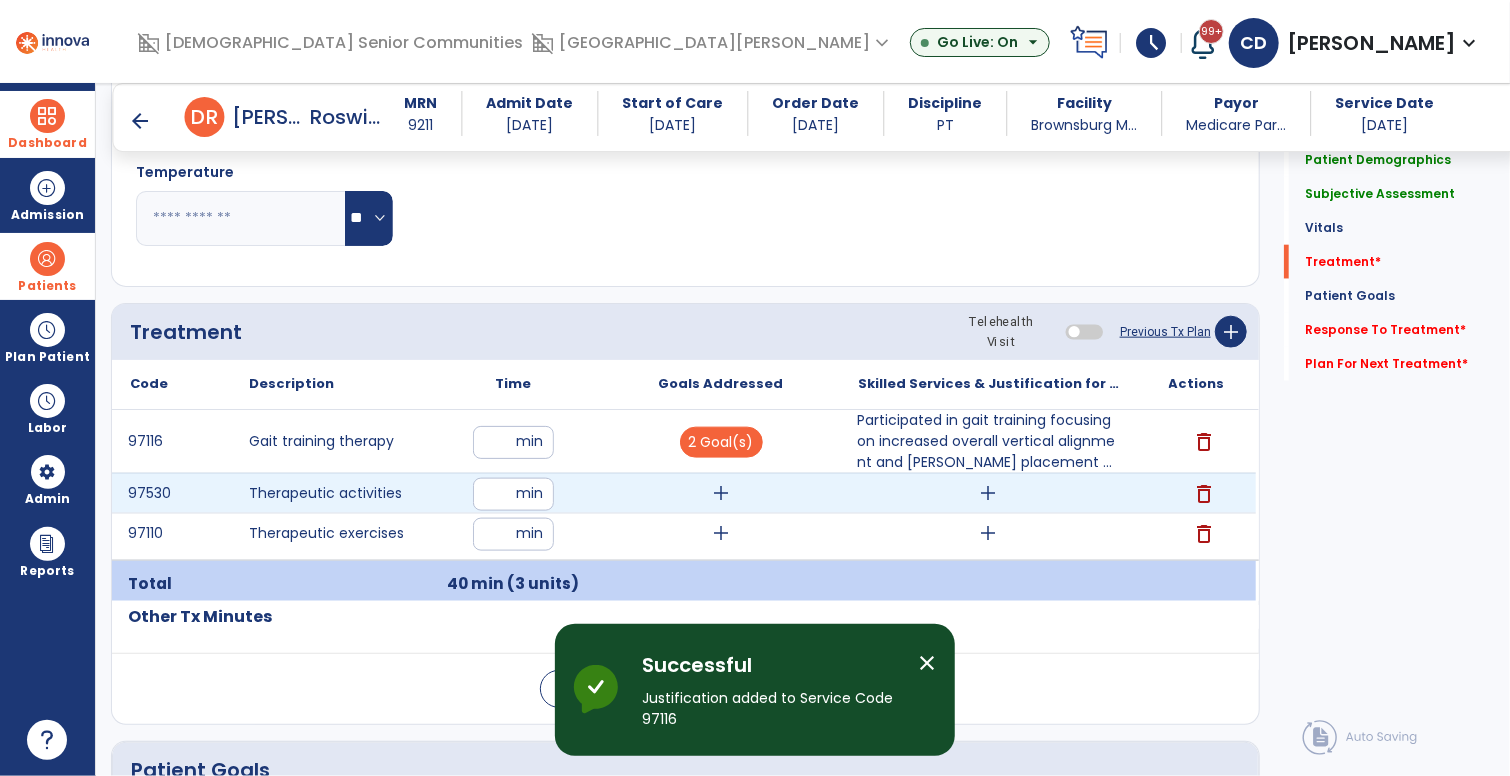 click on "add" at bounding box center [721, 493] 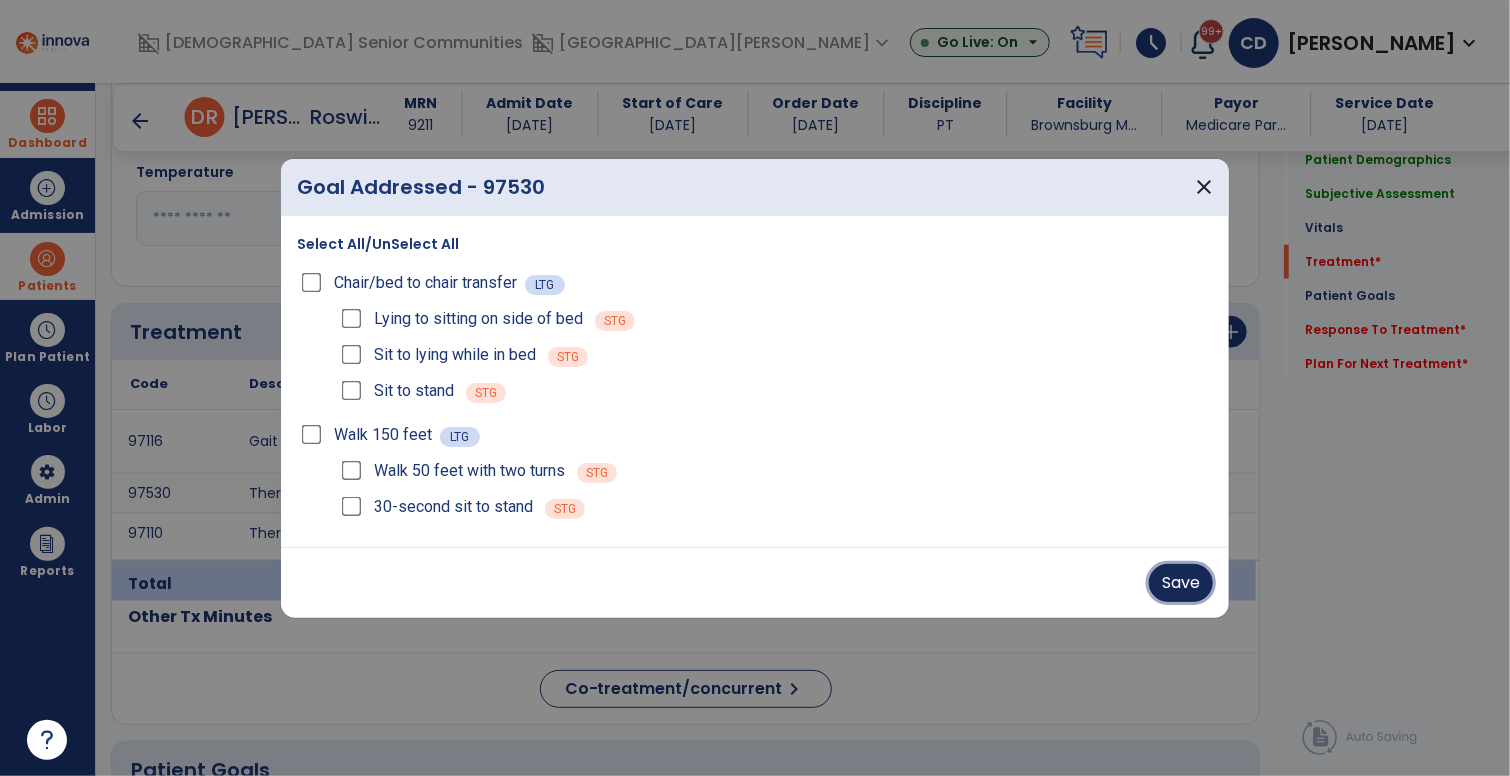 click on "Save" at bounding box center [1181, 583] 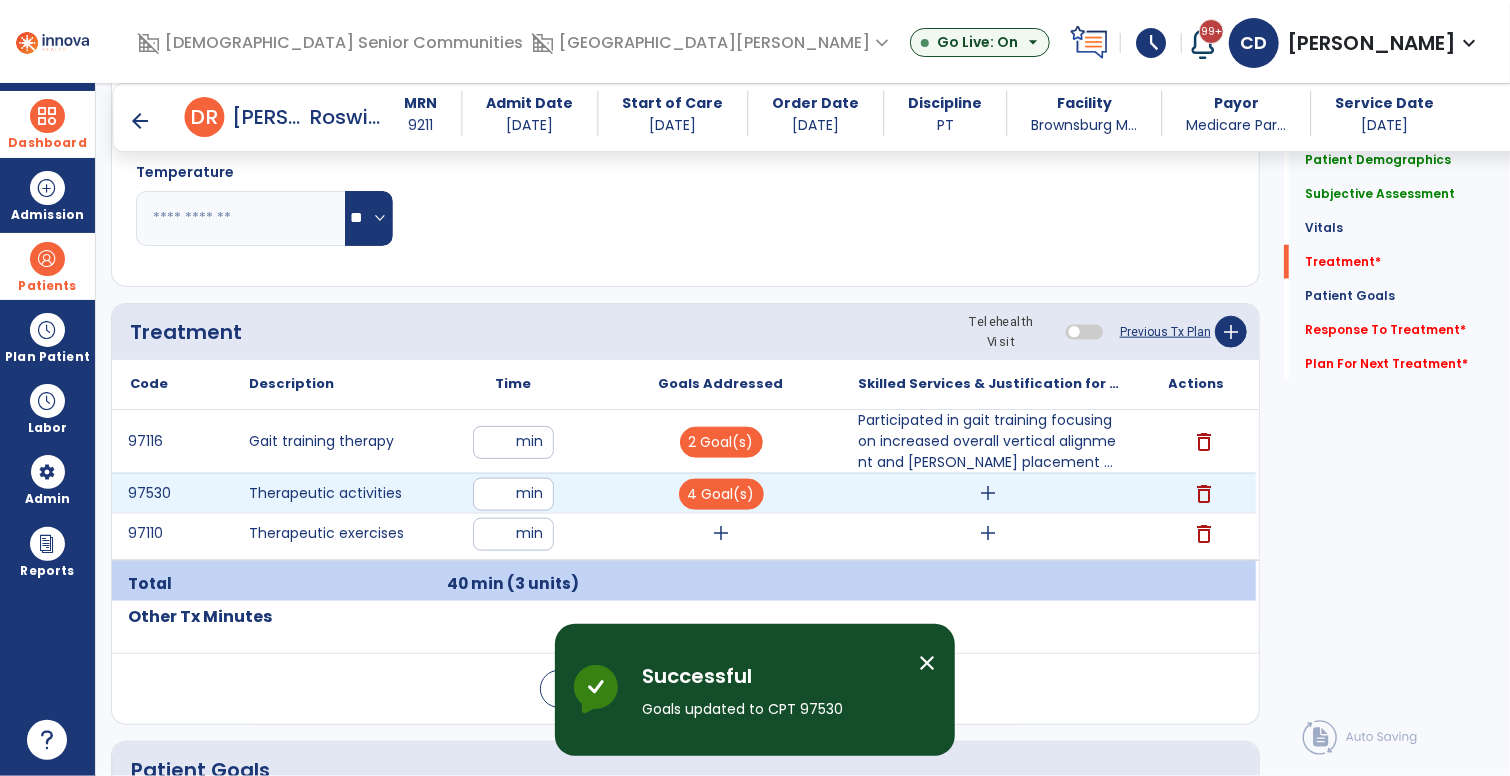 click on "add" at bounding box center (989, 493) 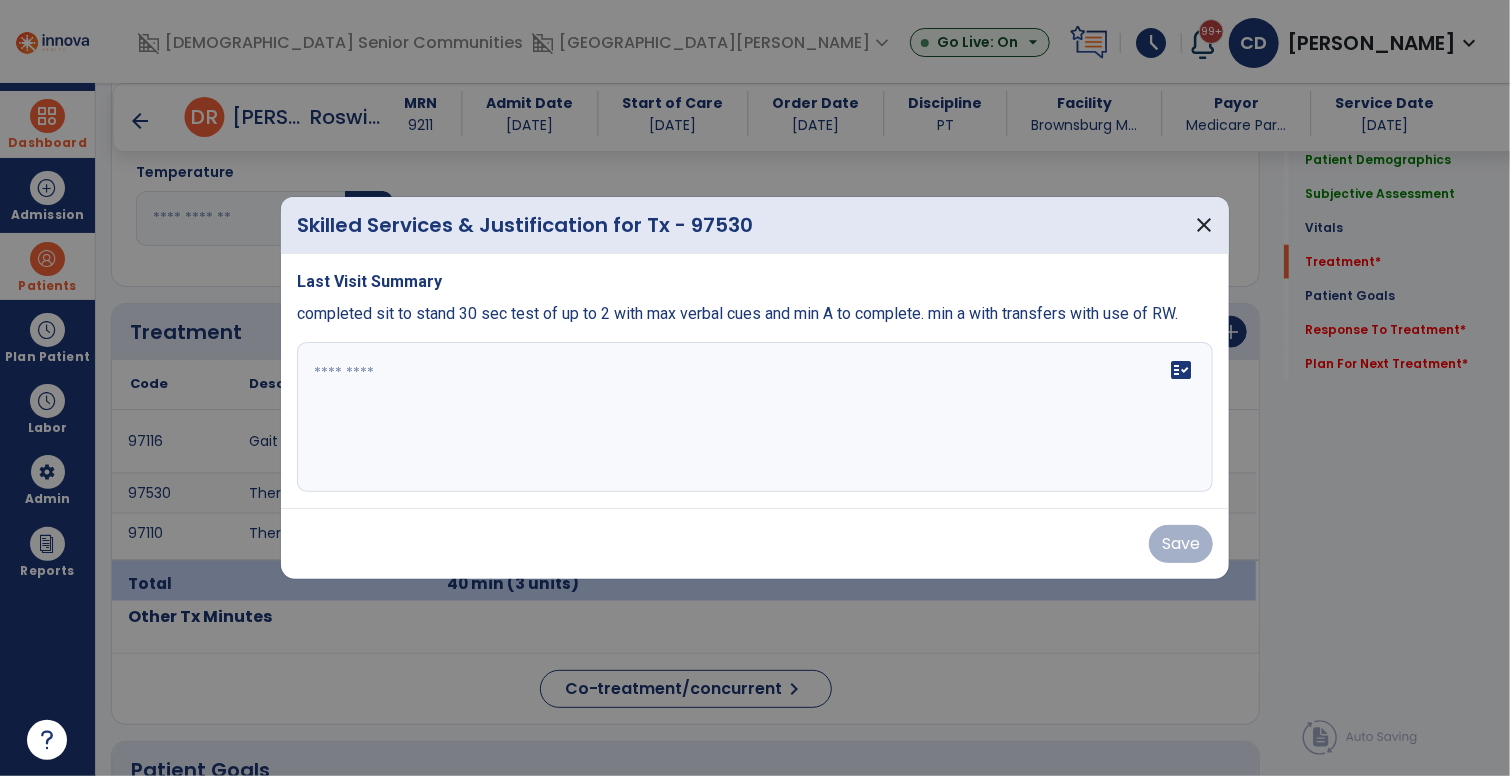 click at bounding box center (755, 417) 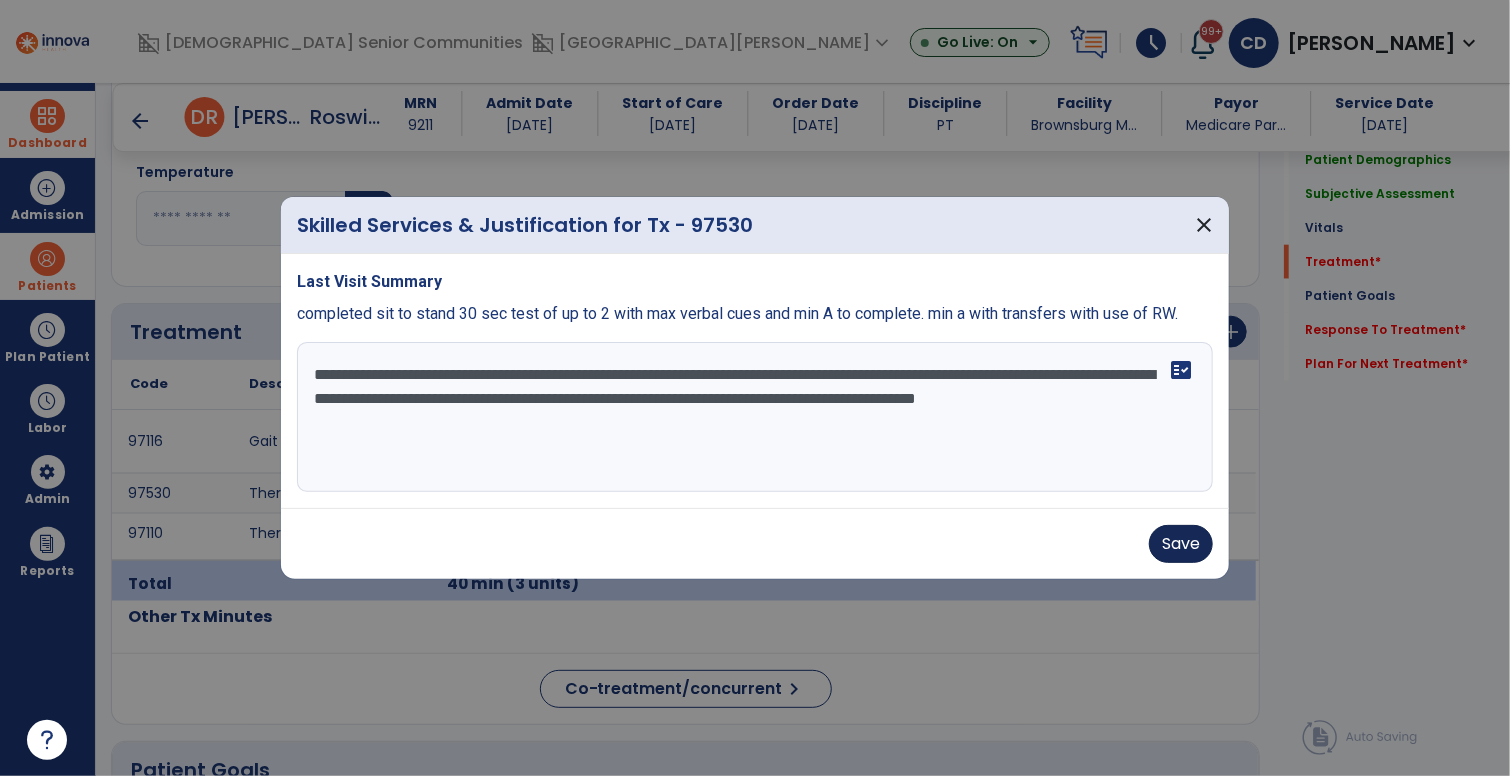 type on "**********" 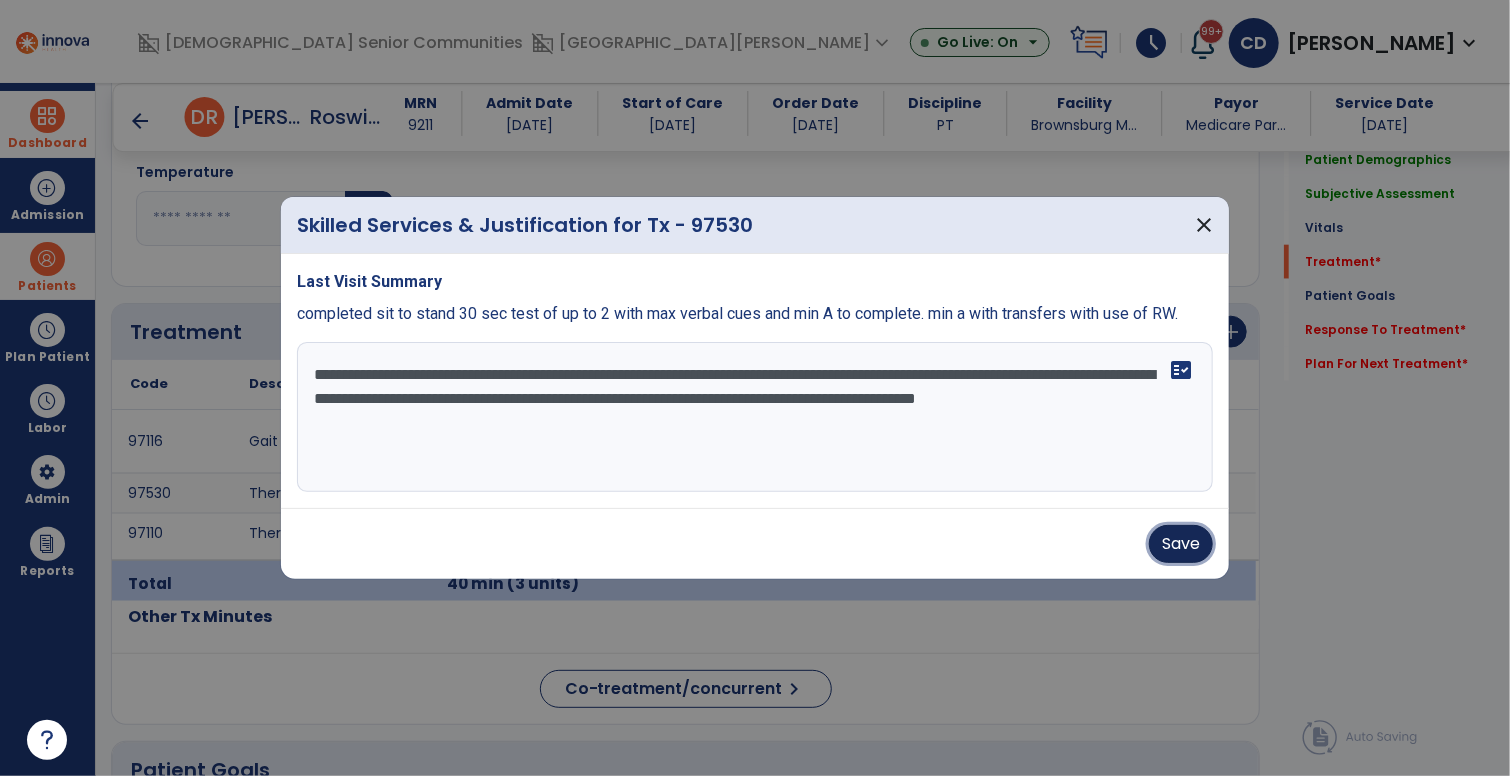 click on "Save" at bounding box center (1181, 544) 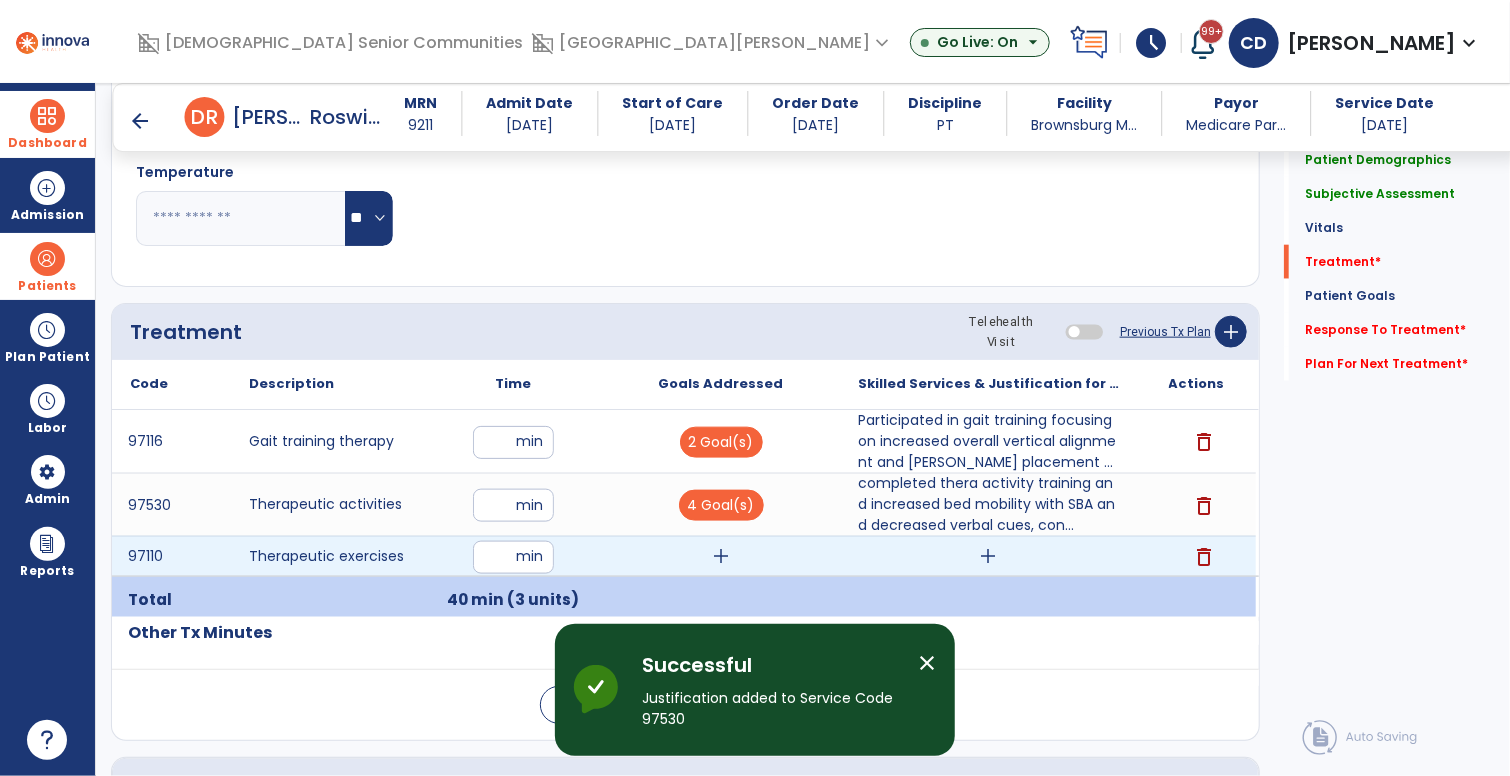 click on "add" at bounding box center (721, 556) 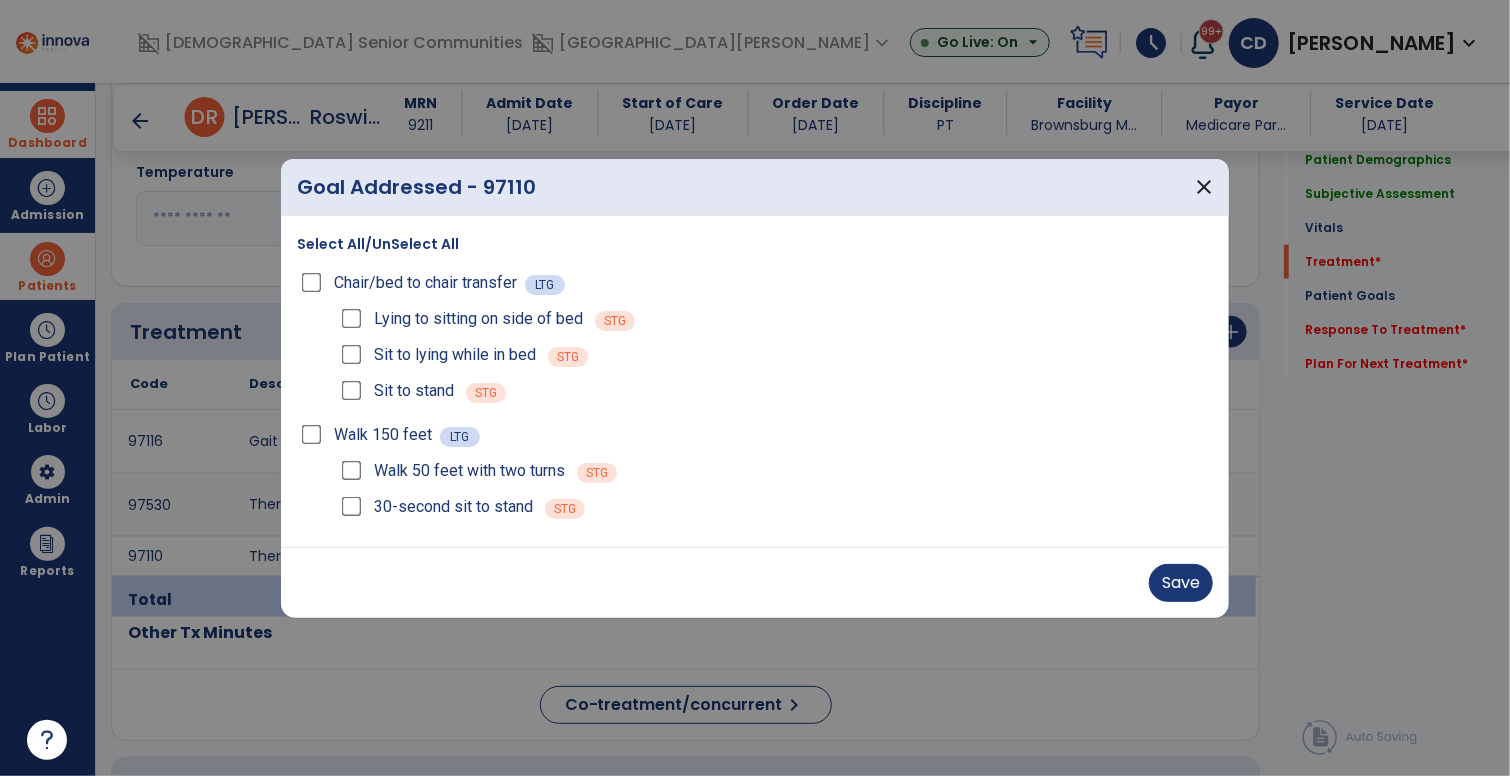 click on "Walk 50 feet with two turns" at bounding box center (451, 471) 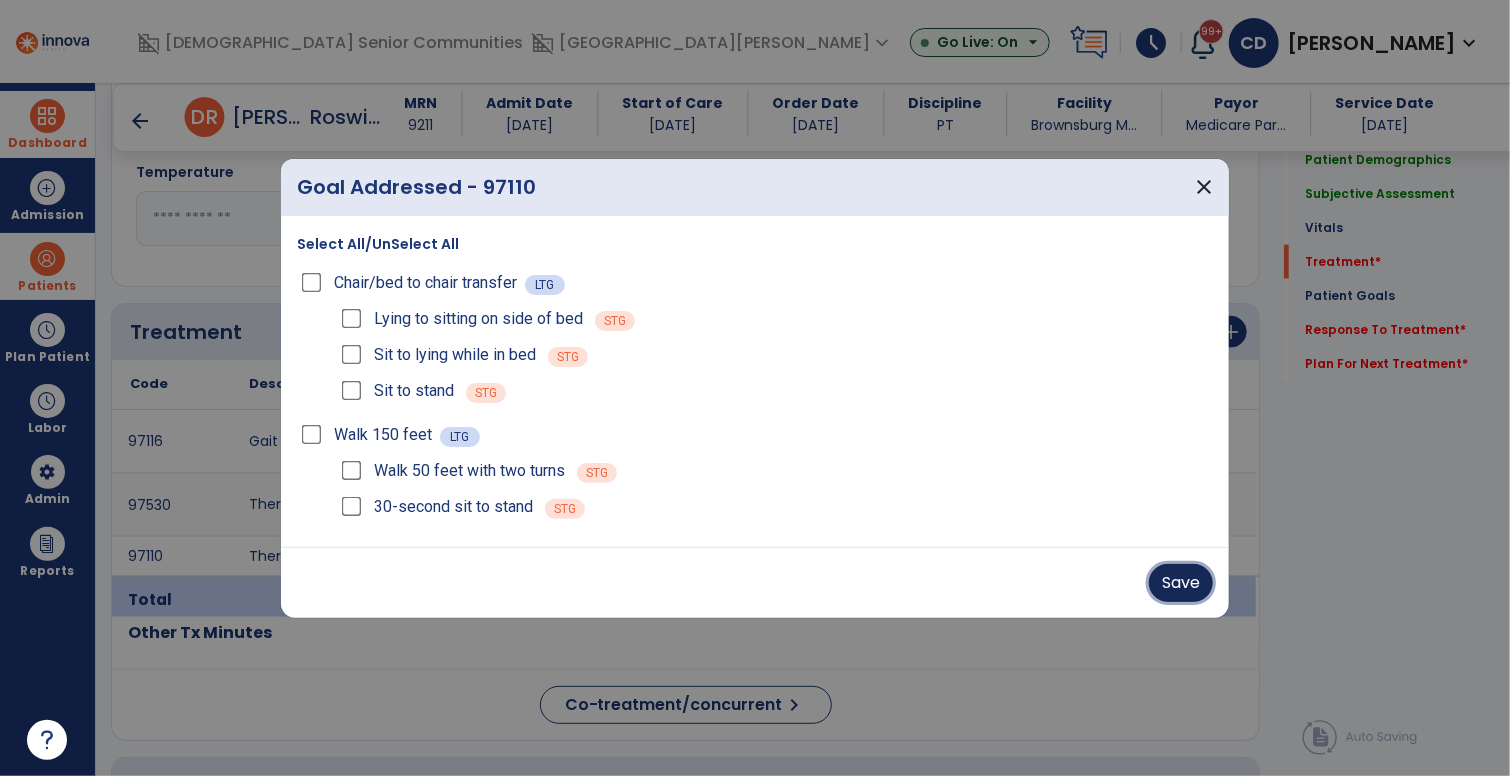 click on "Save" at bounding box center [1181, 583] 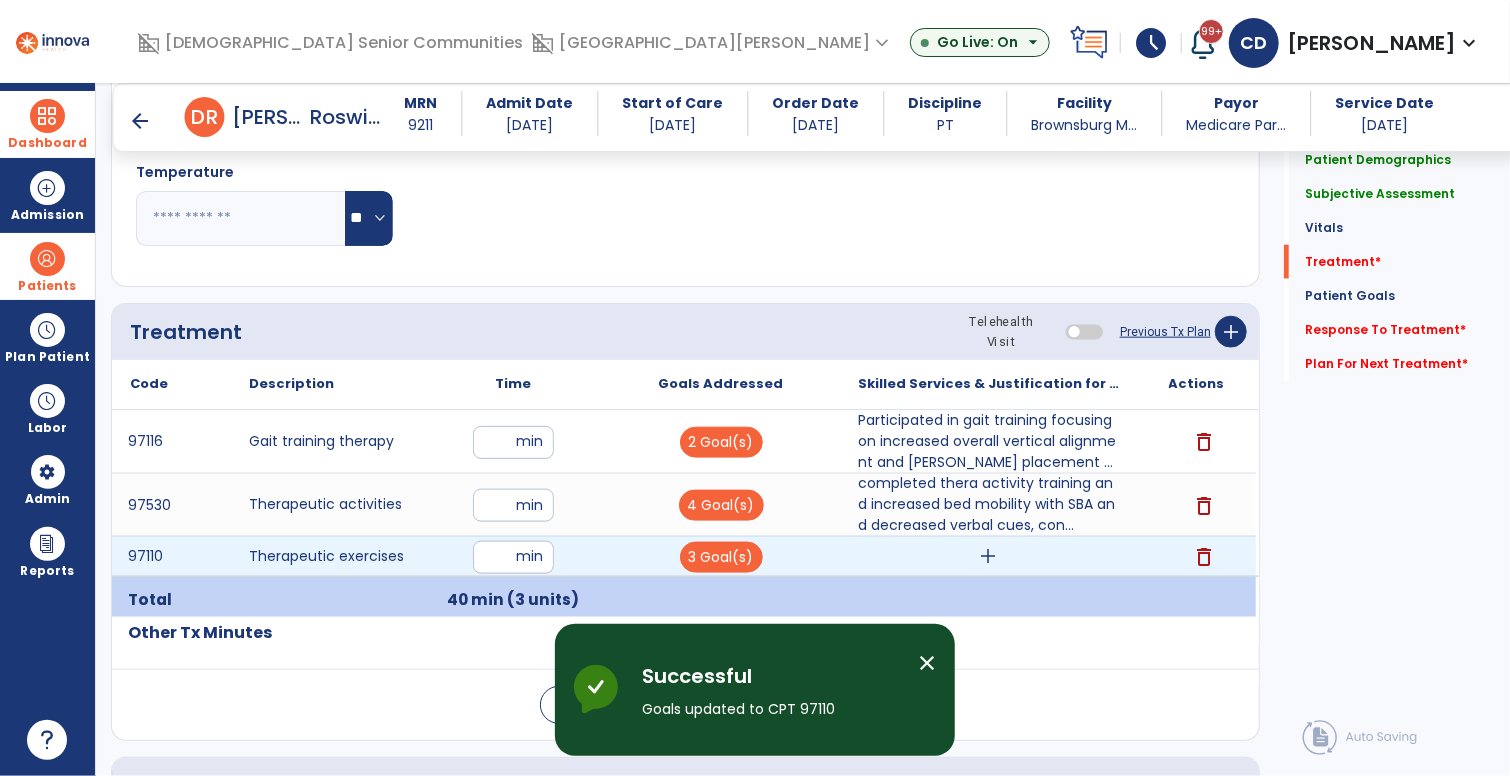 click on "add" at bounding box center [989, 556] 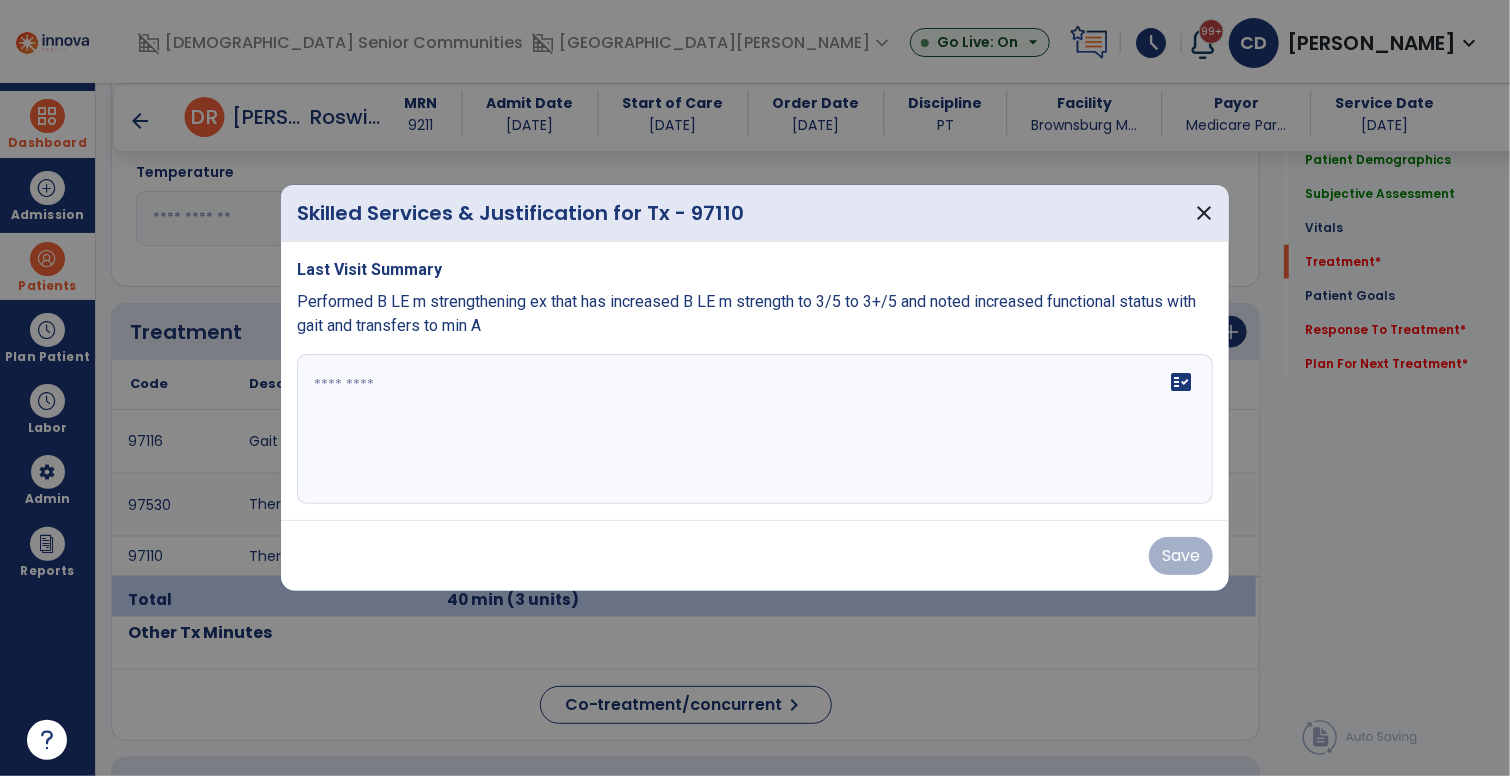 click on "fact_check" at bounding box center (755, 429) 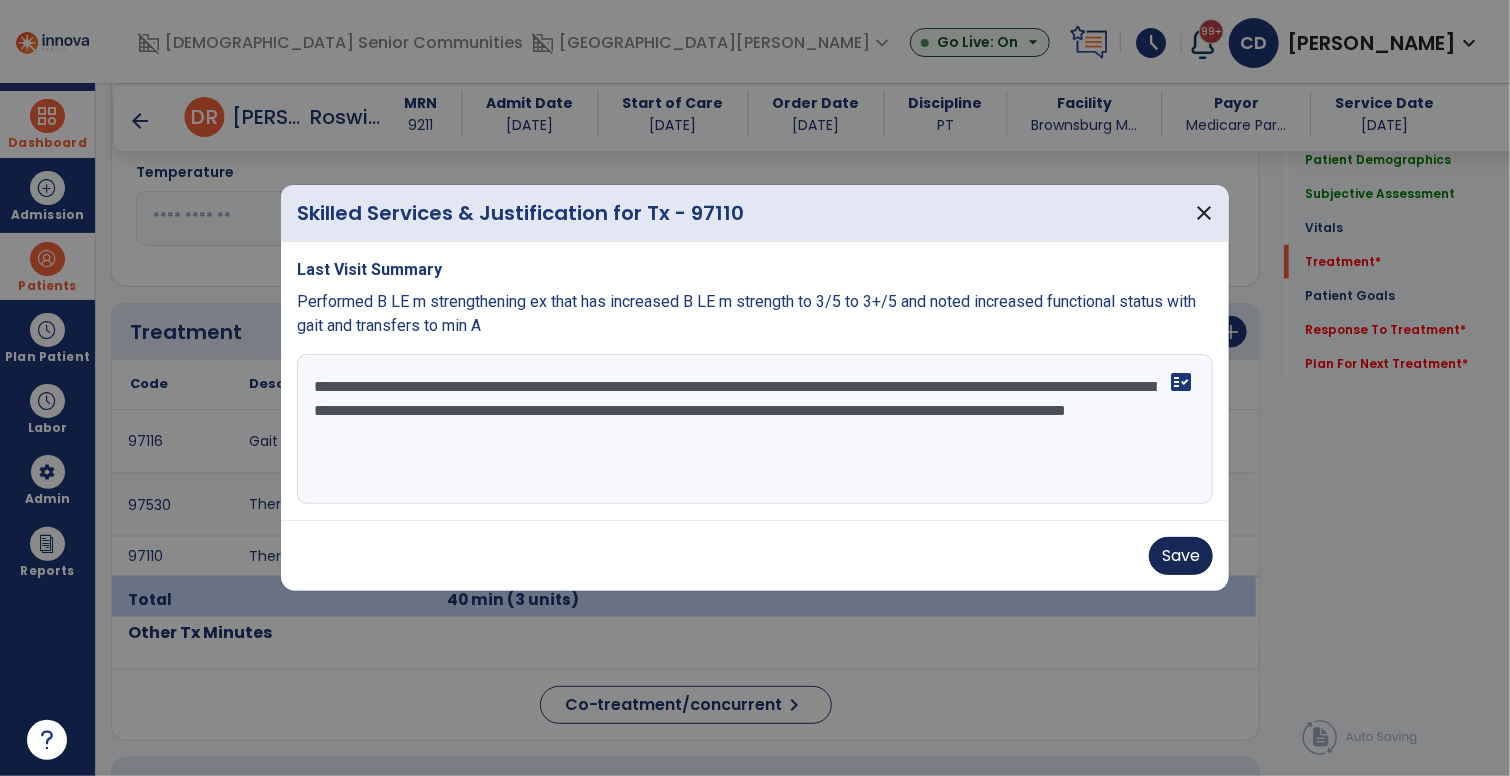 type on "**********" 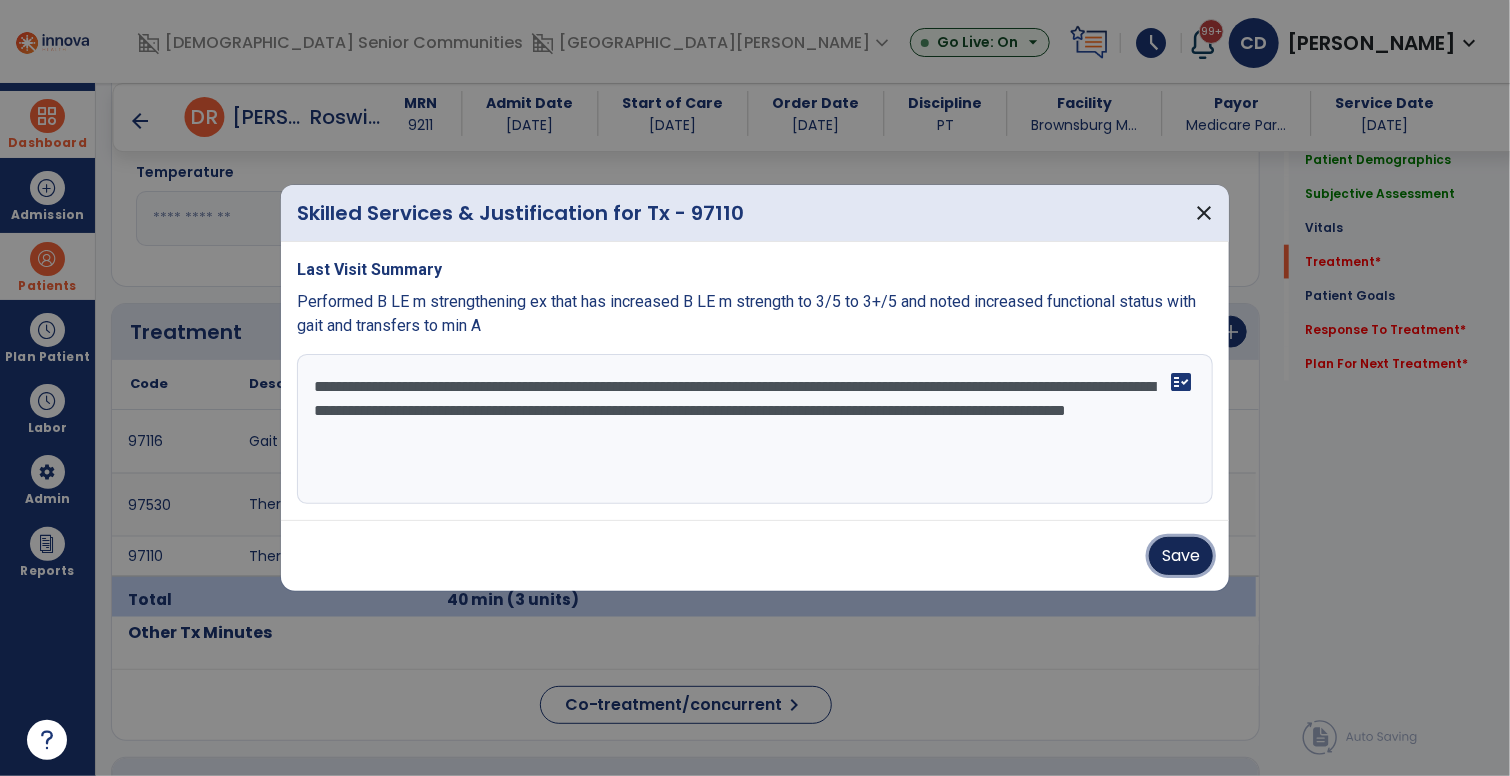 click on "Save" at bounding box center [1181, 556] 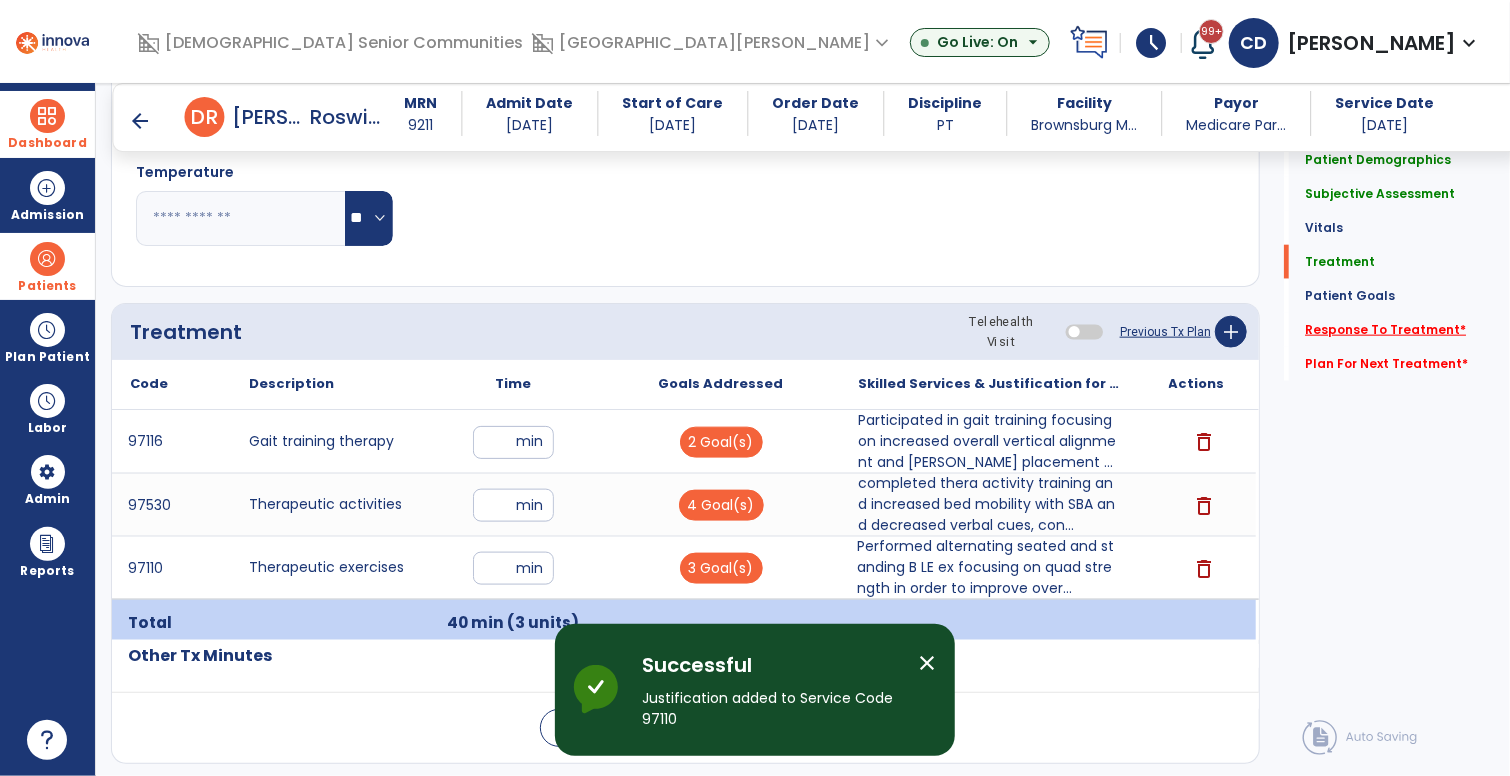click on "Response To Treatment   *" 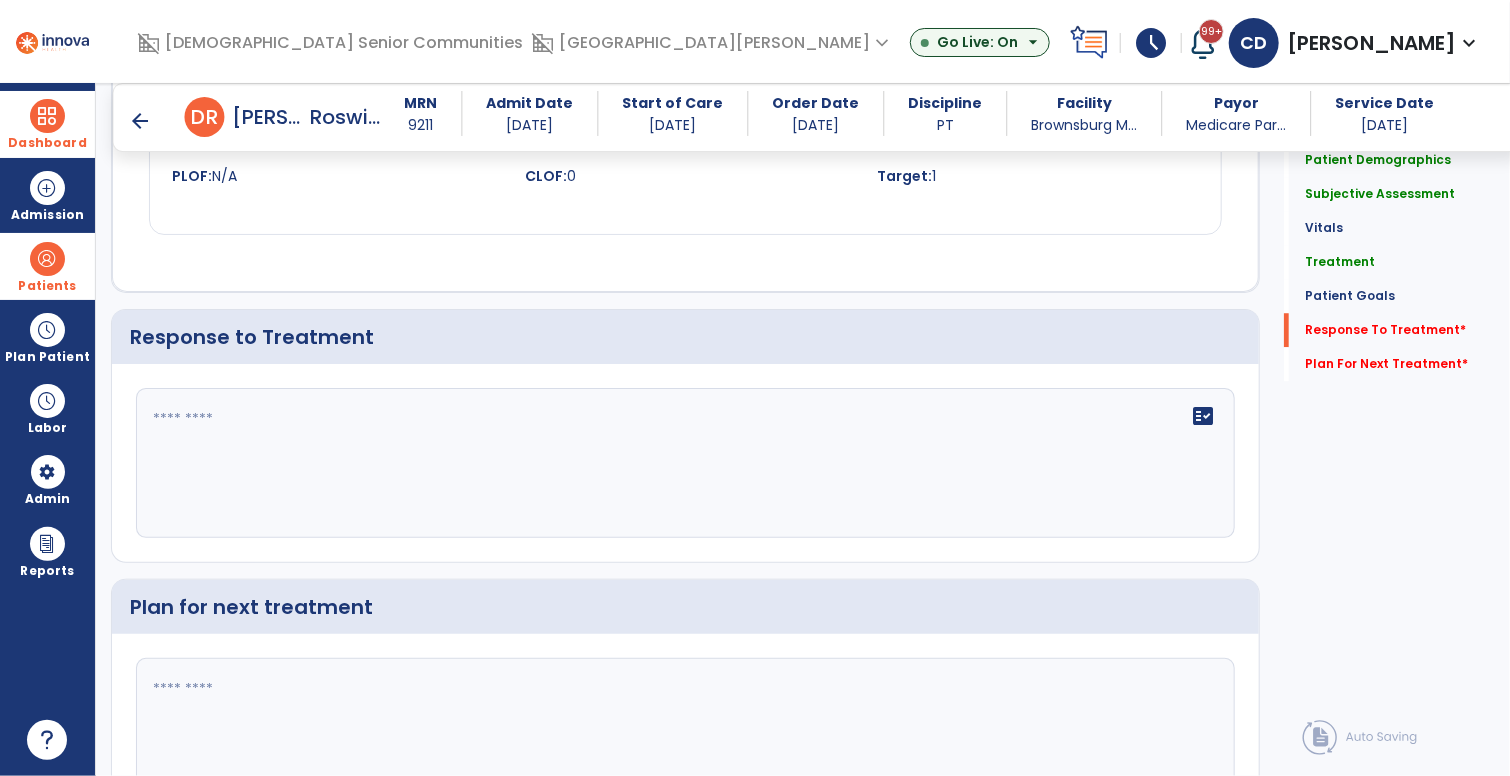 scroll, scrollTop: 2656, scrollLeft: 0, axis: vertical 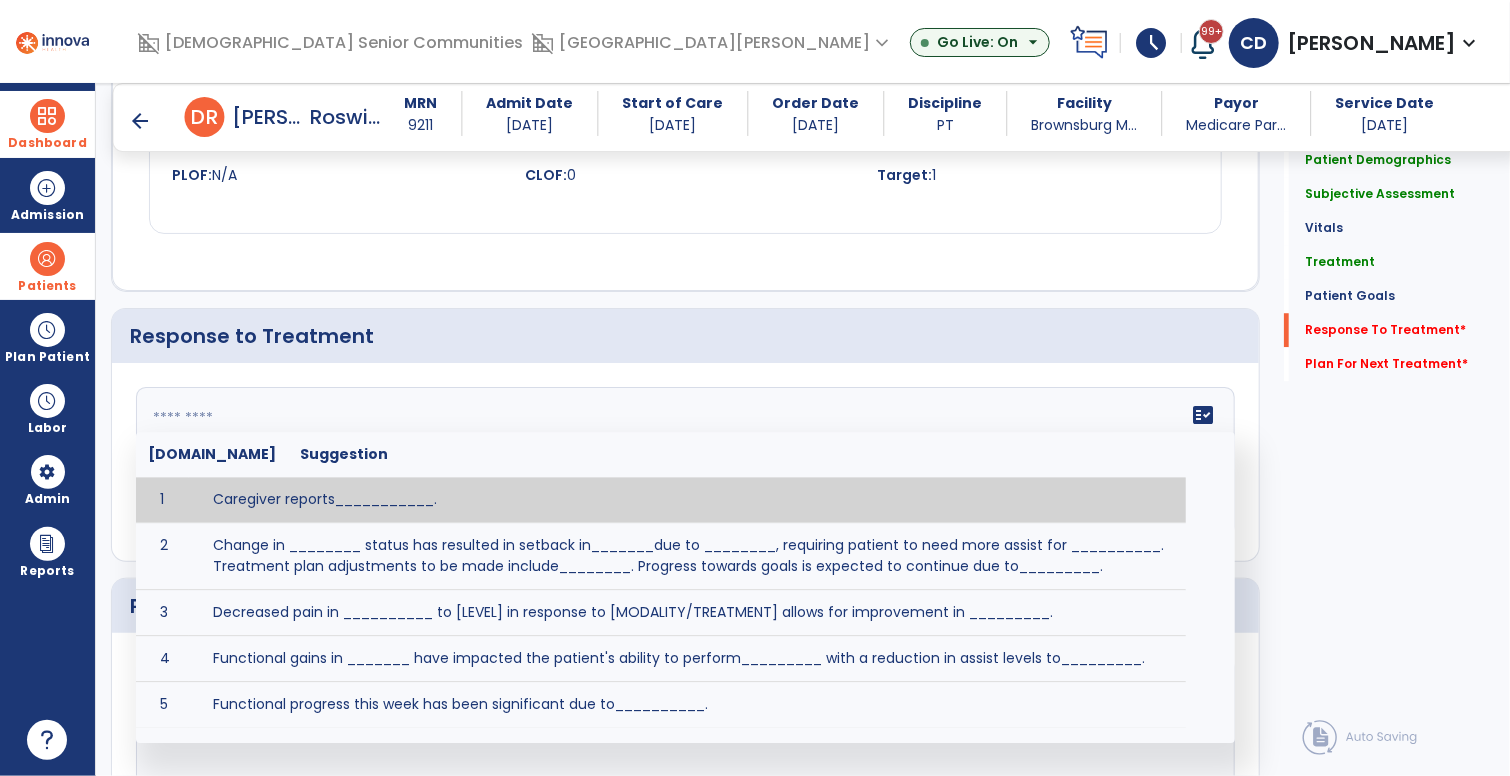 click on "fact_check  [DOMAIN_NAME] Suggestion 1 Caregiver reports___________. 2 Change in ________ status has resulted in setback in_______due to ________, requiring patient to need more assist for __________.   Treatment plan adjustments to be made include________.  Progress towards goals is expected to continue due to_________. 3 Decreased pain in __________ to [LEVEL] in response to [MODALITY/TREATMENT] allows for improvement in _________. 4 Functional gains in _______ have impacted the patient's ability to perform_________ with a reduction in assist levels to_________. 5 Functional progress this week has been significant due to__________. 6 Gains in ________ have improved the patient's ability to perform ______with decreased levels of assist to___________. 7 Improvement in ________allows patient to tolerate higher levels of challenges in_________. 8 Pain in [AREA] has decreased to [LEVEL] in response to [TREATMENT/MODALITY], allowing fore ease in completing__________. 9 10 11 12 13 14 15 16 17 18 19 20 21" 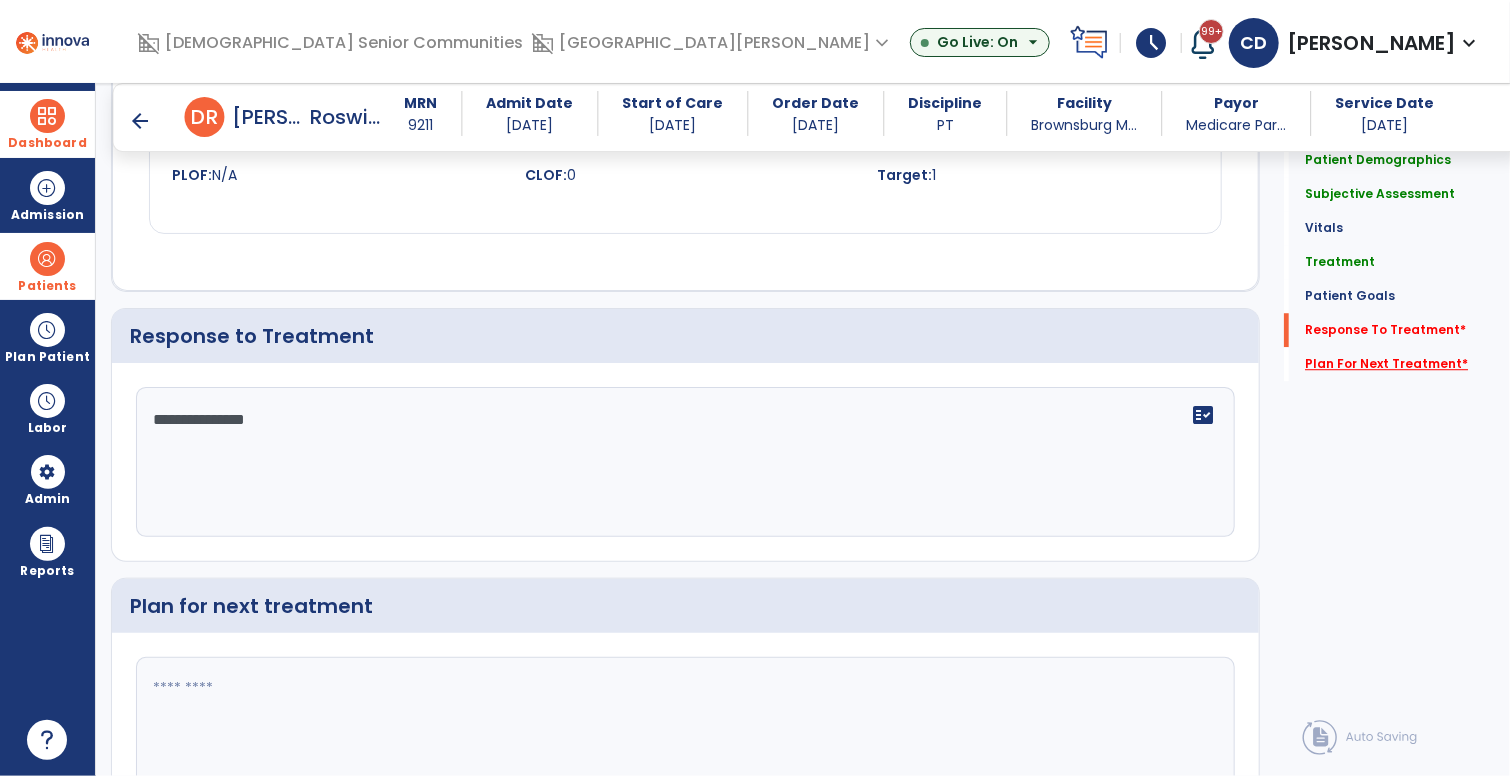 type on "**********" 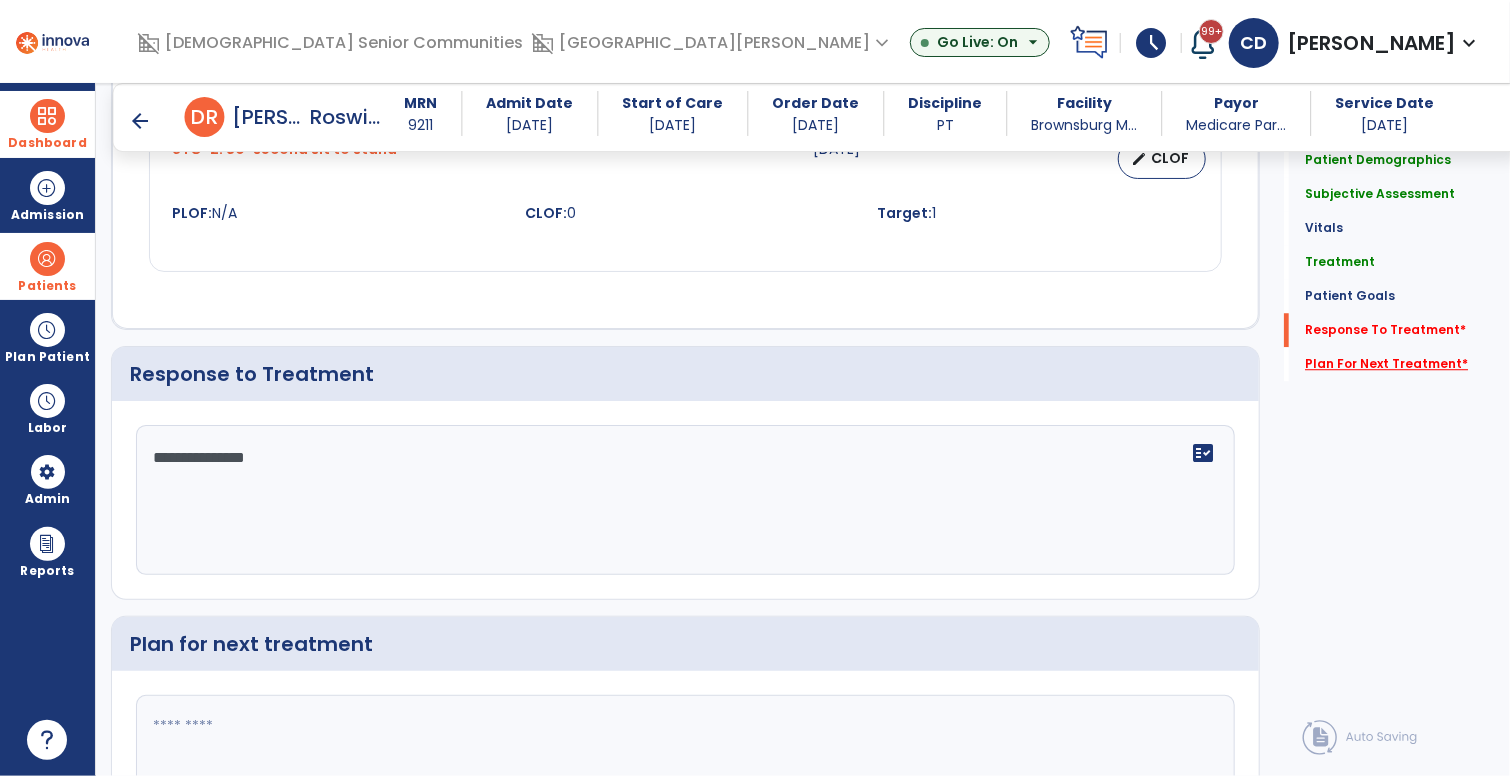 click on "Plan For Next Treatment   *" 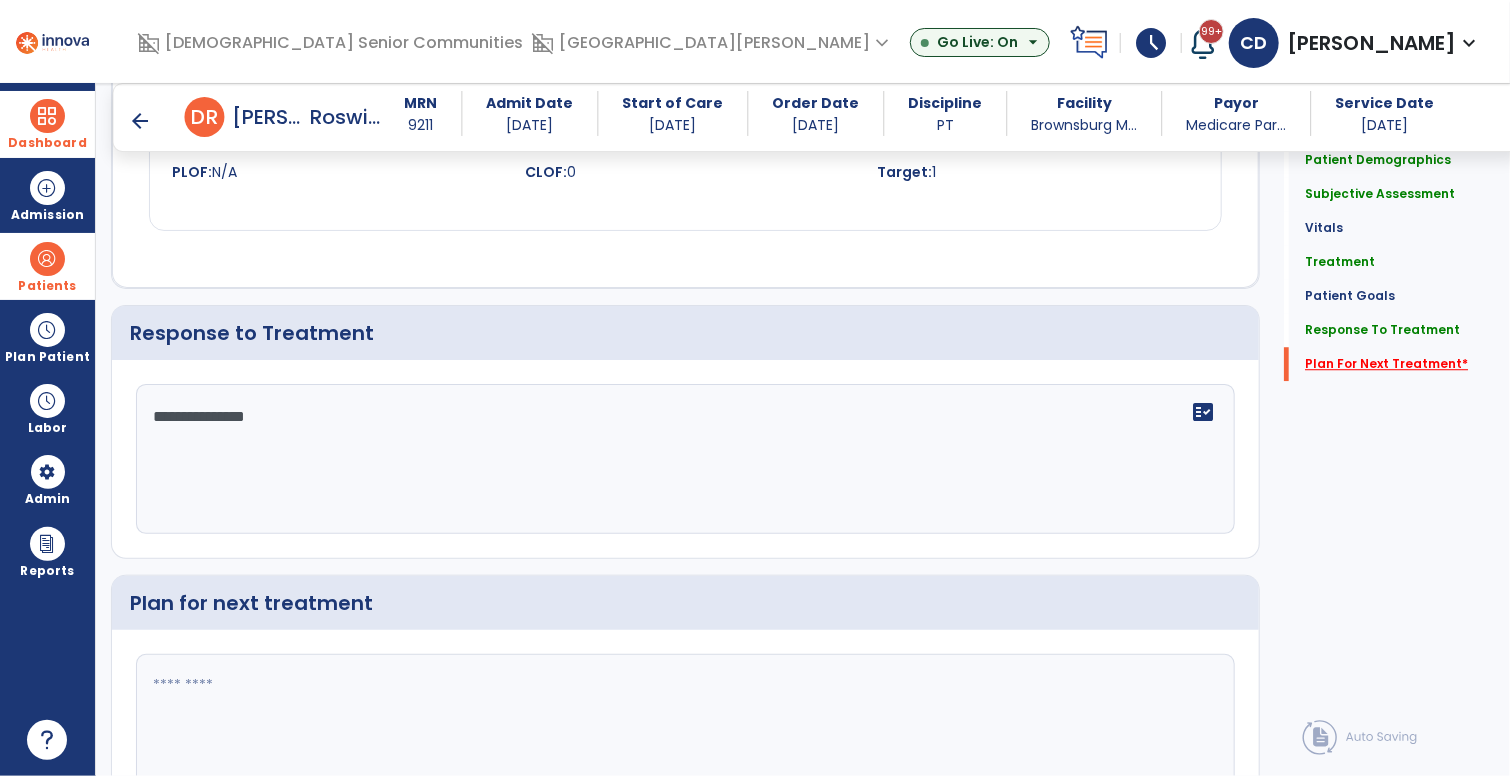scroll, scrollTop: 2732, scrollLeft: 0, axis: vertical 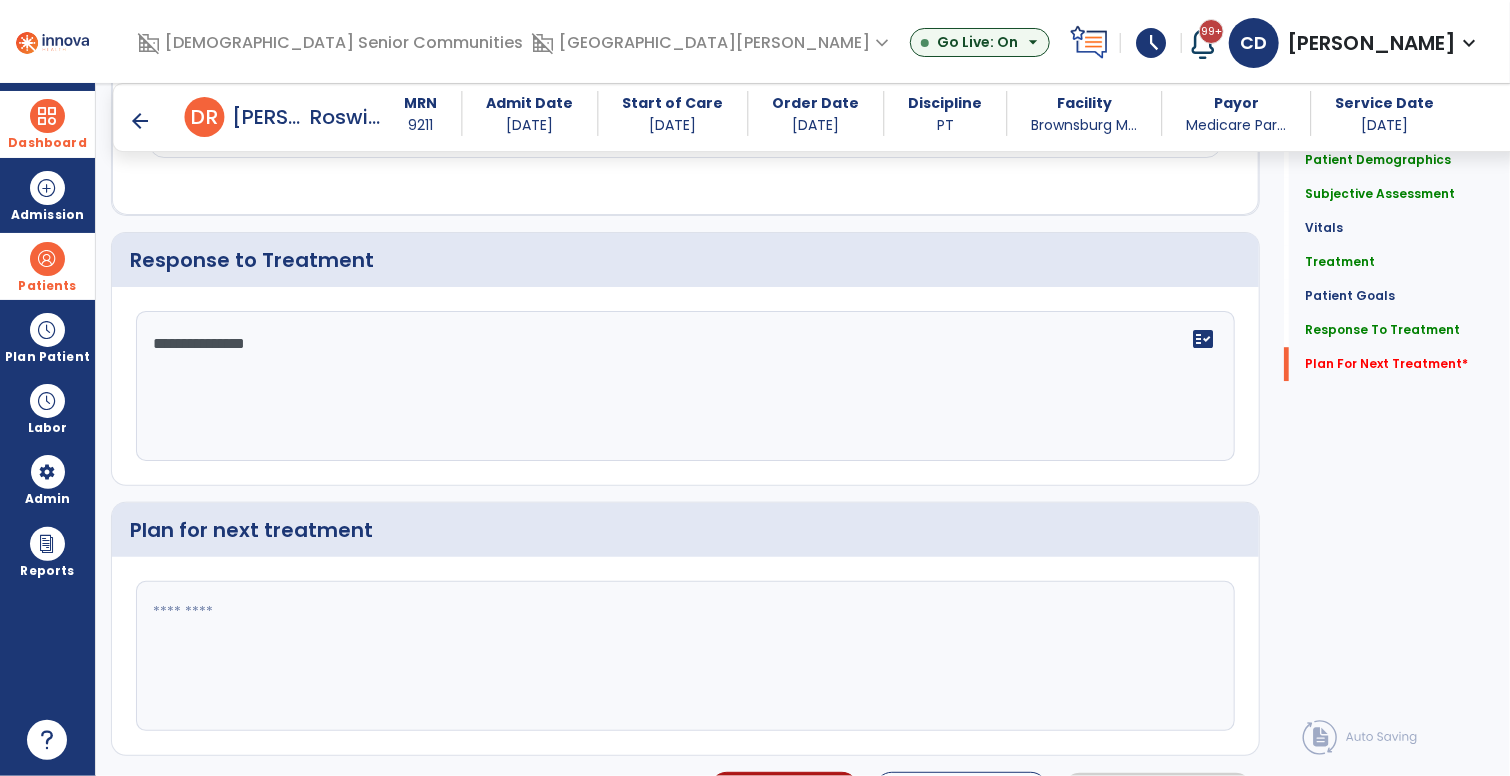 click 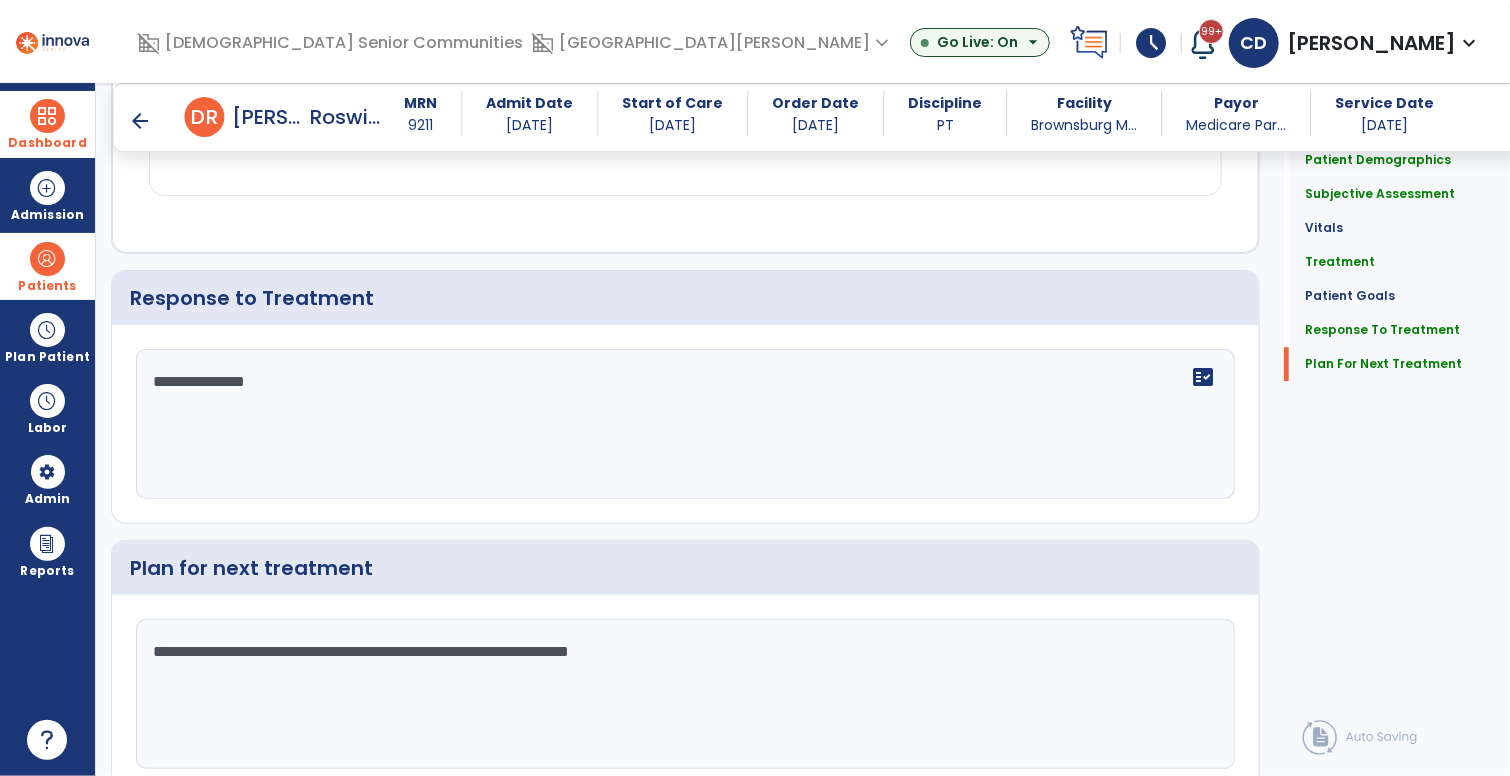 scroll, scrollTop: 2733, scrollLeft: 0, axis: vertical 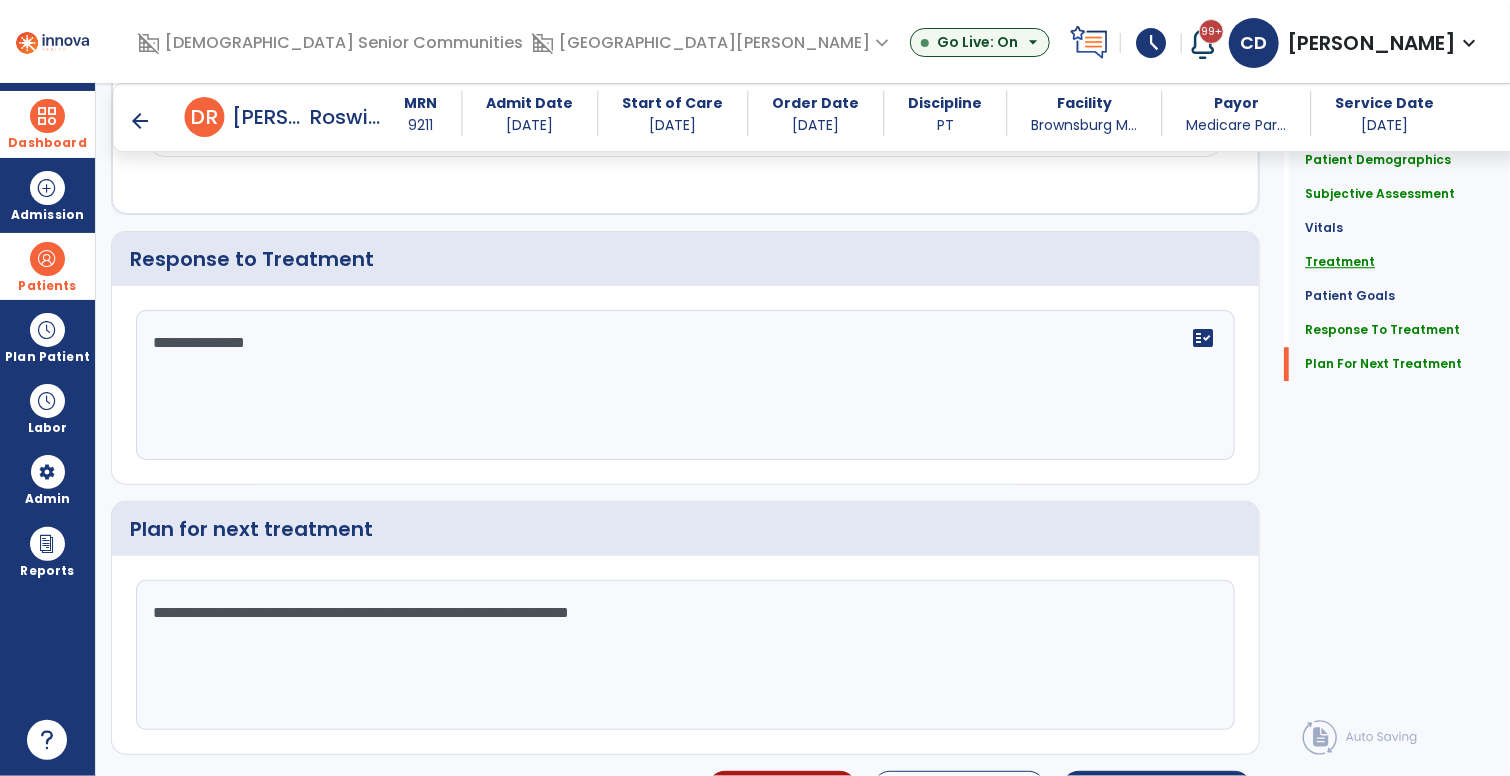 type on "**********" 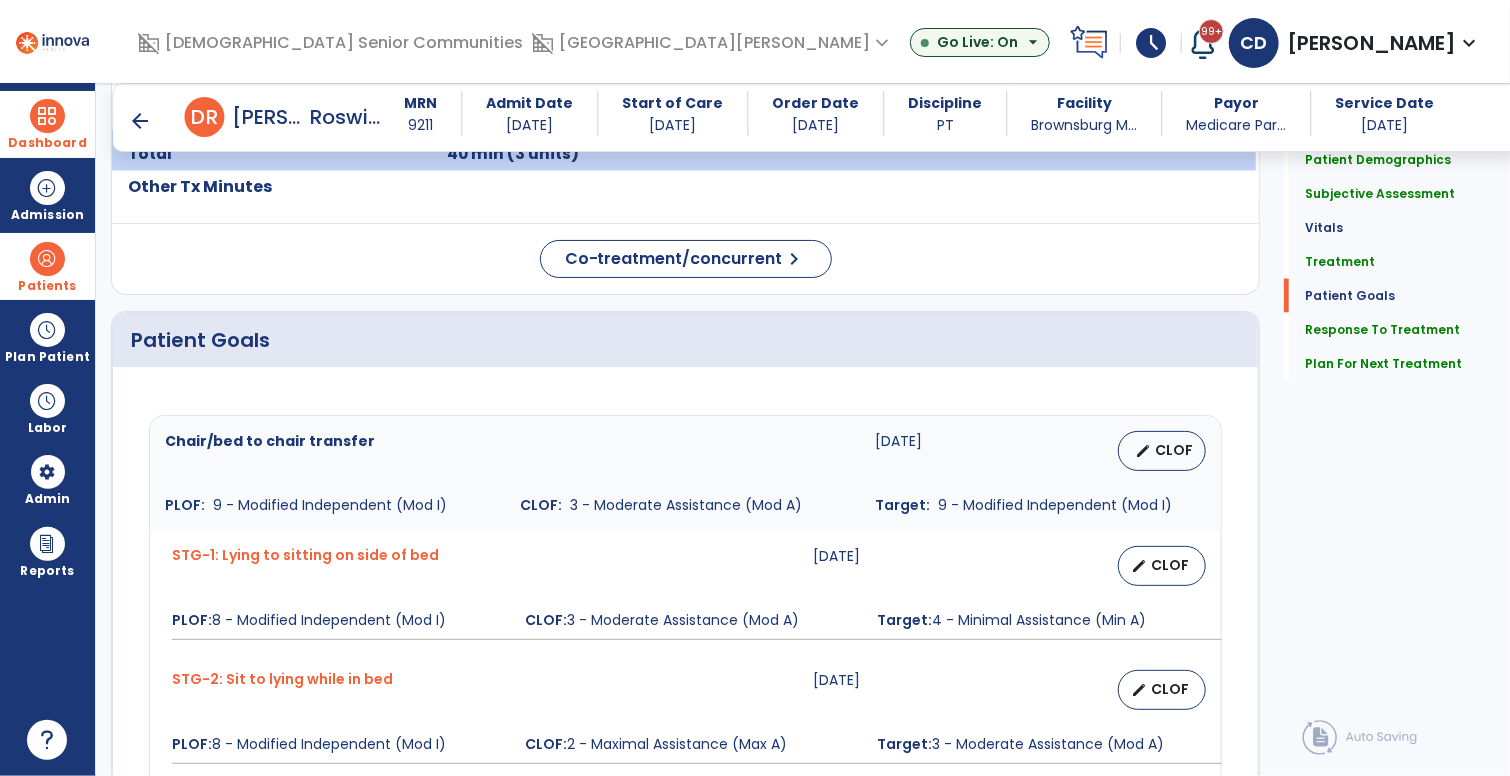 scroll, scrollTop: 1158, scrollLeft: 0, axis: vertical 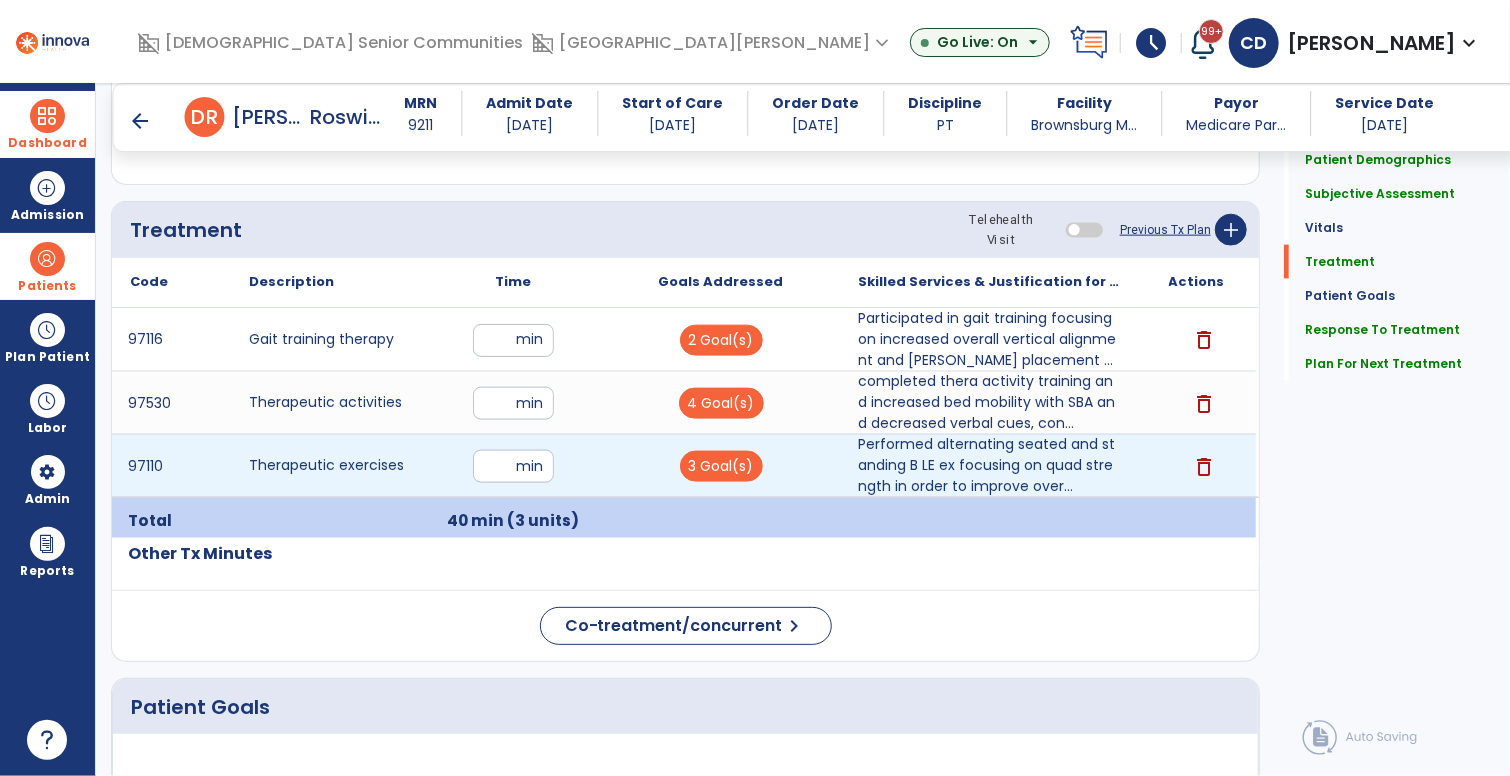 click on "**" at bounding box center [513, 466] 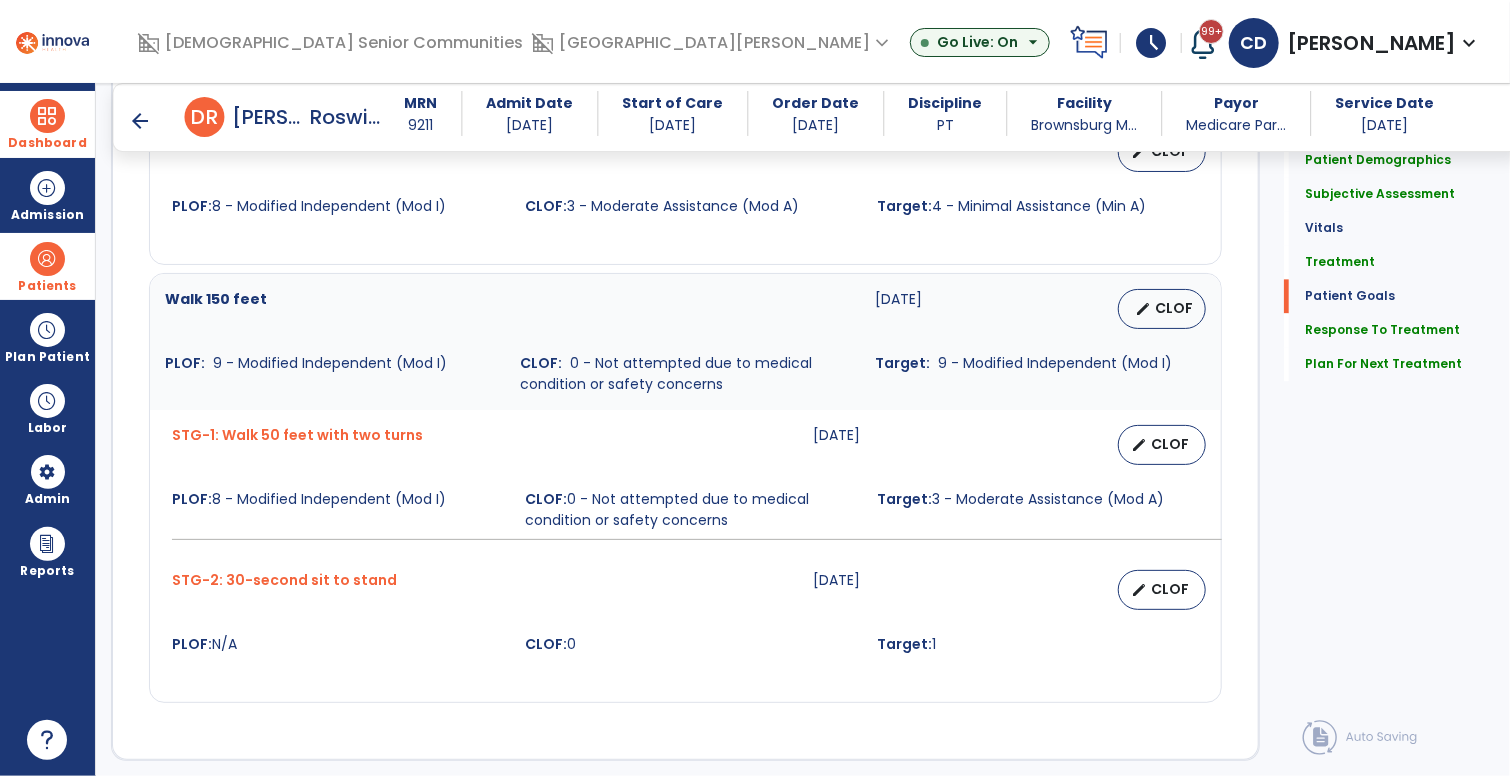 scroll, scrollTop: 2771, scrollLeft: 0, axis: vertical 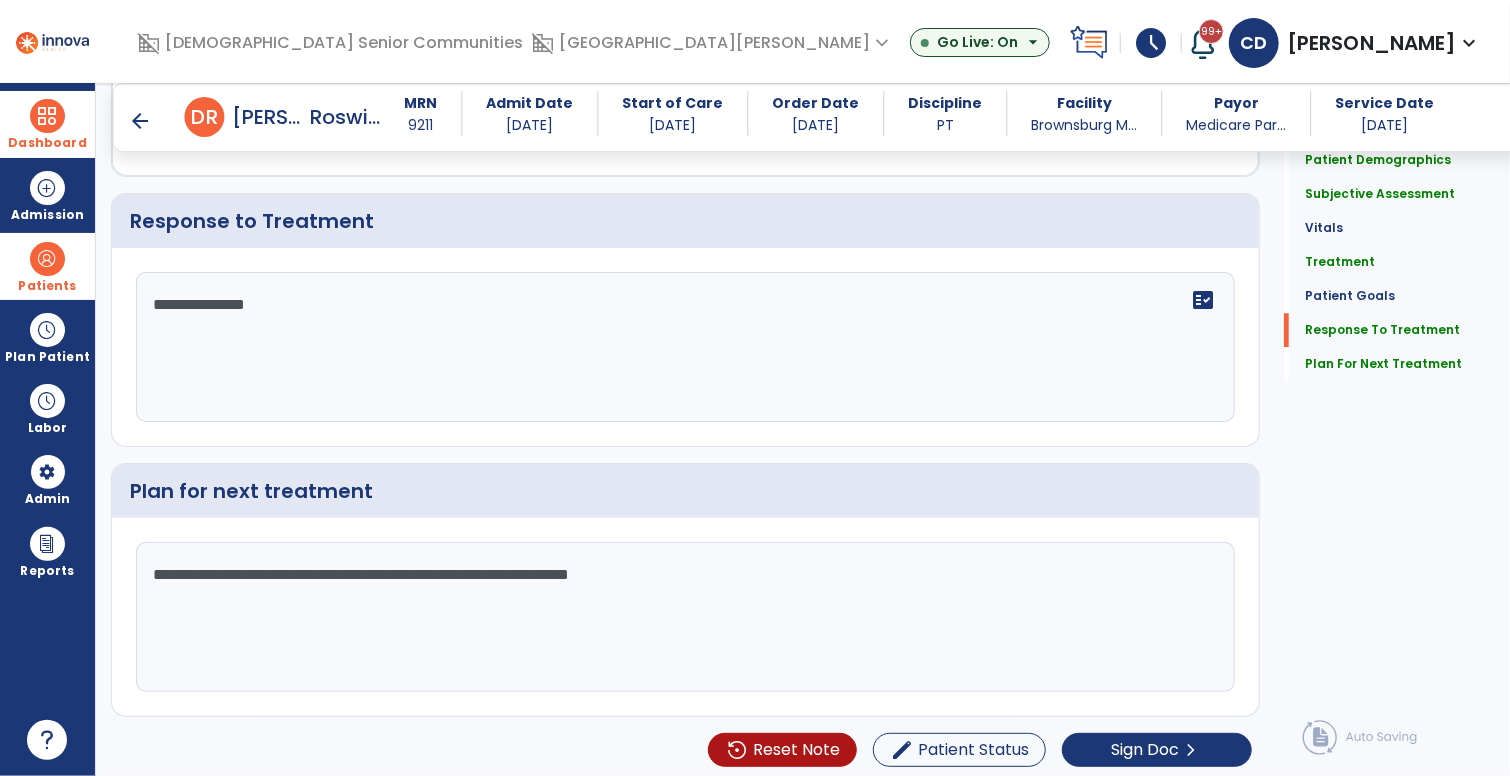 click on "**********" 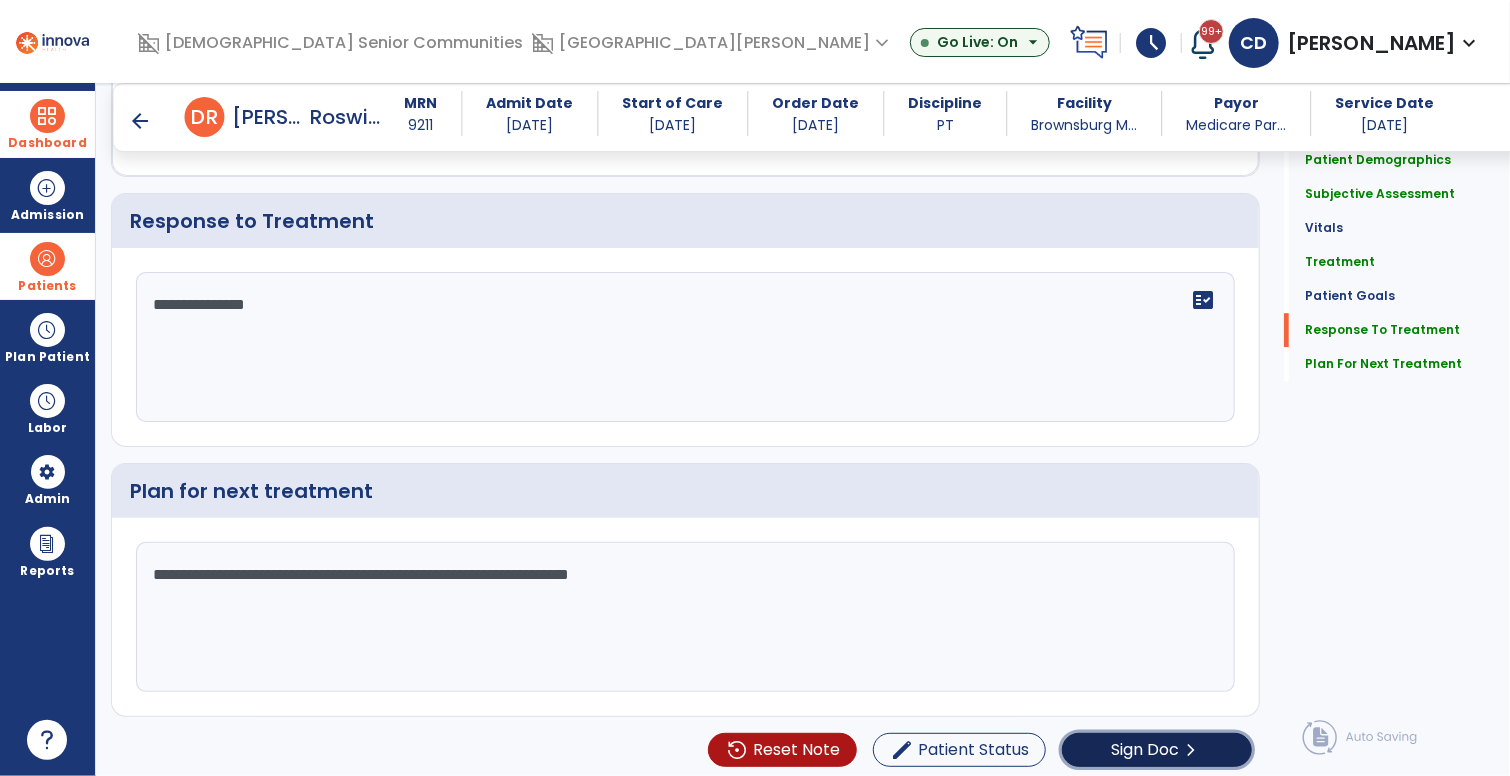 click on "Sign Doc" 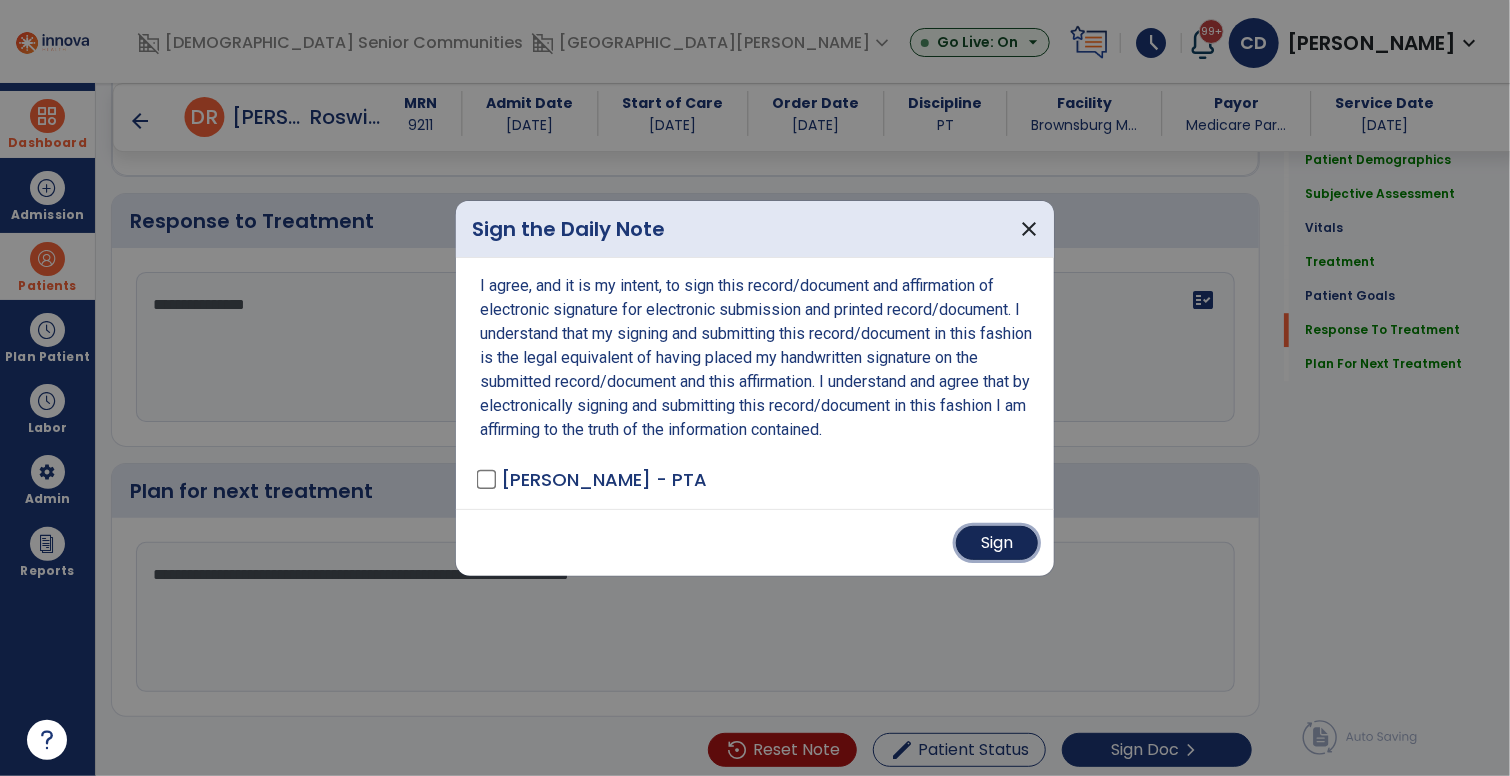 click on "Sign" at bounding box center (997, 543) 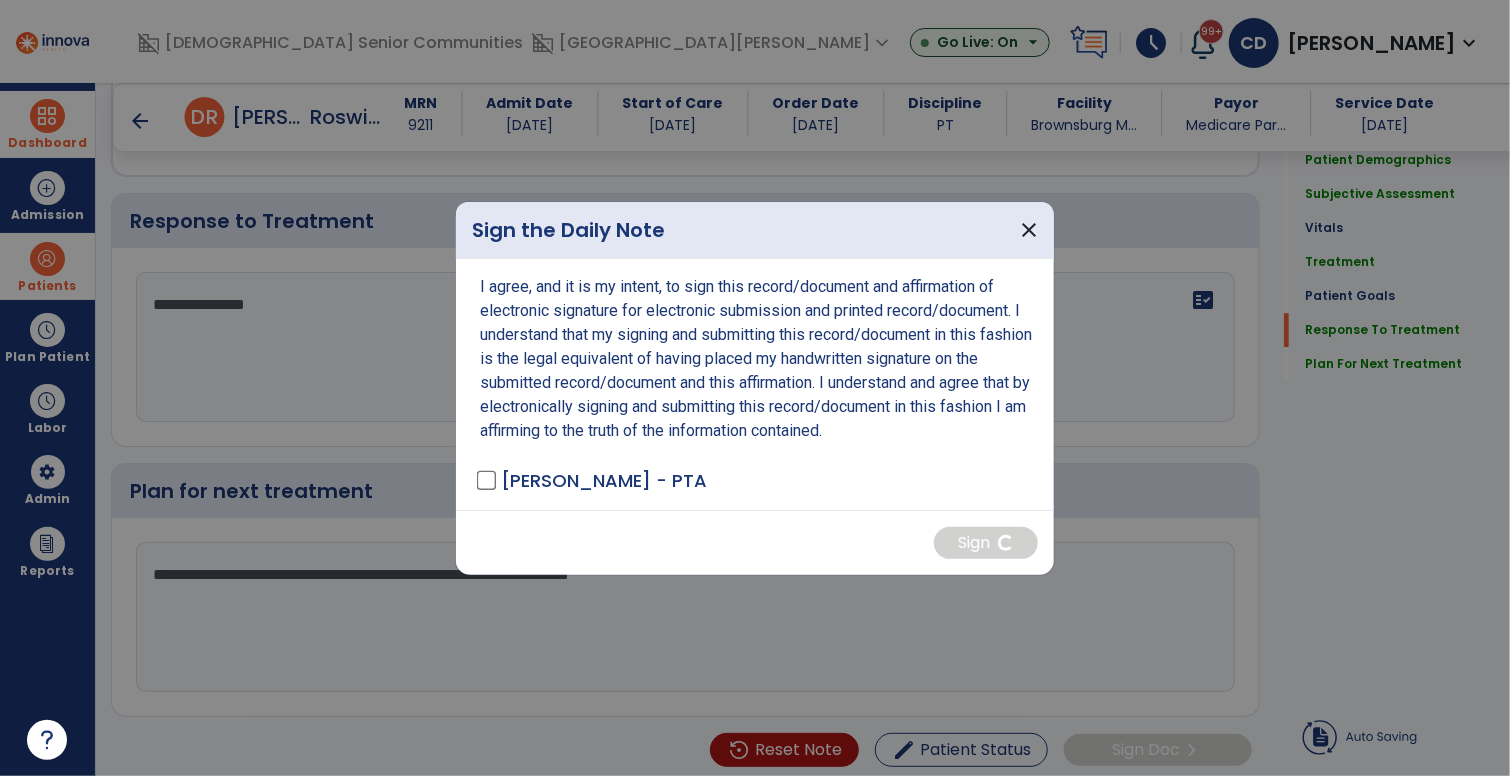 scroll, scrollTop: 0, scrollLeft: 0, axis: both 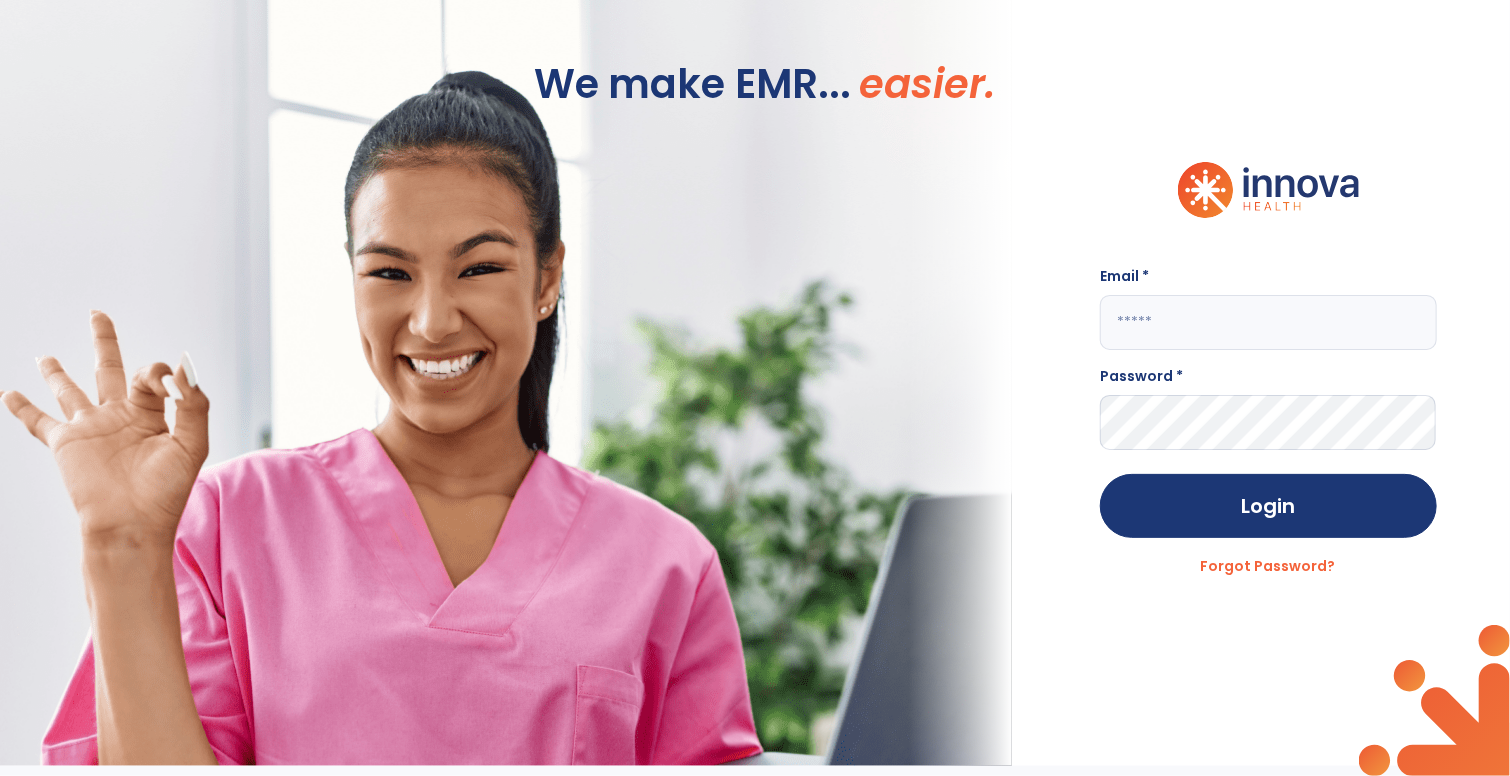 click 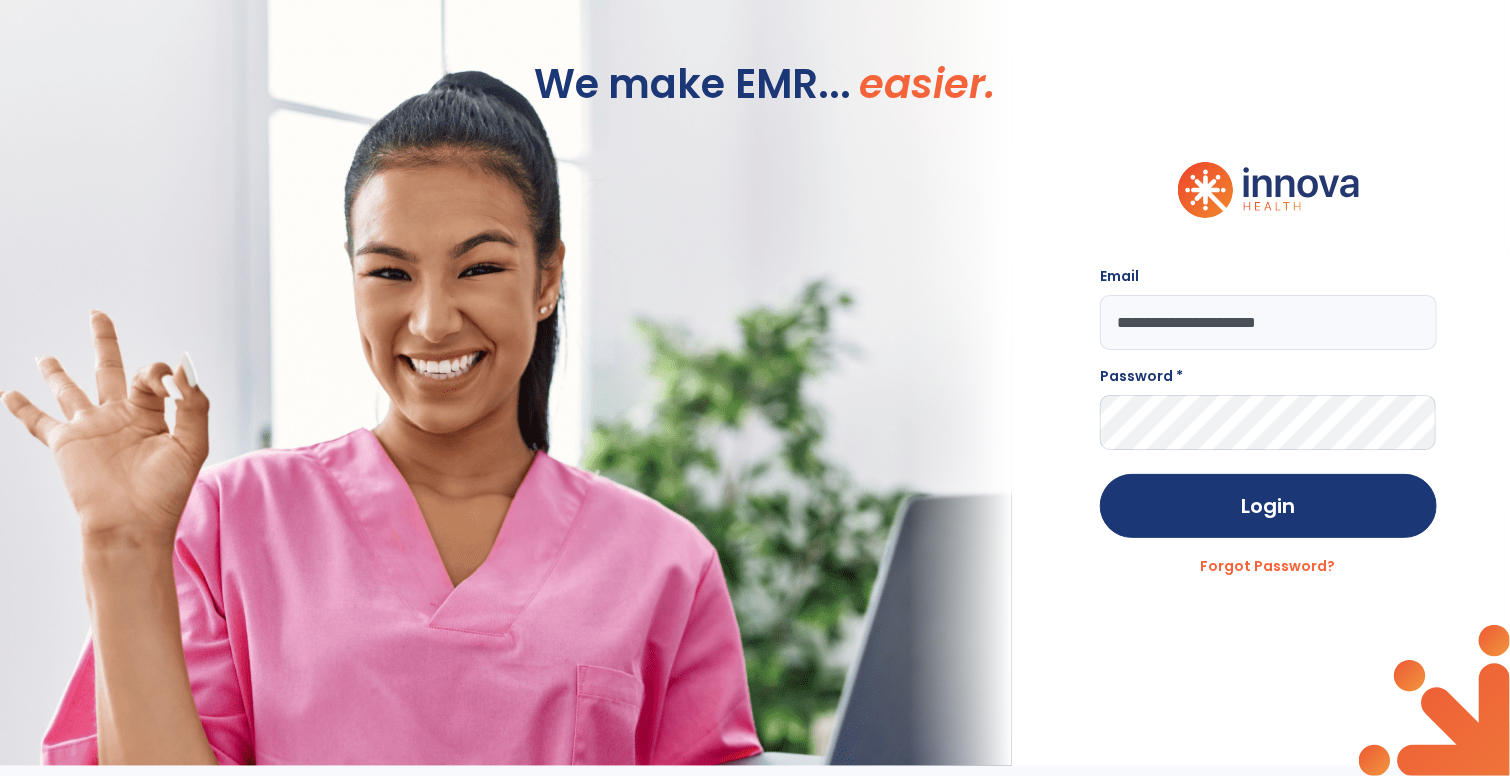 type on "**********" 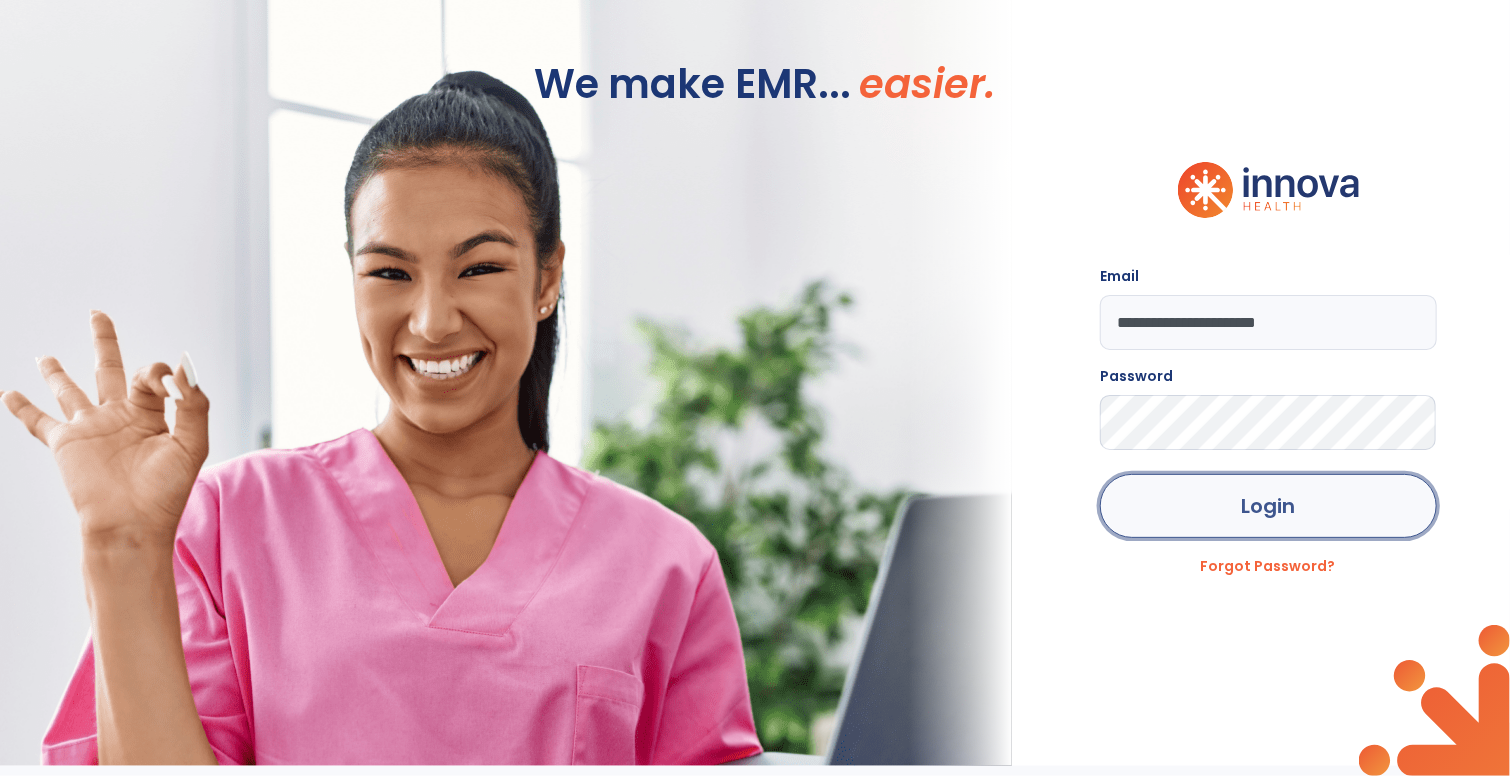 click on "Login" 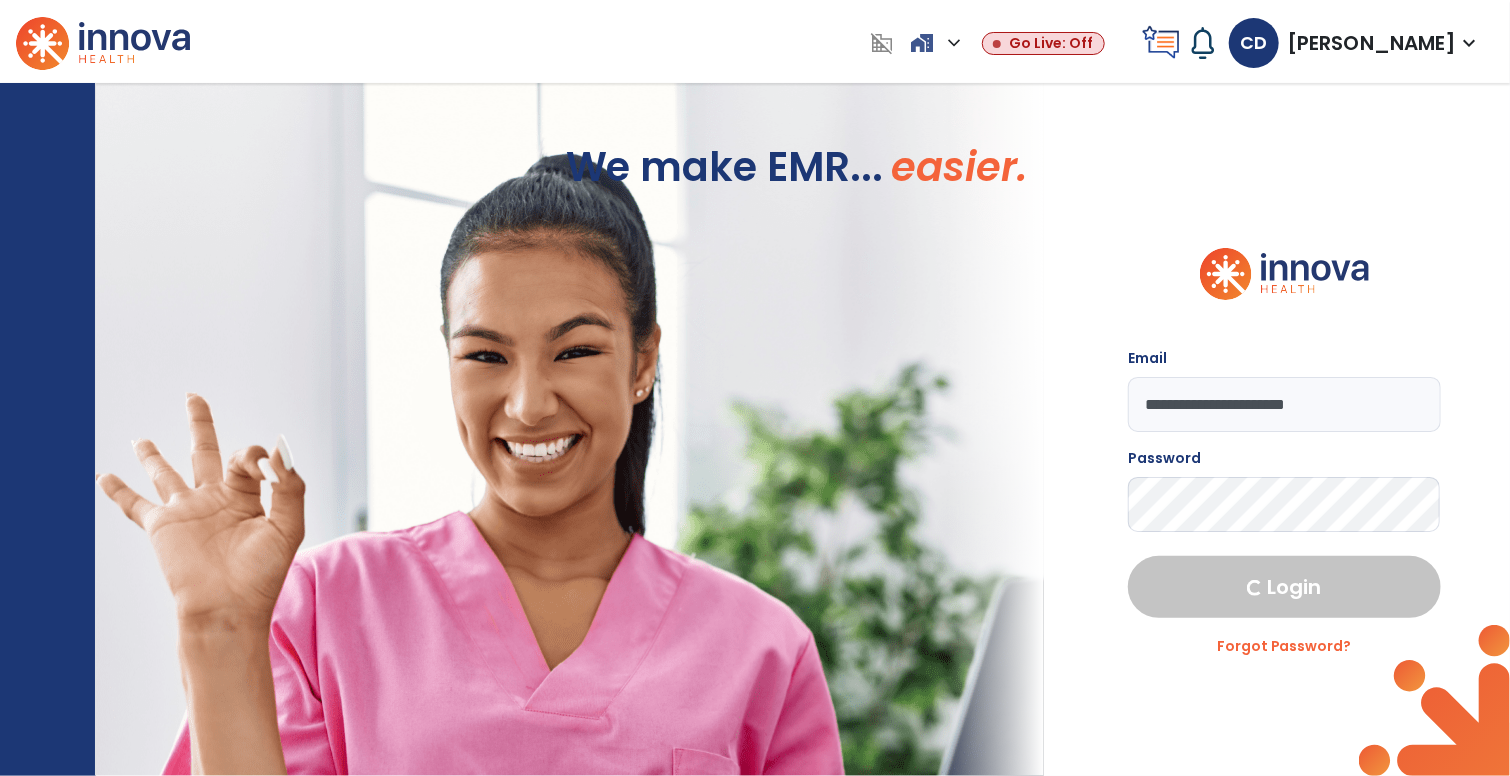 select on "***" 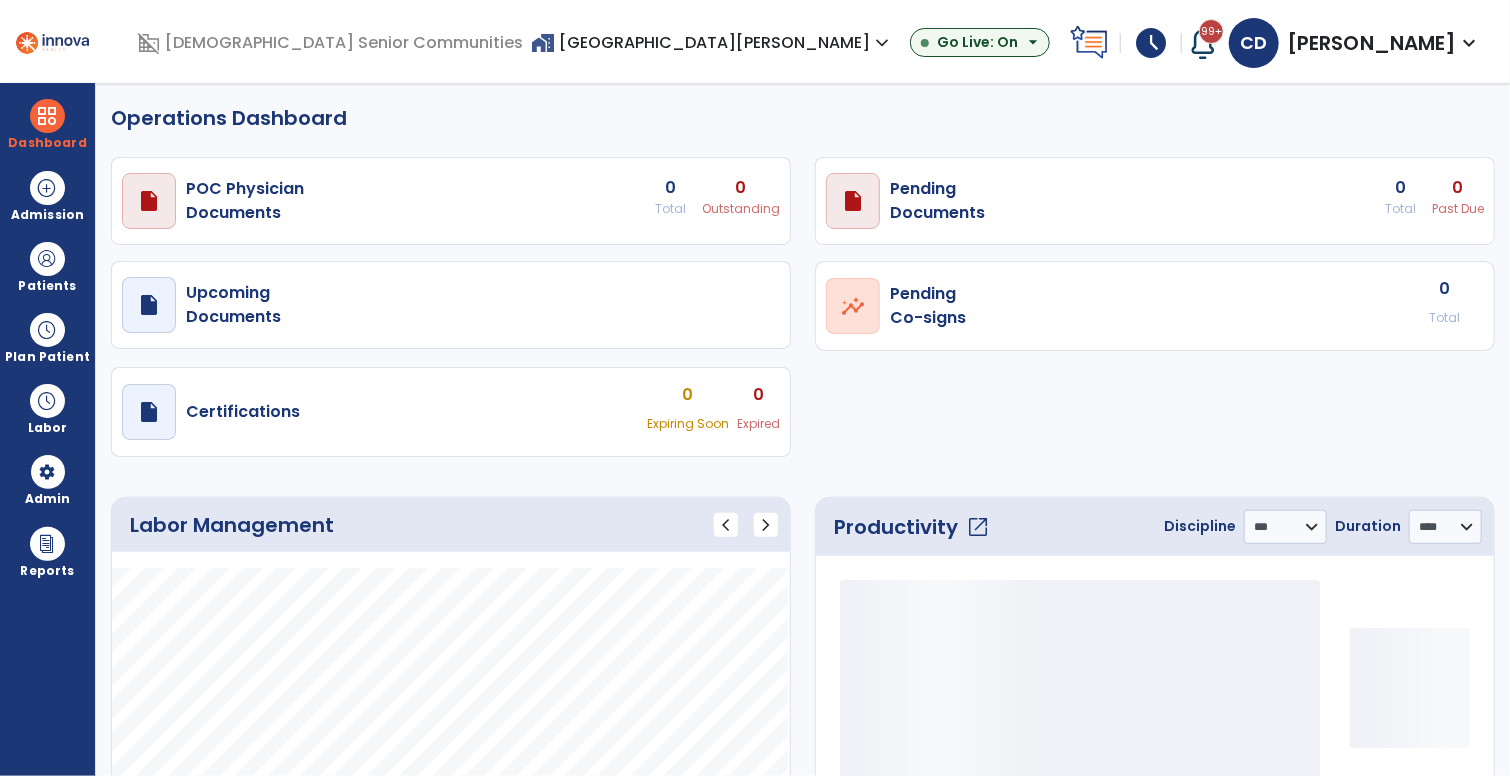 select on "***" 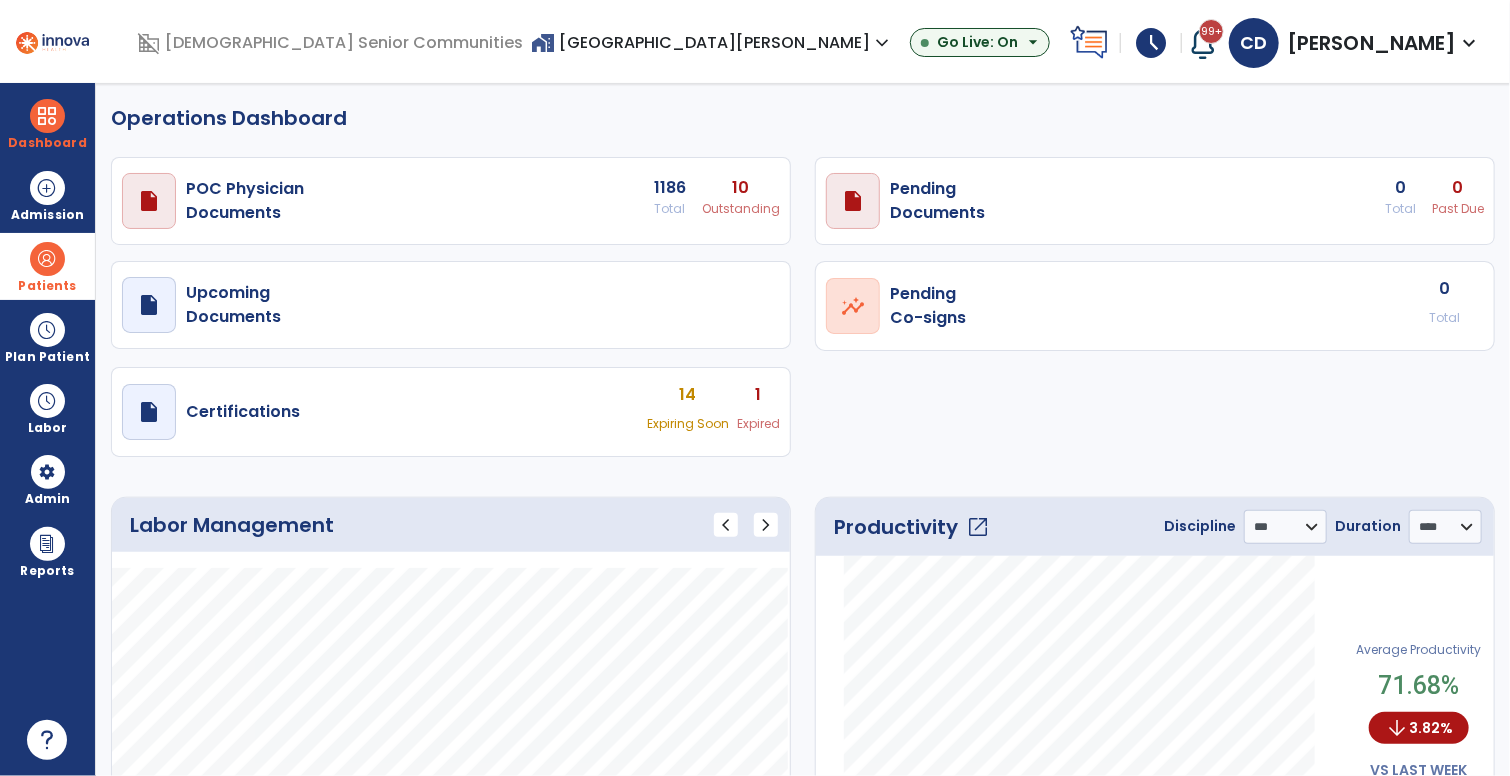 click at bounding box center (47, 259) 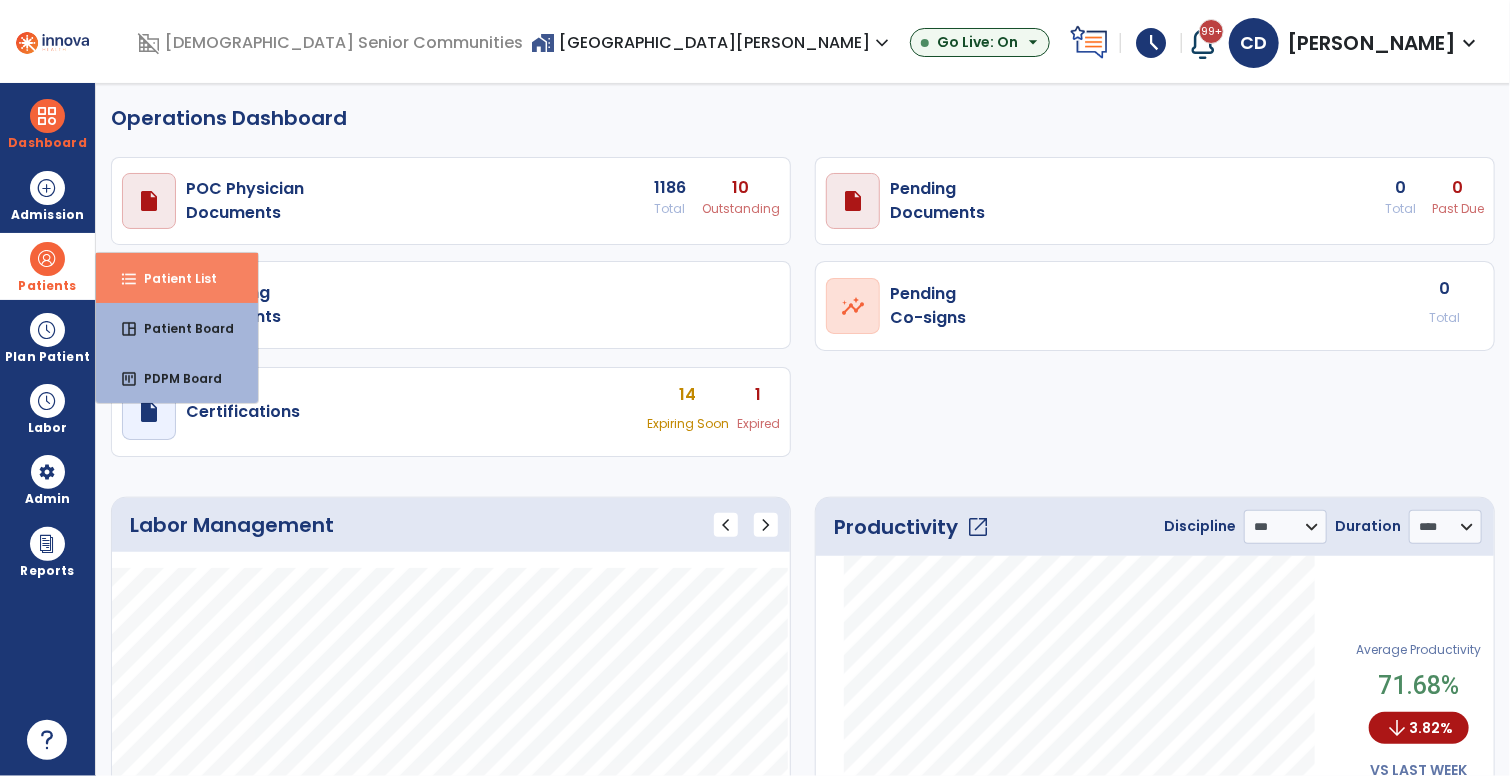 click on "Patient List" at bounding box center (172, 278) 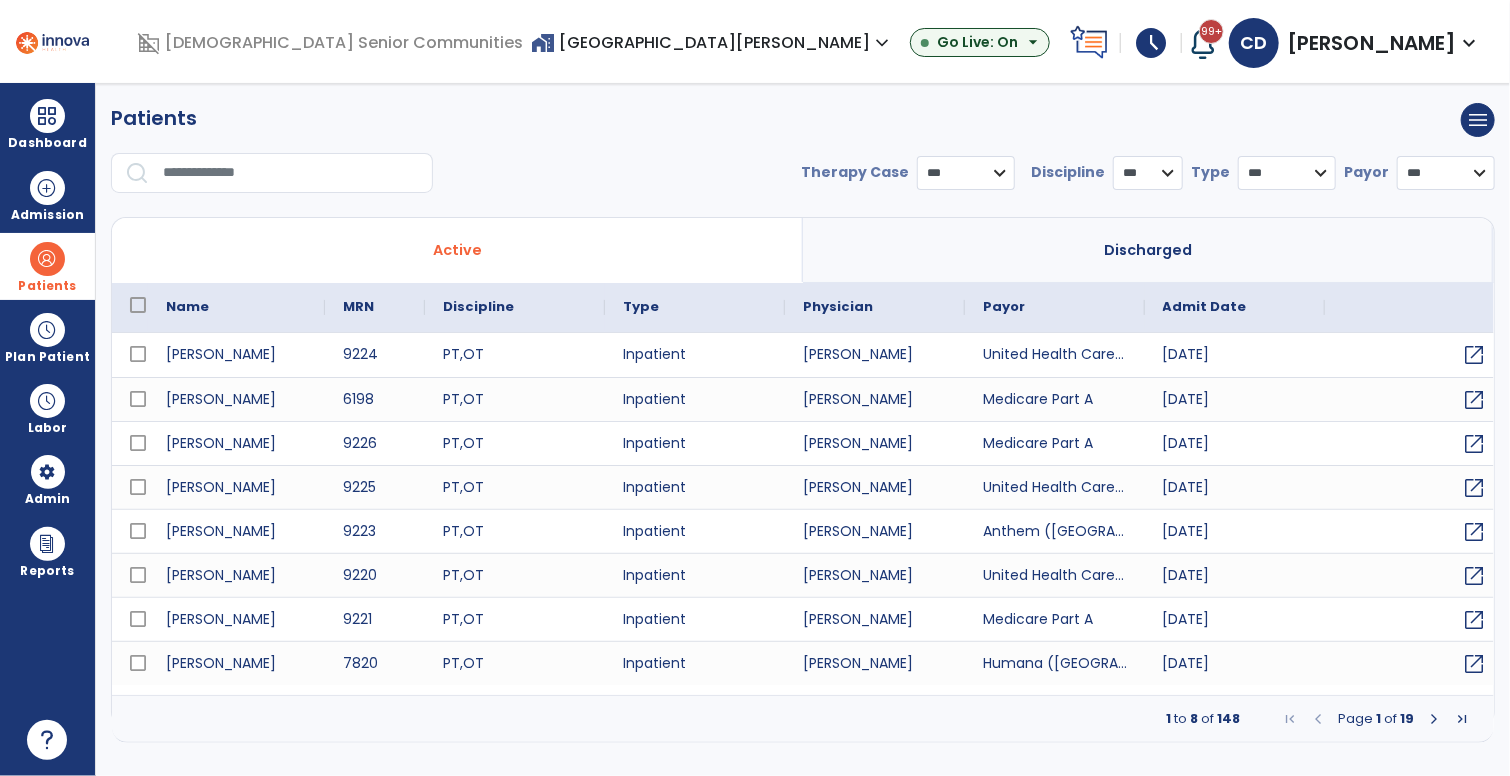select on "***" 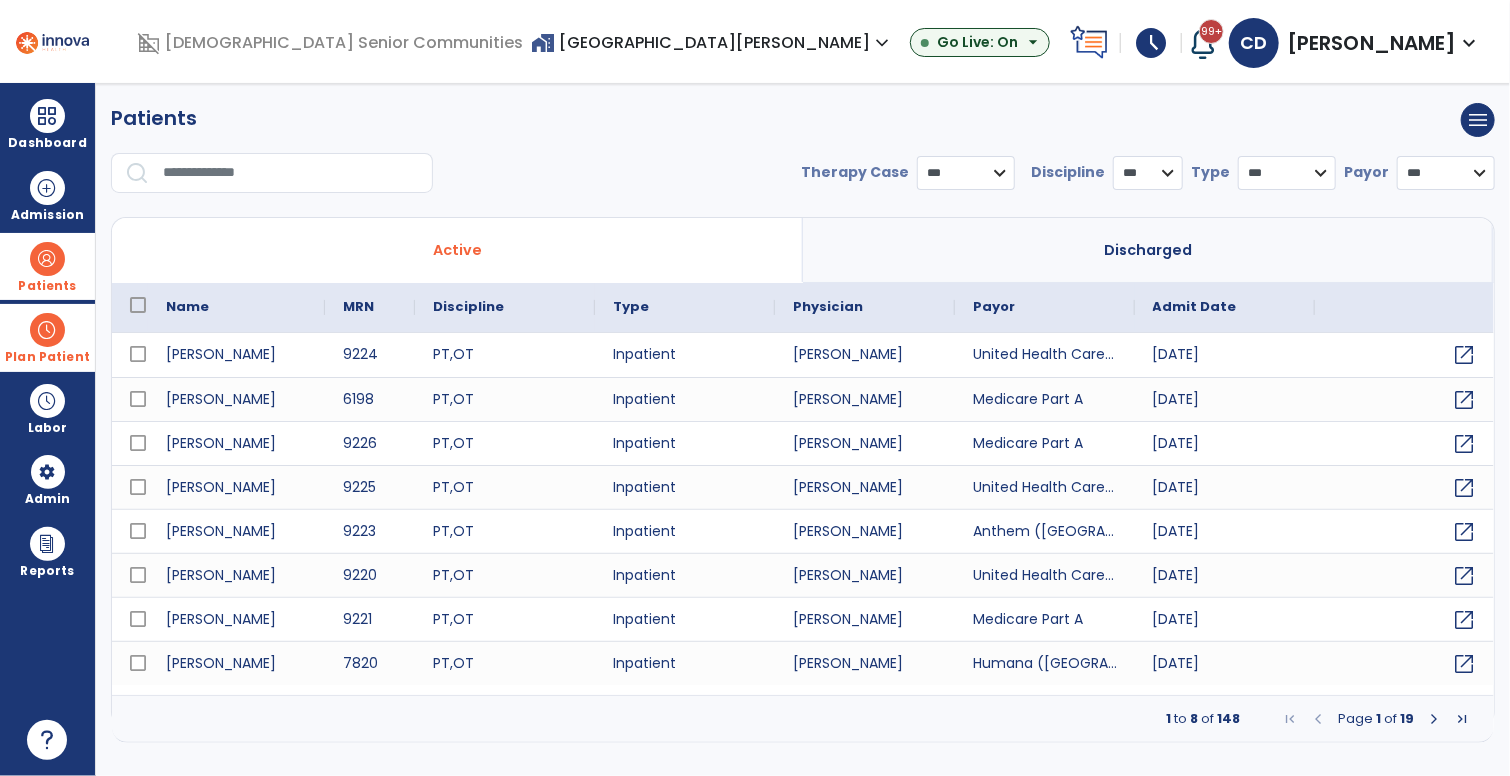 click at bounding box center [47, 330] 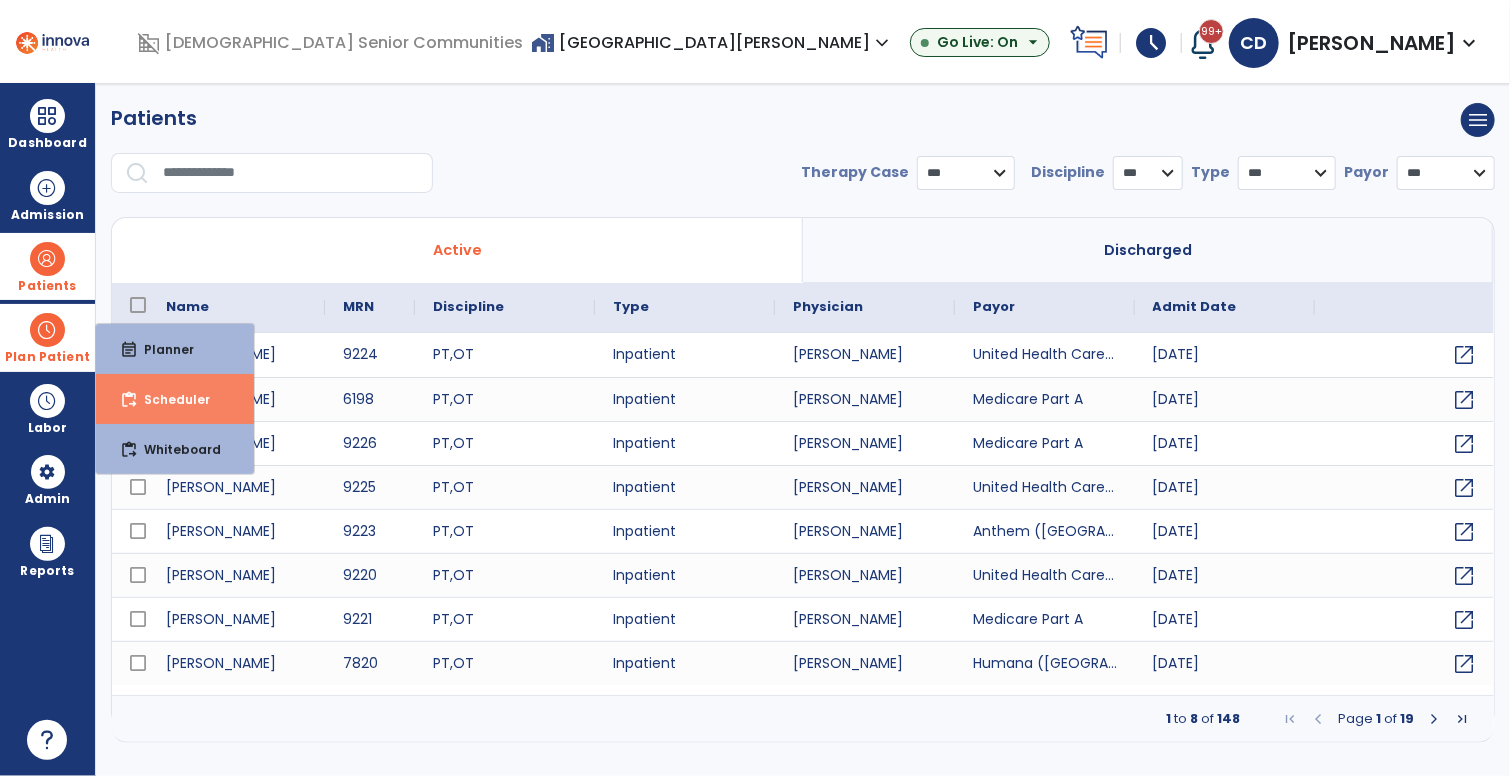 click on "content_paste_go" at bounding box center (129, 400) 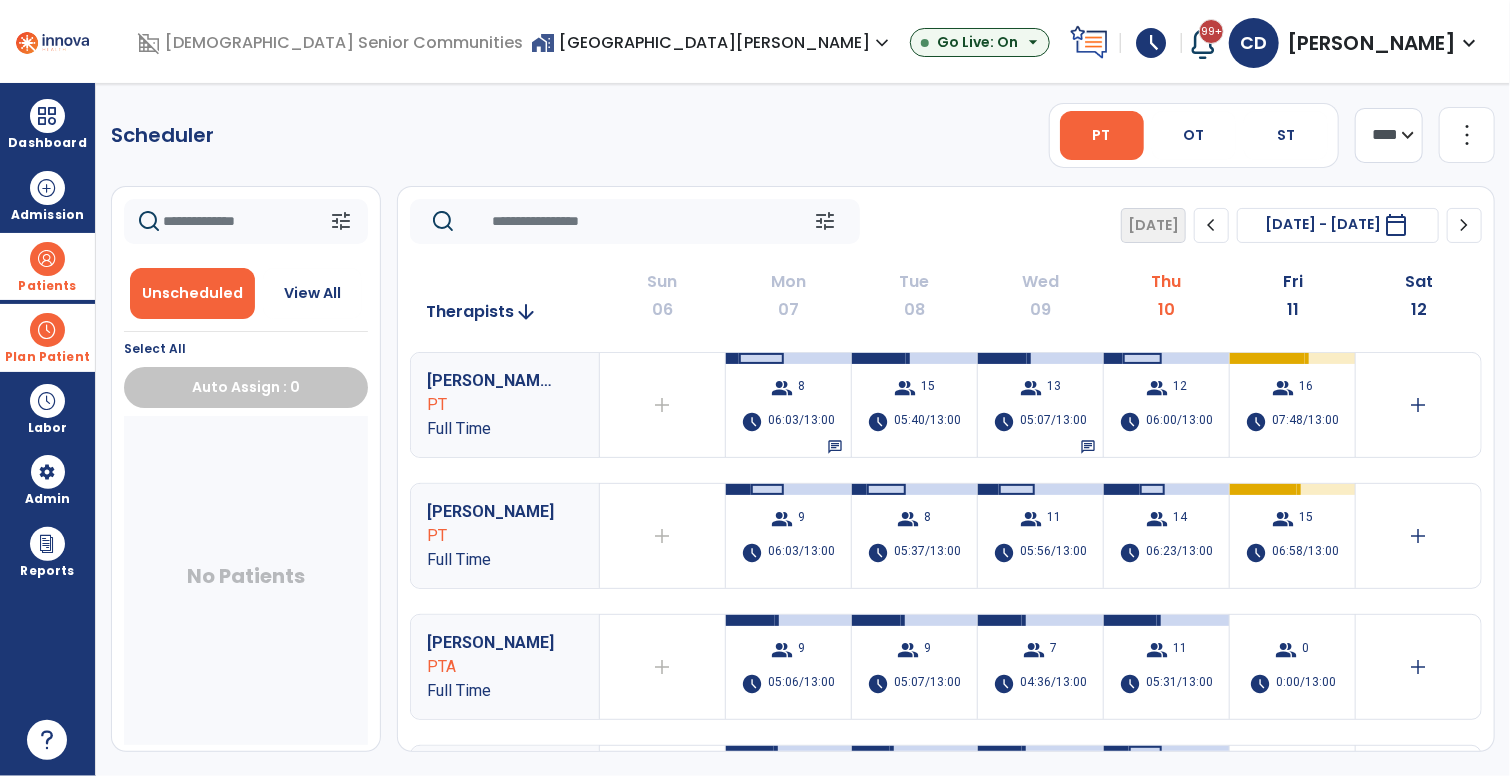click on "[PERSON_NAME] PT Full Time" at bounding box center [505, 405] 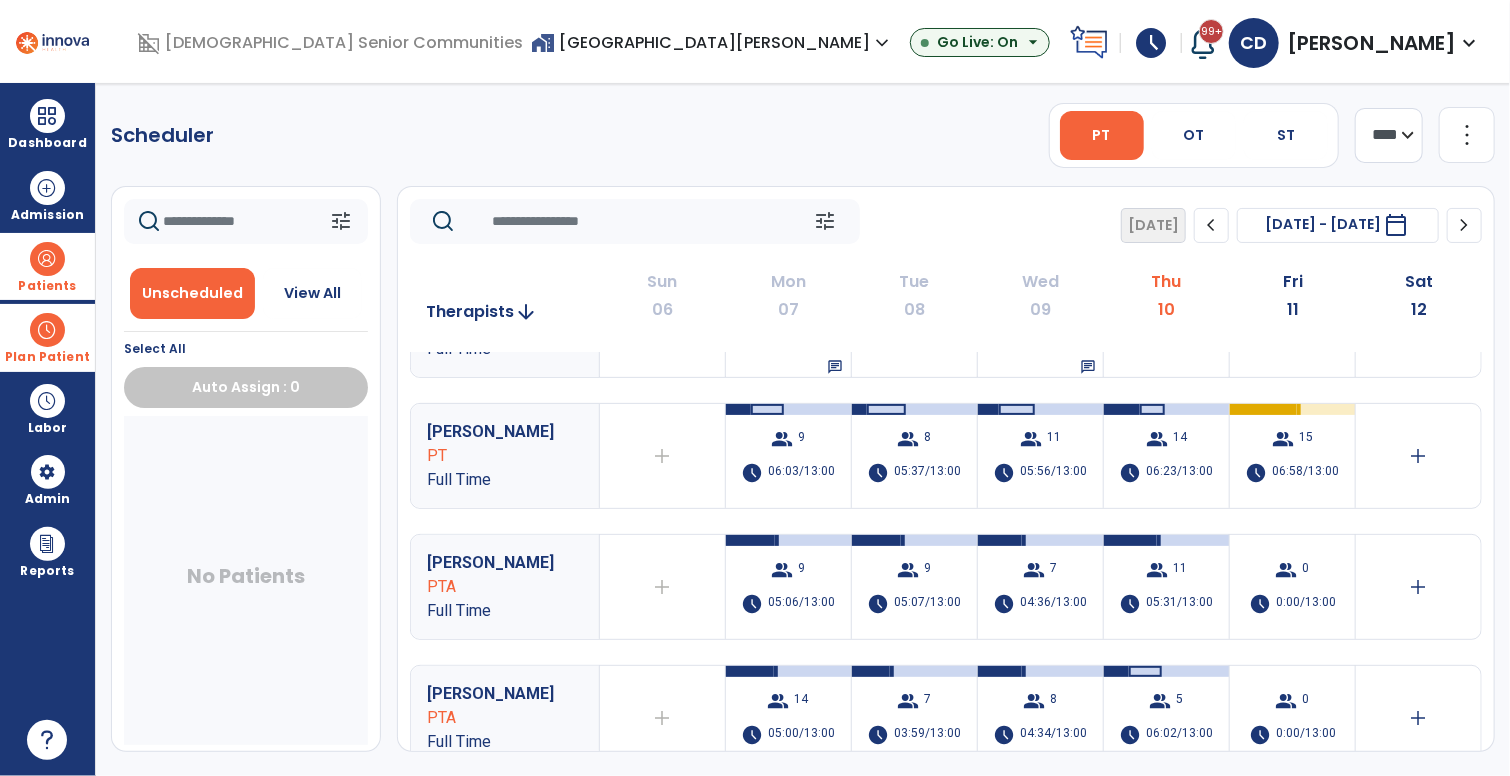 scroll, scrollTop: 97, scrollLeft: 0, axis: vertical 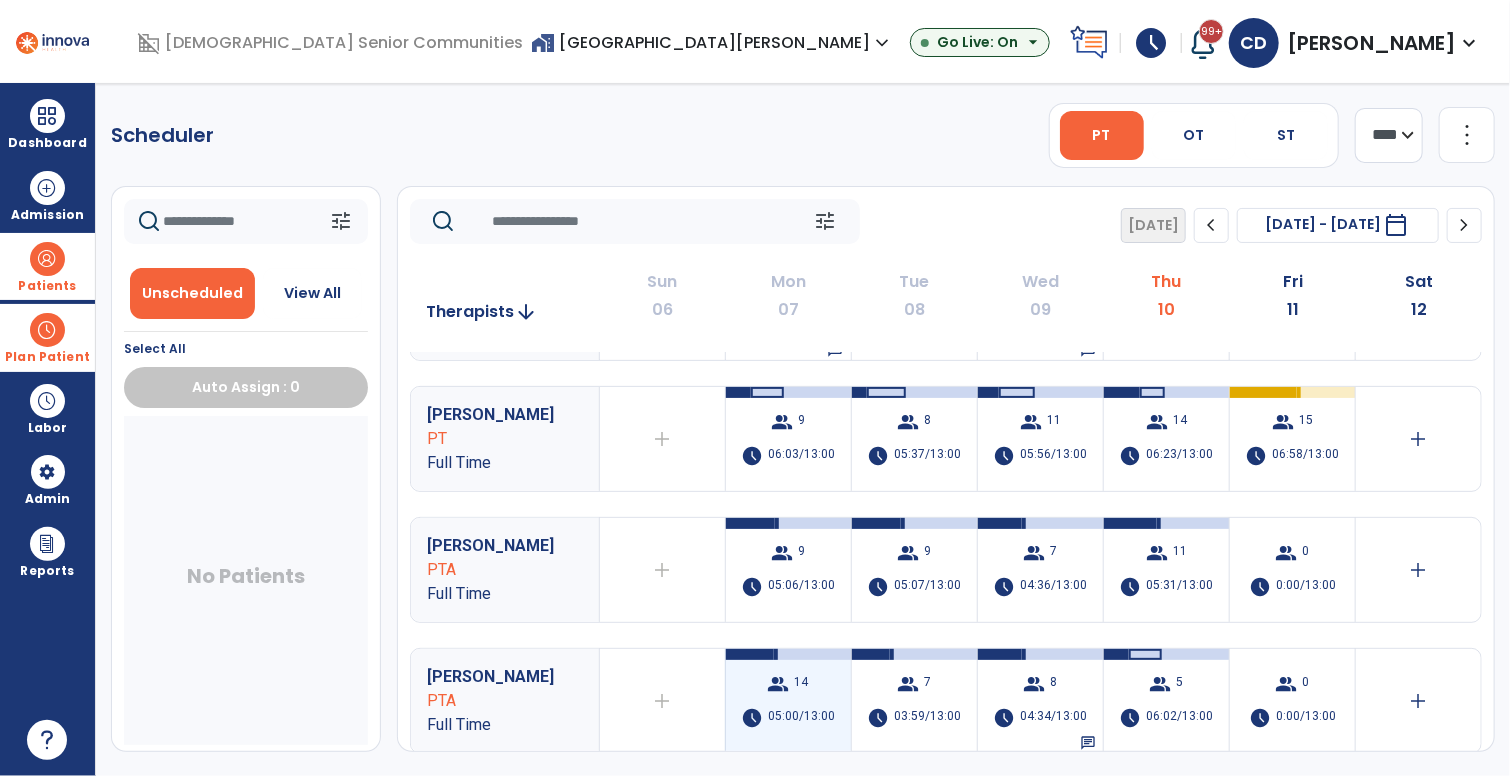 click on "group  14  schedule  05:00/13:00" at bounding box center [788, 701] 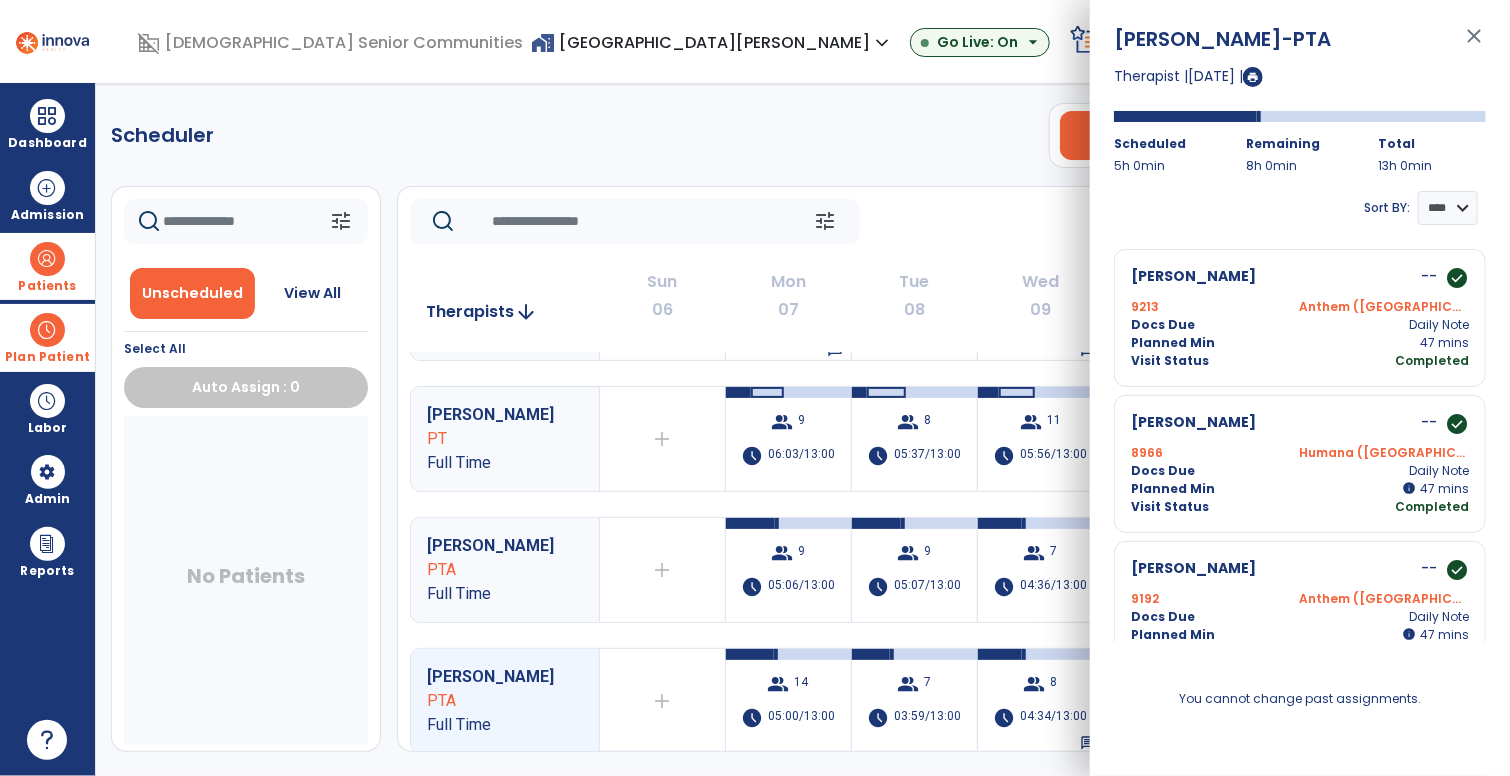 click on "close" at bounding box center [1474, 45] 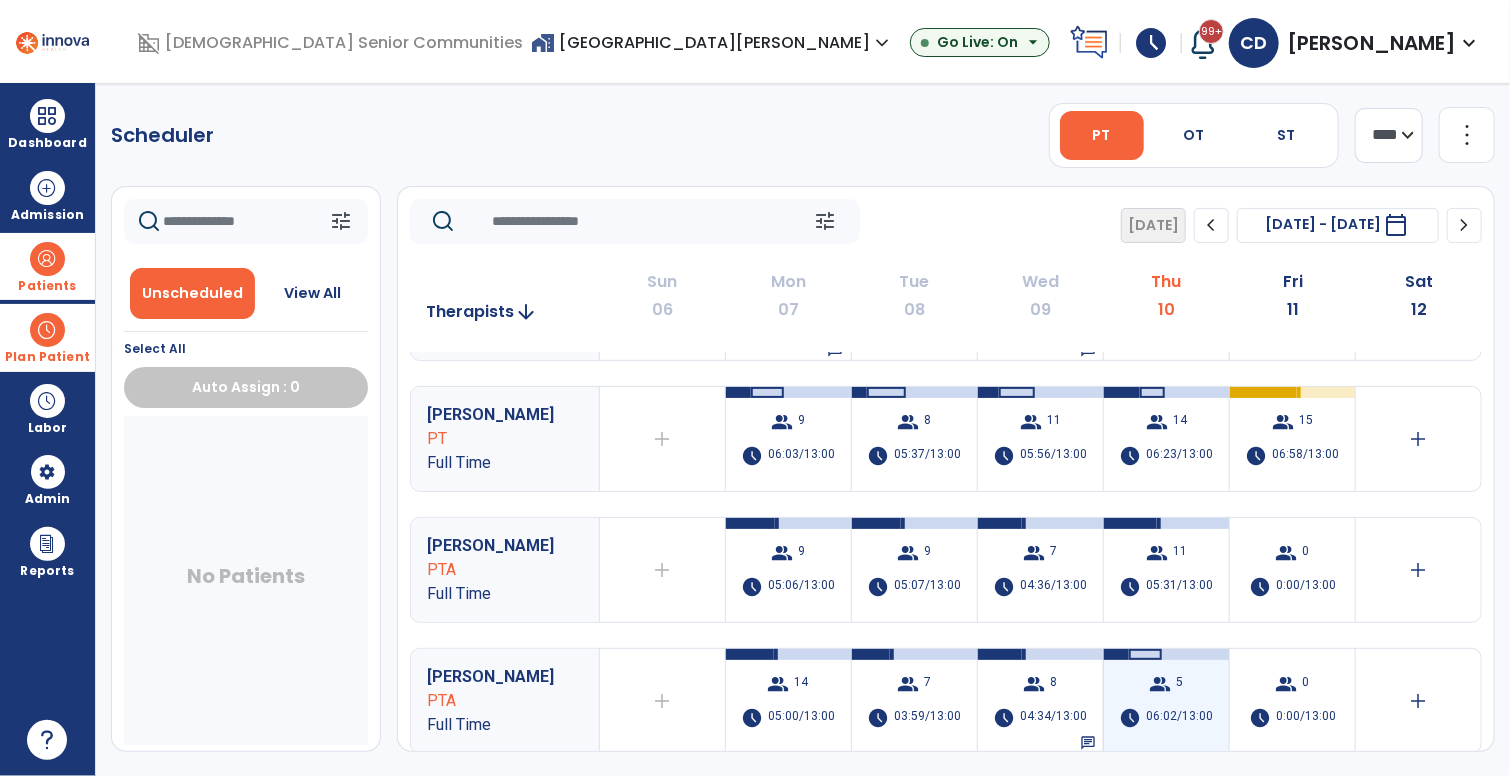 click on "group  5  schedule  06:02/13:00" at bounding box center (1166, 701) 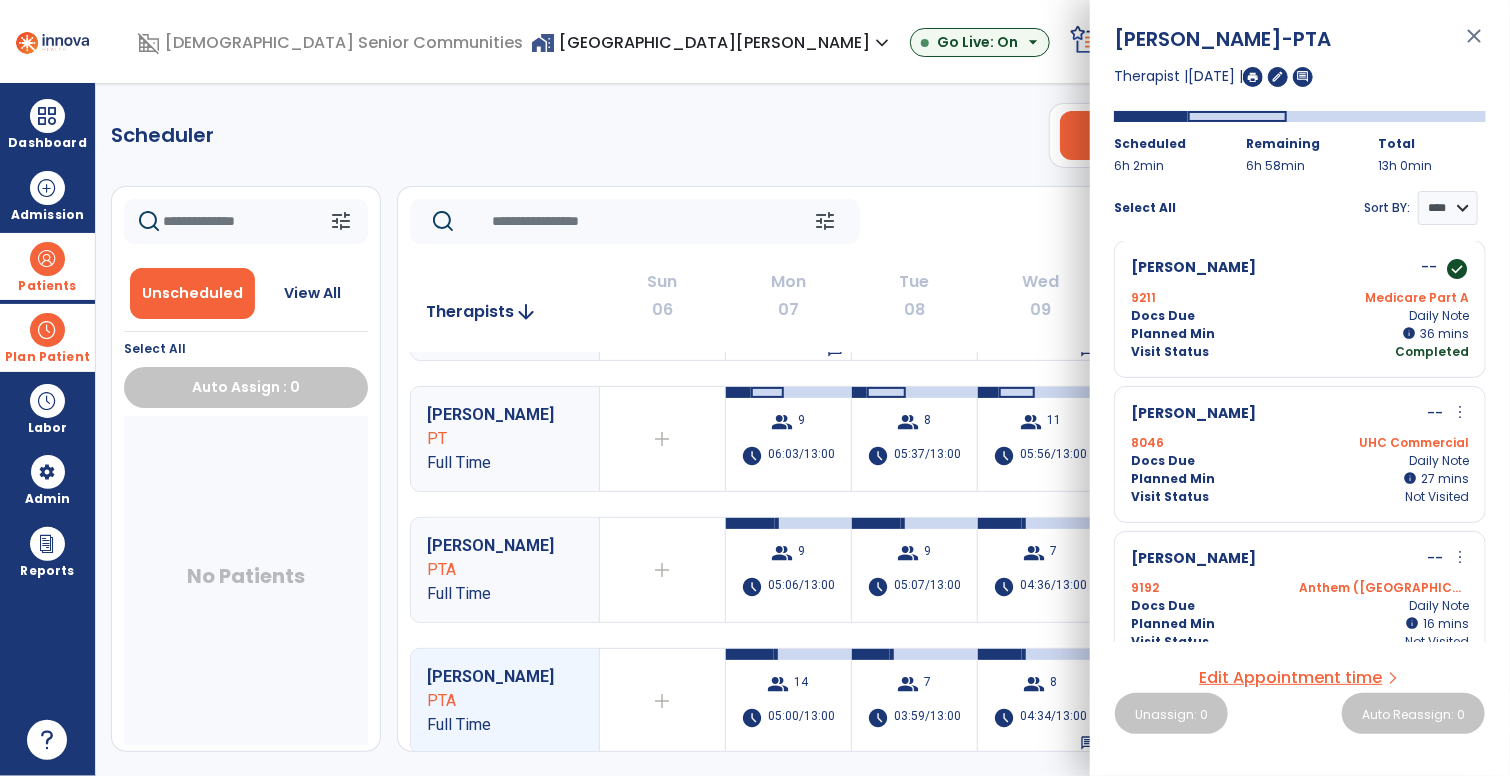scroll, scrollTop: 416, scrollLeft: 0, axis: vertical 